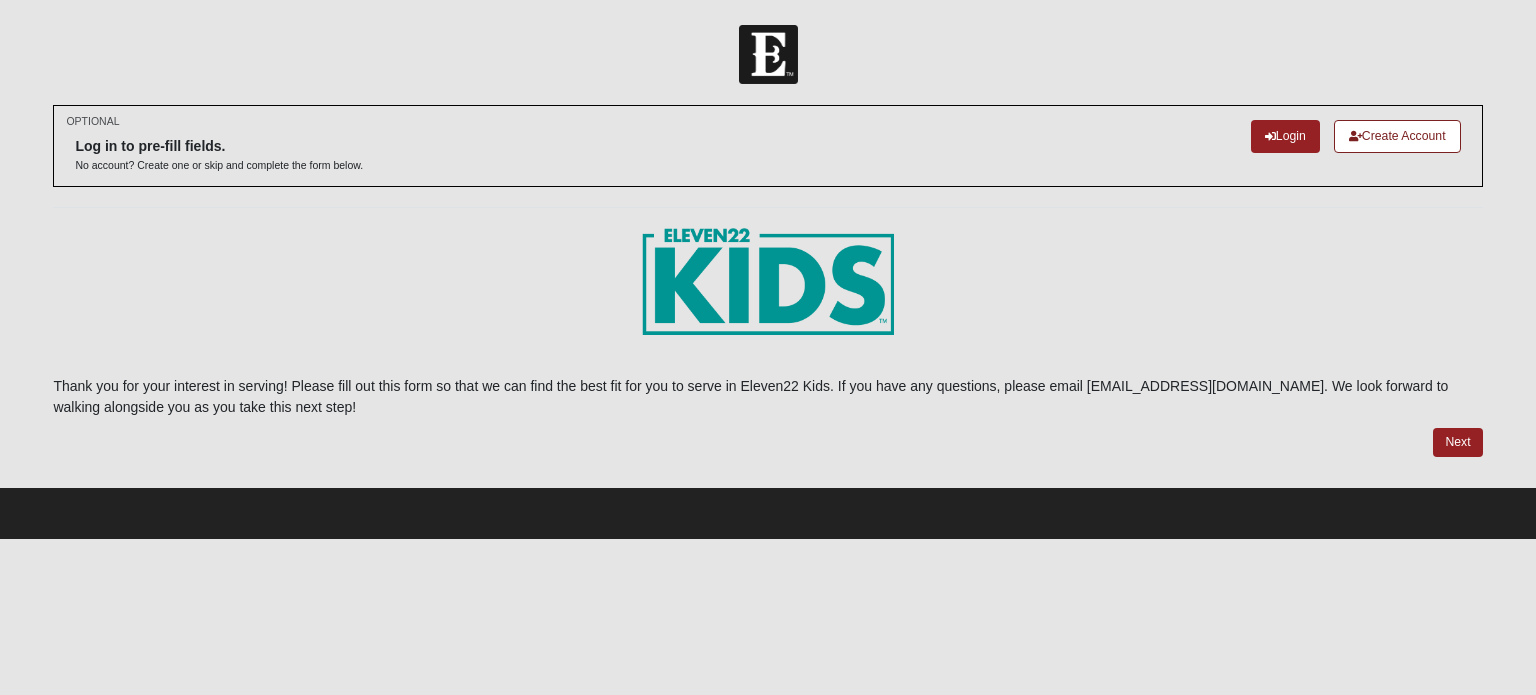scroll, scrollTop: 0, scrollLeft: 0, axis: both 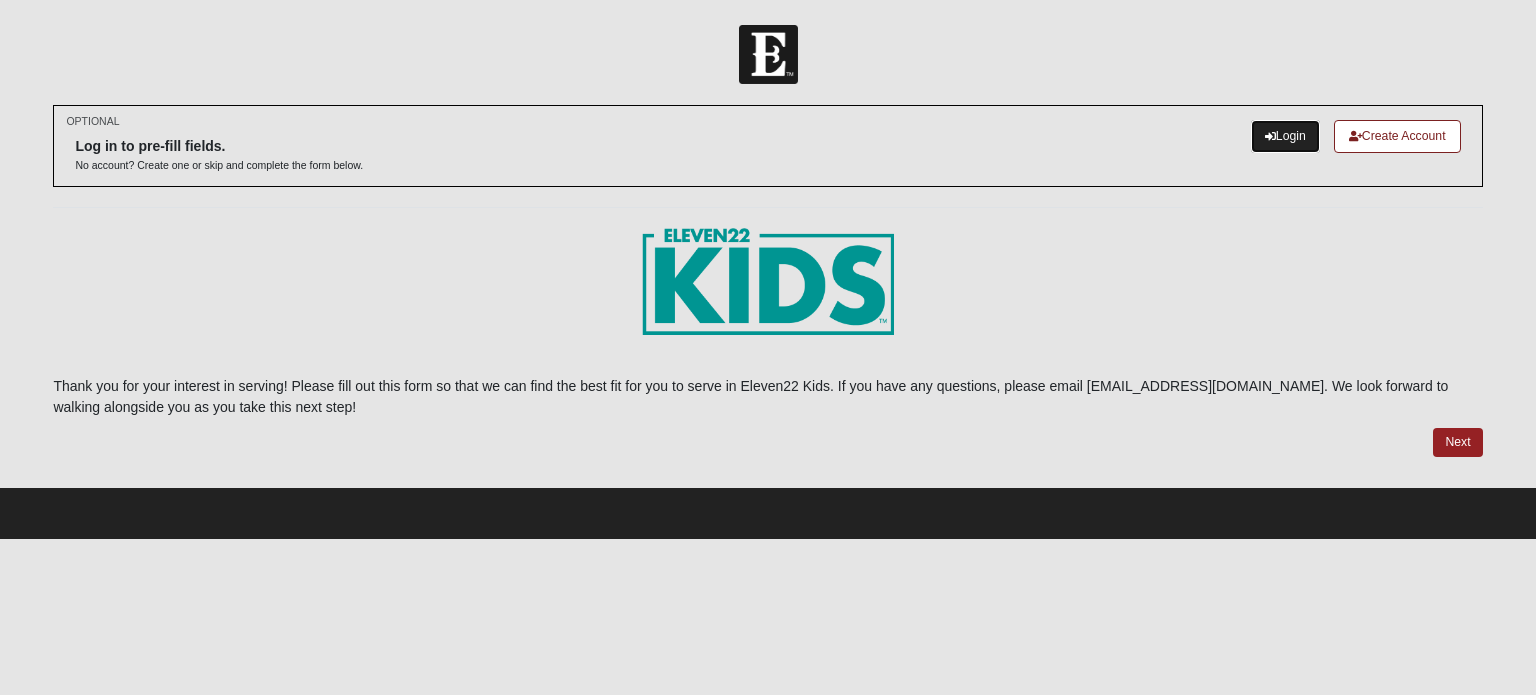 click on "Login" at bounding box center (1285, 136) 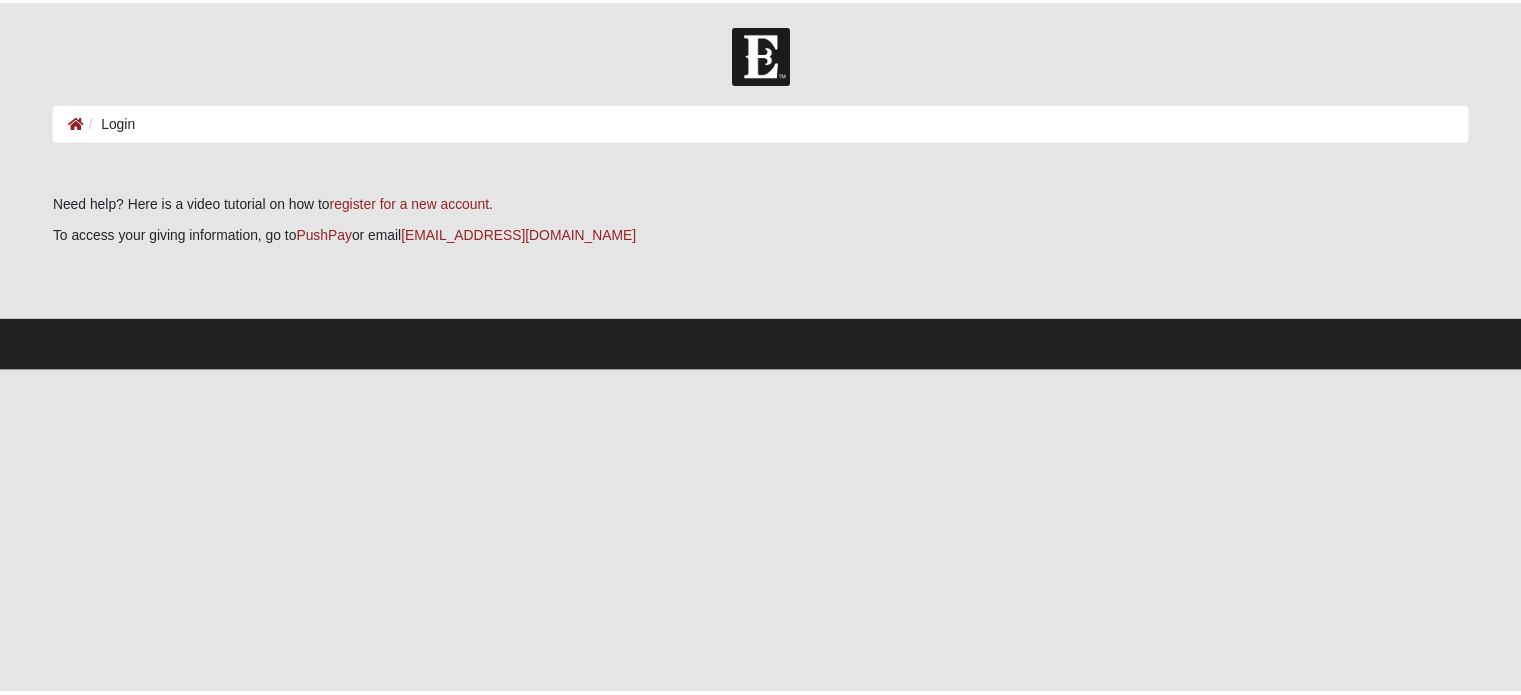 scroll, scrollTop: 0, scrollLeft: 0, axis: both 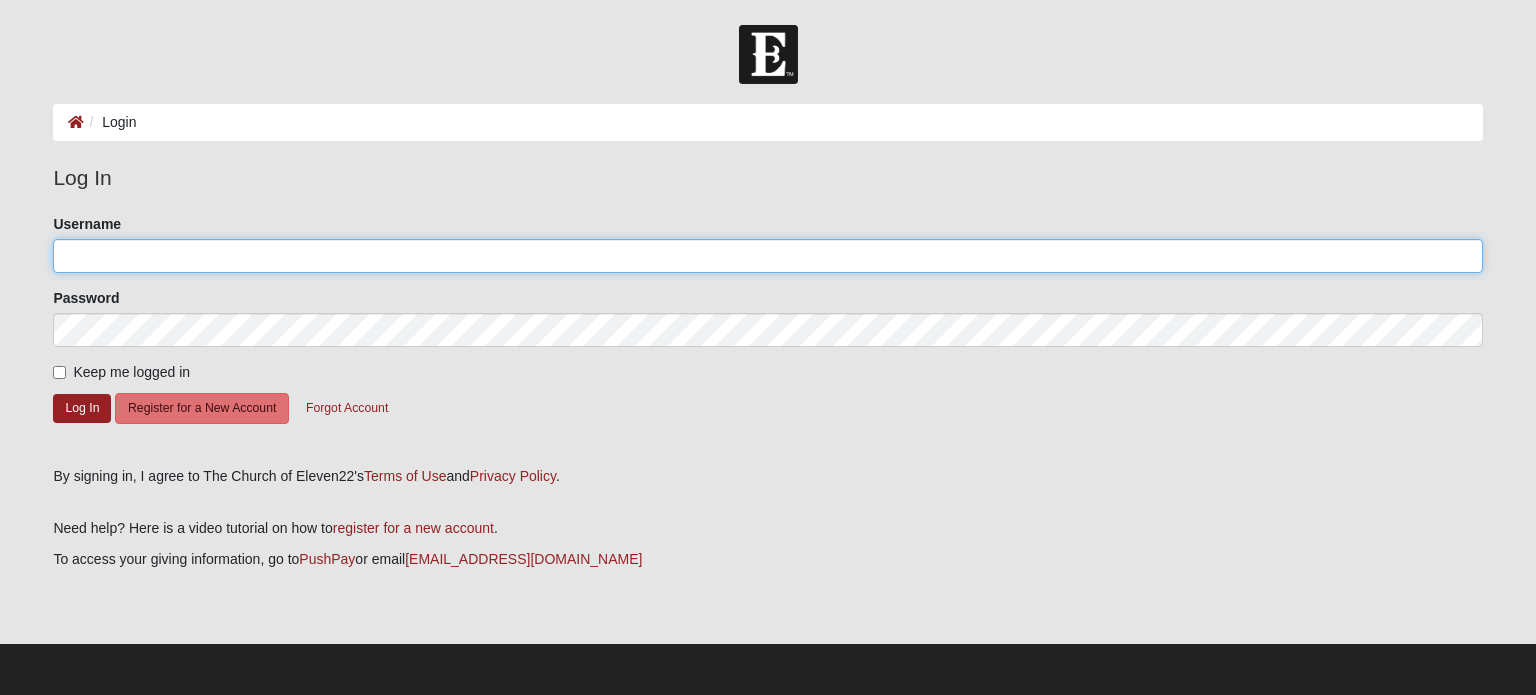 click on "Username" 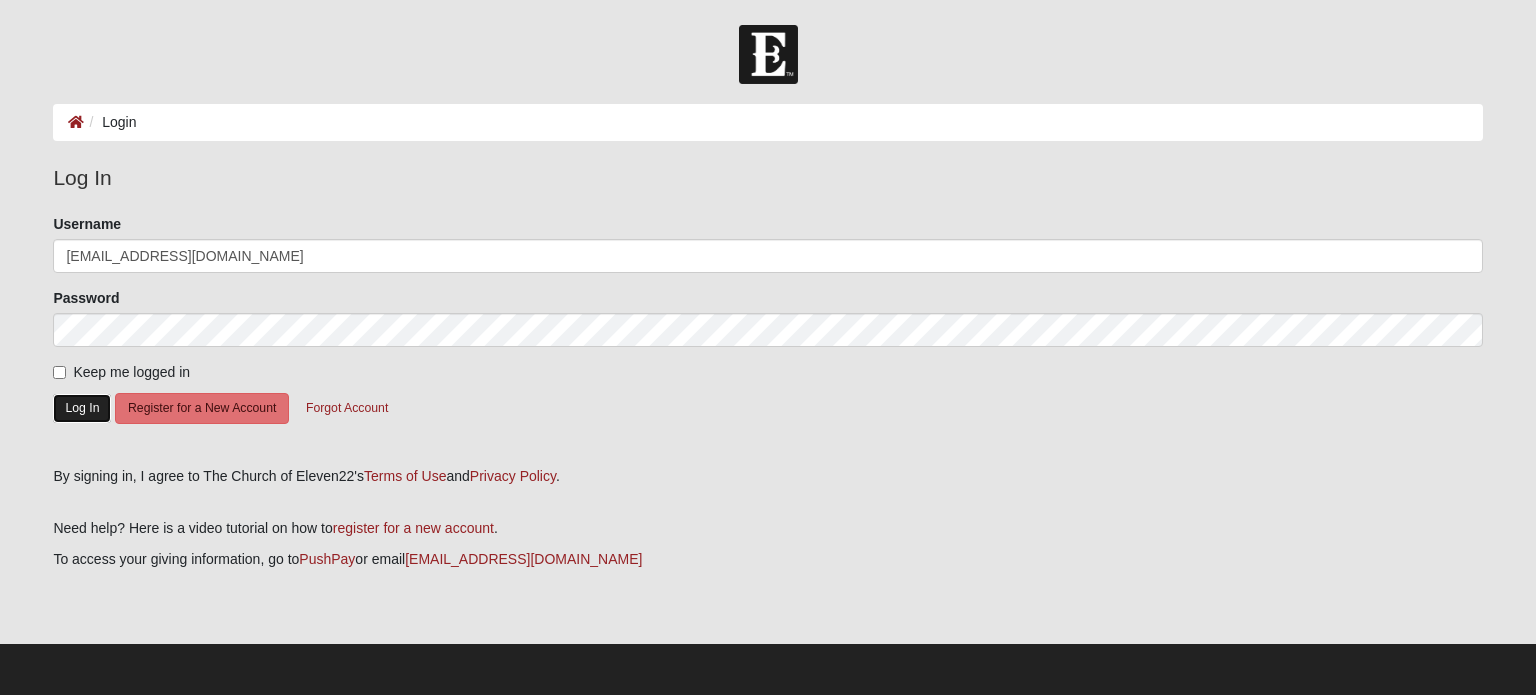 click on "Log In" 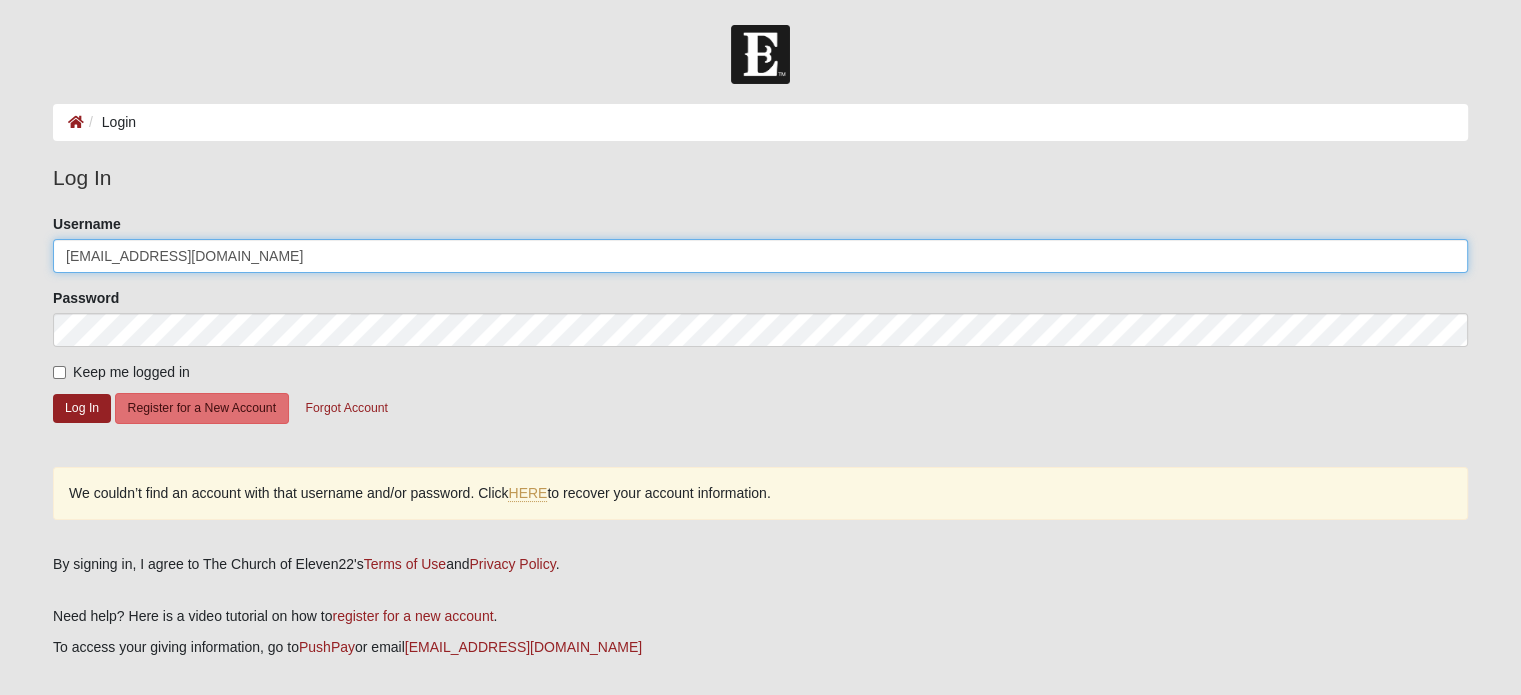 click on "shannonmcarlson@gmail.com" 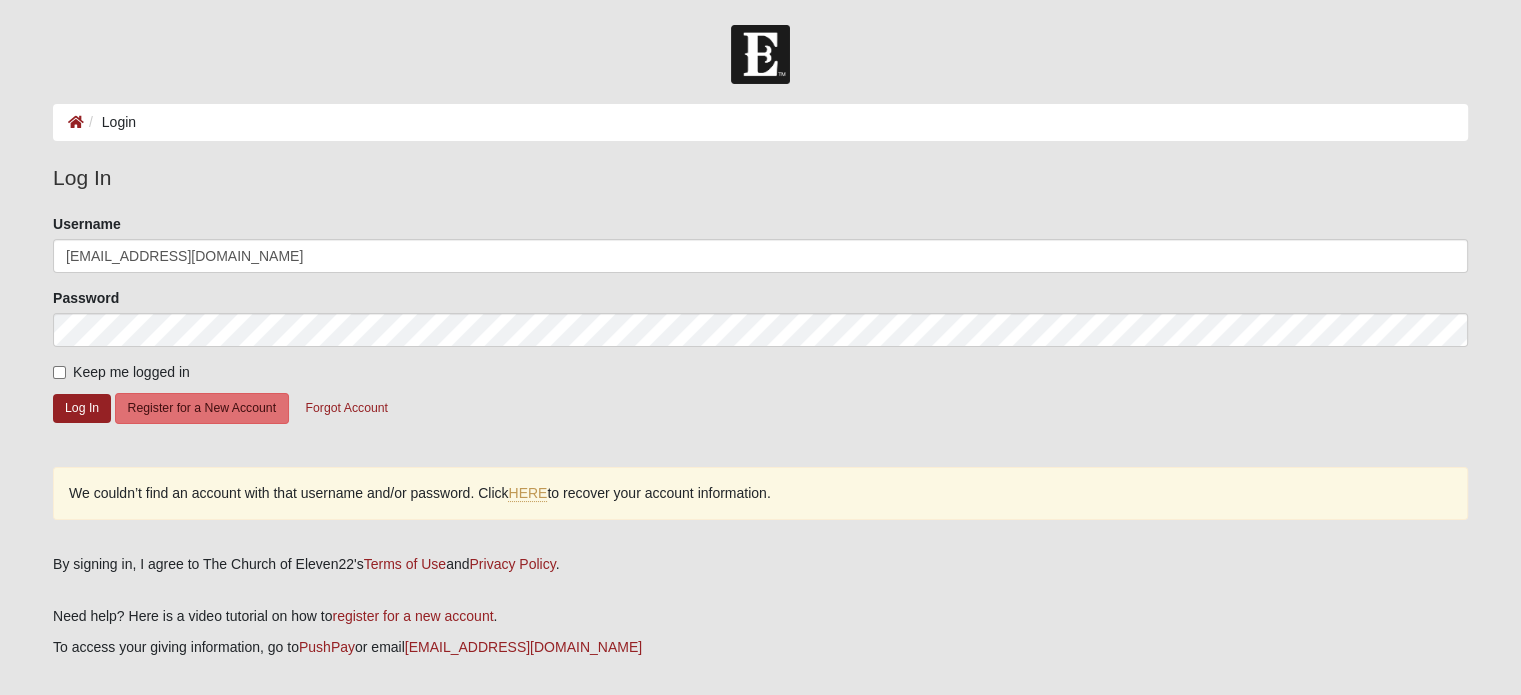 click on "Please correct the following:    Username    shannonmcarlson@gmail.com     Password      Keep me logged in Log In Register for a New Account Forgot Account" at bounding box center [760, 333] 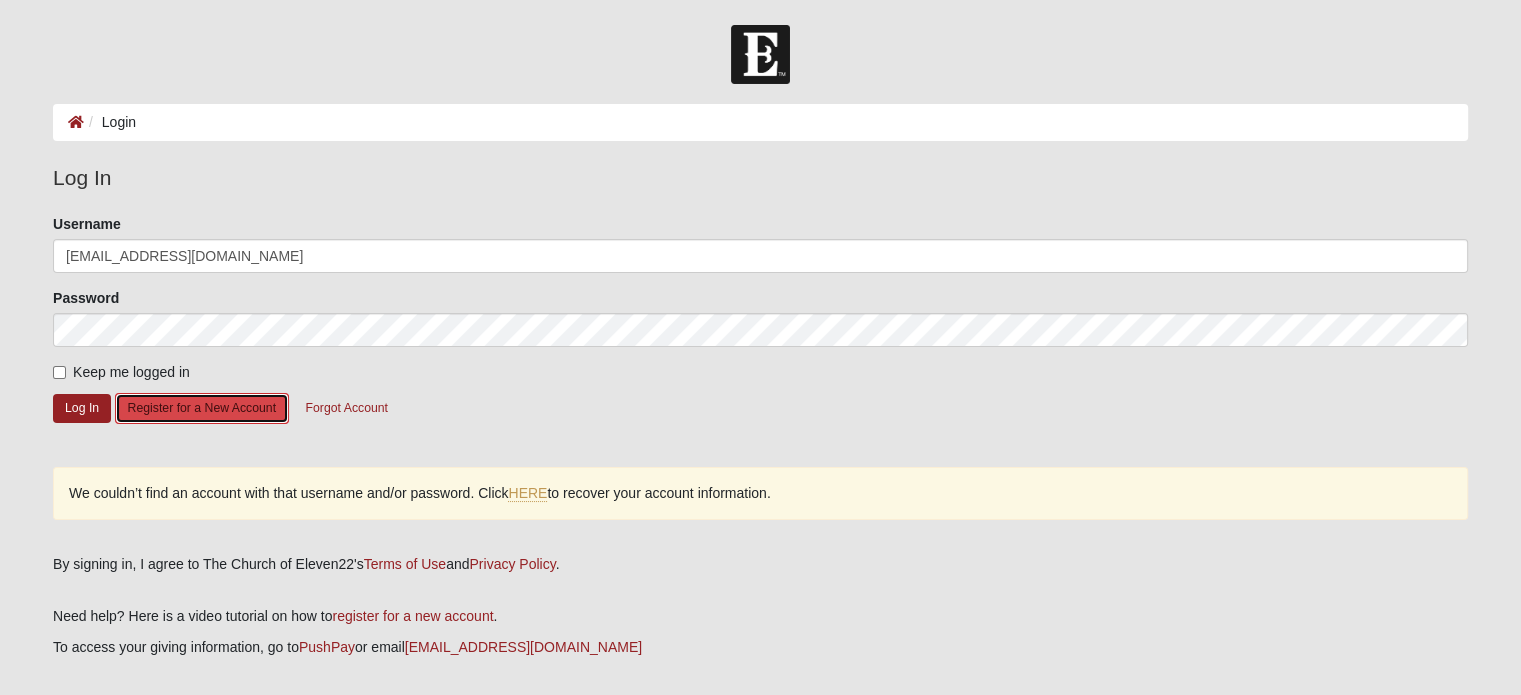 click on "Register for a New Account" 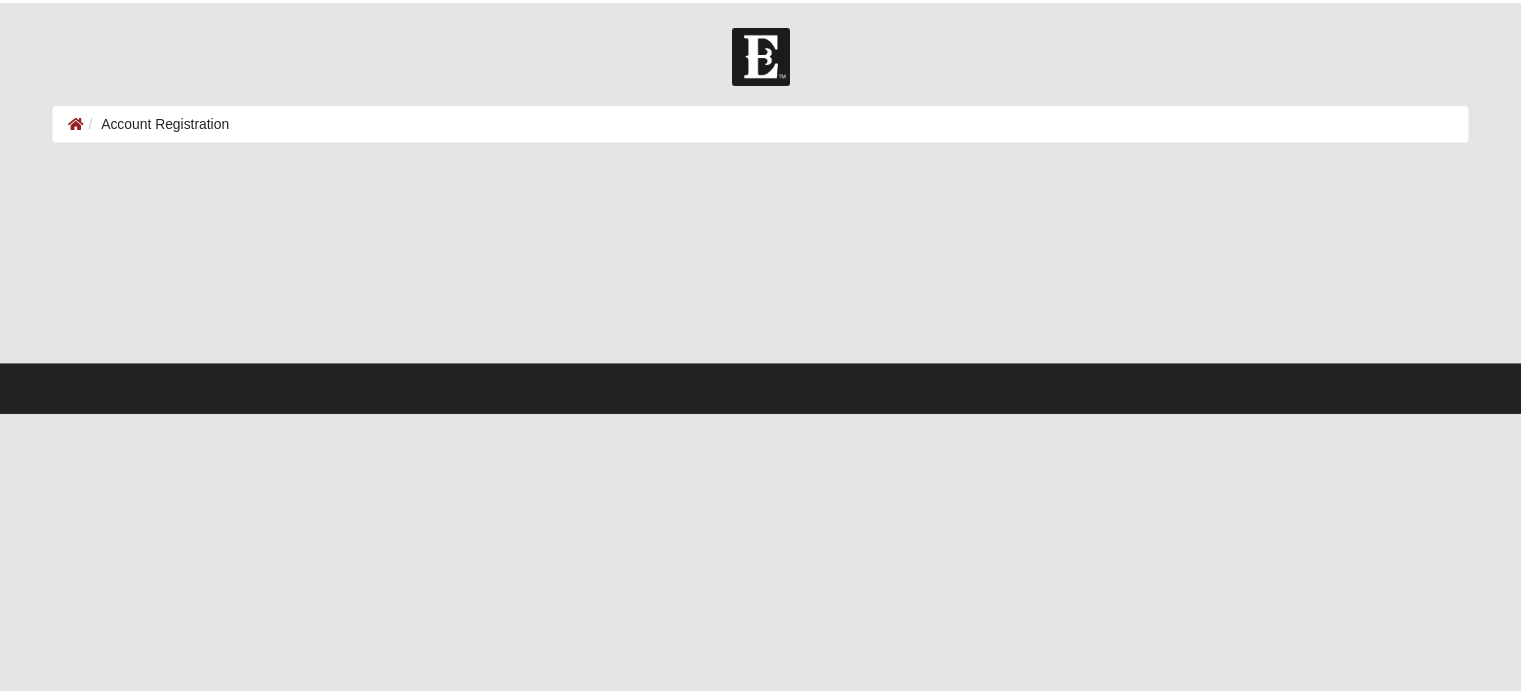 scroll, scrollTop: 0, scrollLeft: 0, axis: both 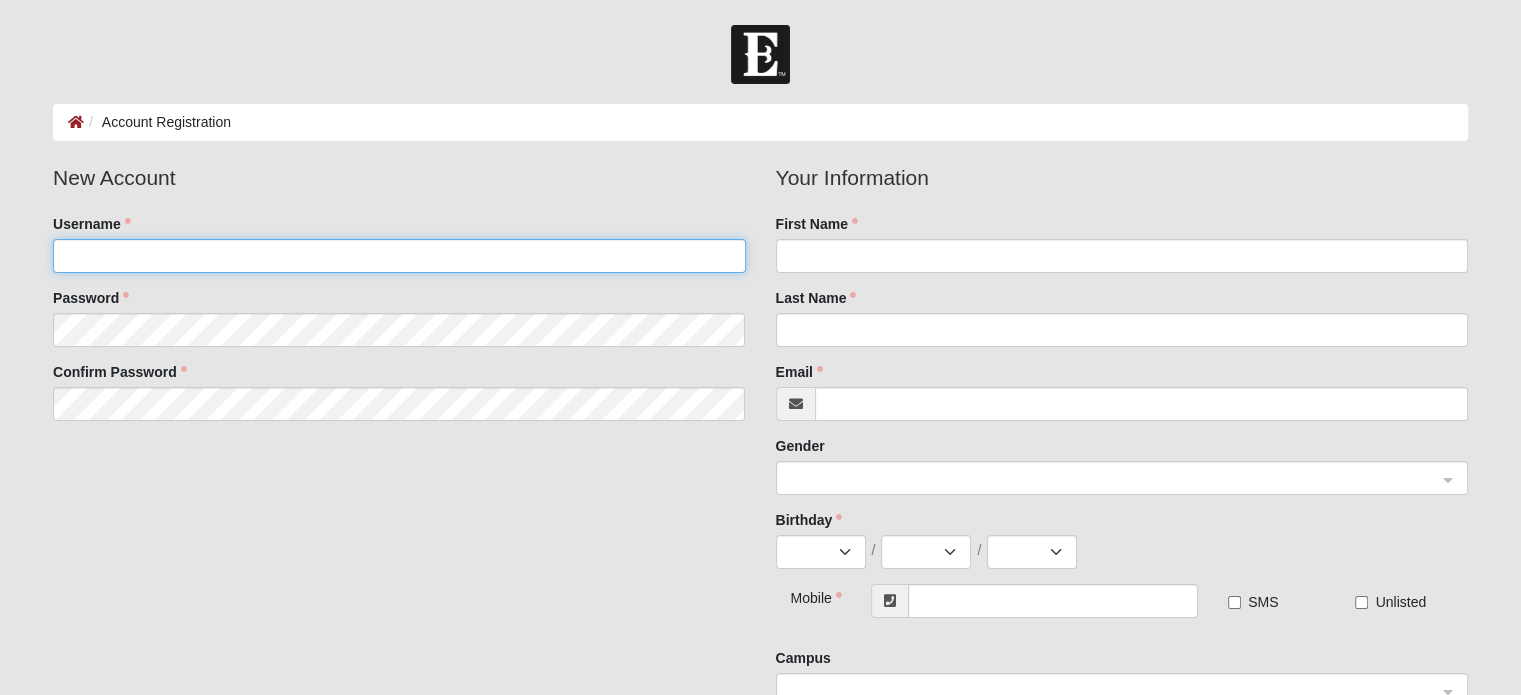 type on "[EMAIL_ADDRESS][DOMAIN_NAME]" 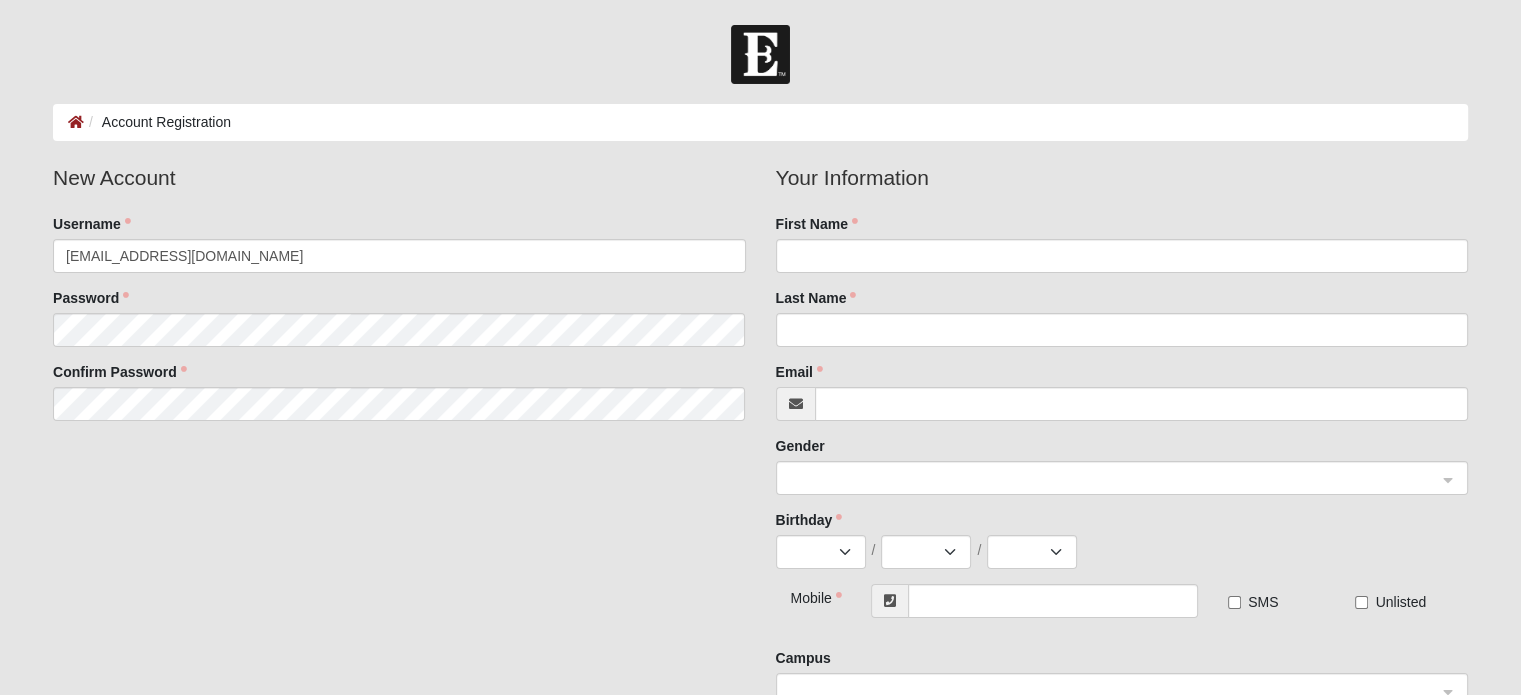 click on "New Account   Username    shannonmcarlson@gmail.com     Password        Confirm Password" at bounding box center (399, 299) 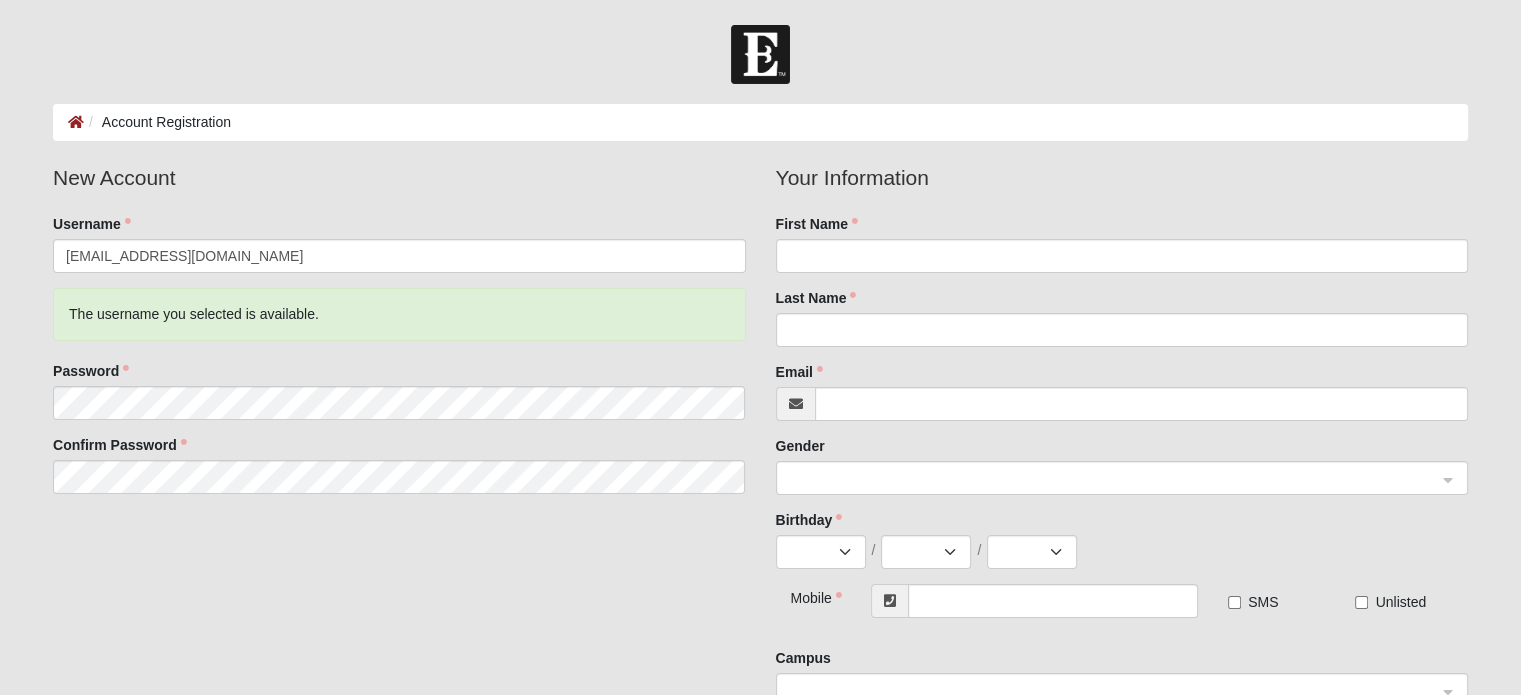 click on "The username you selected is available." 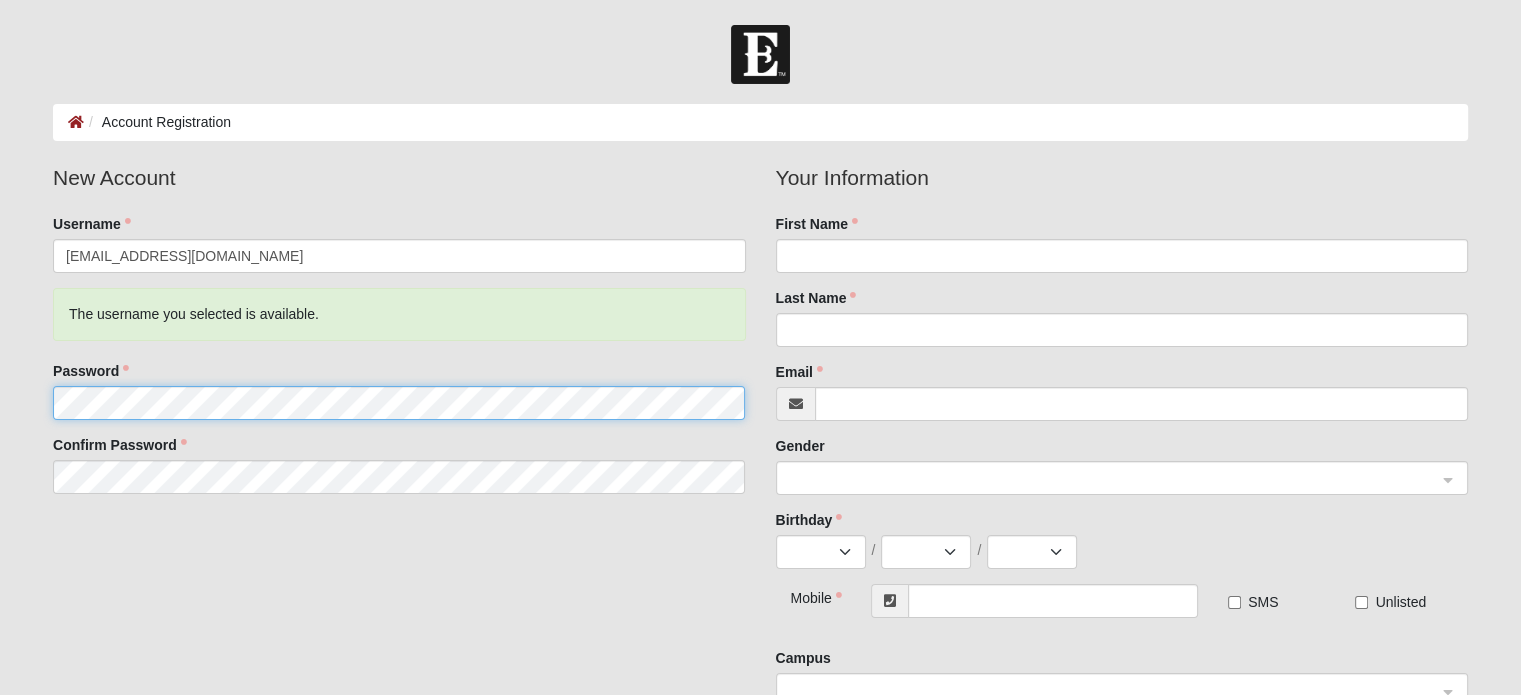 click on "Log In
Account Registration
Account Registration
Error
Please correct the following:      New Account   Username    shannonmcarlson@gmail.com   The username you selected is available.   Password        Confirm Password      Your Information   First Name" at bounding box center (760, 528) 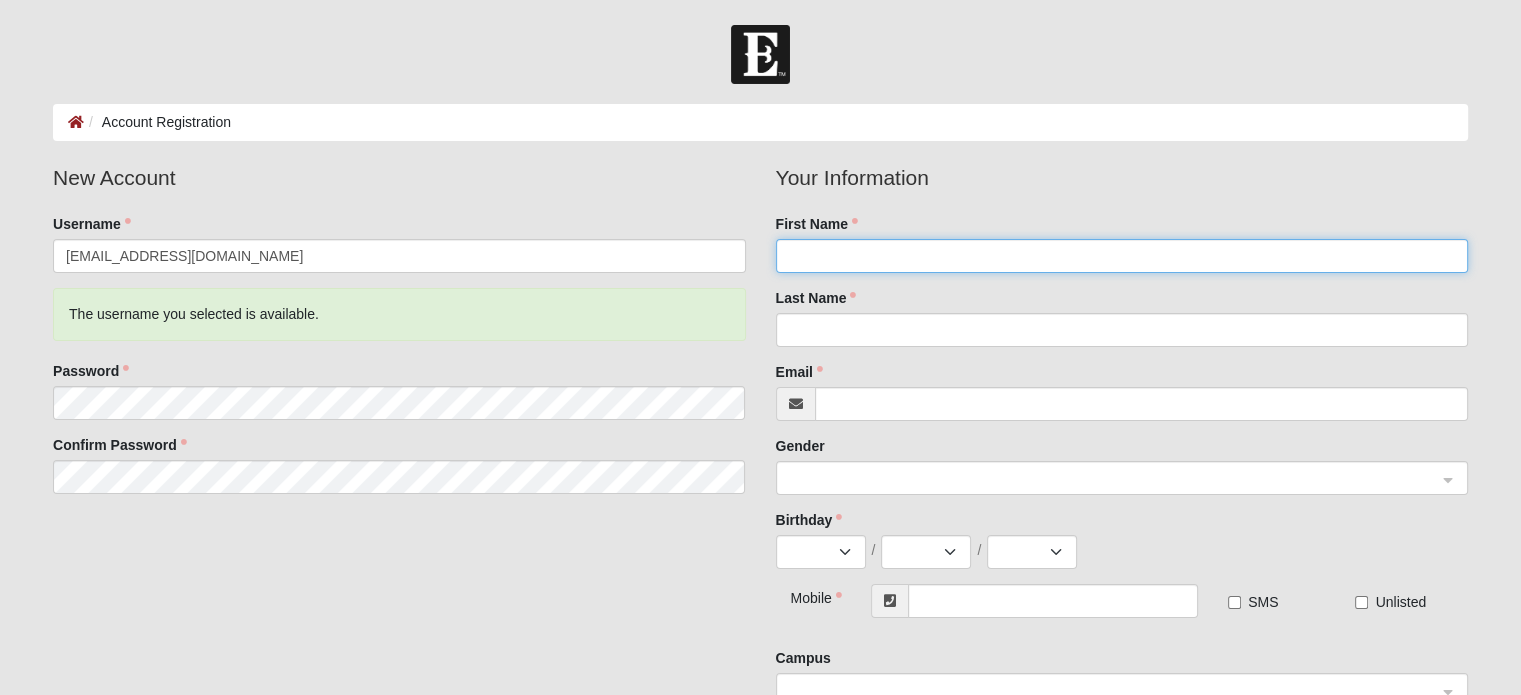click on "First Name" 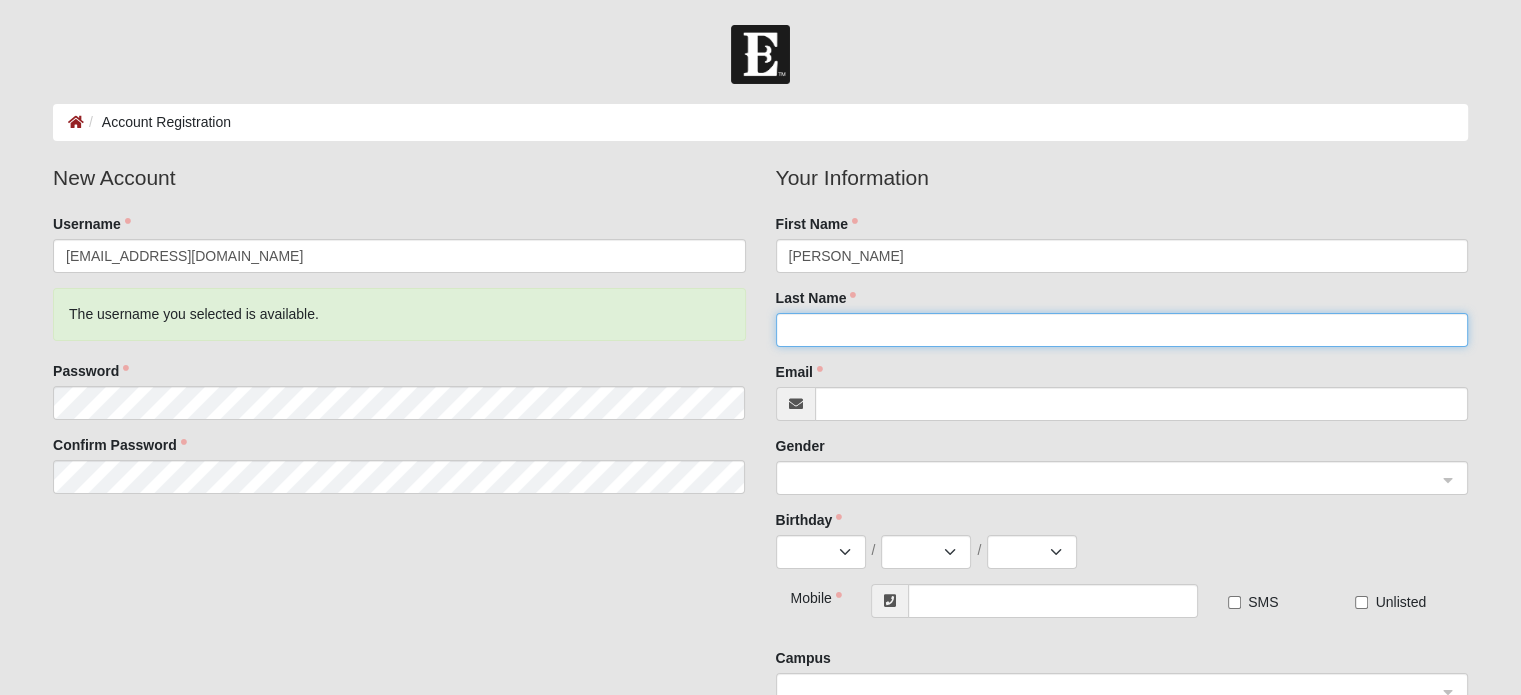 type on "[PERSON_NAME]" 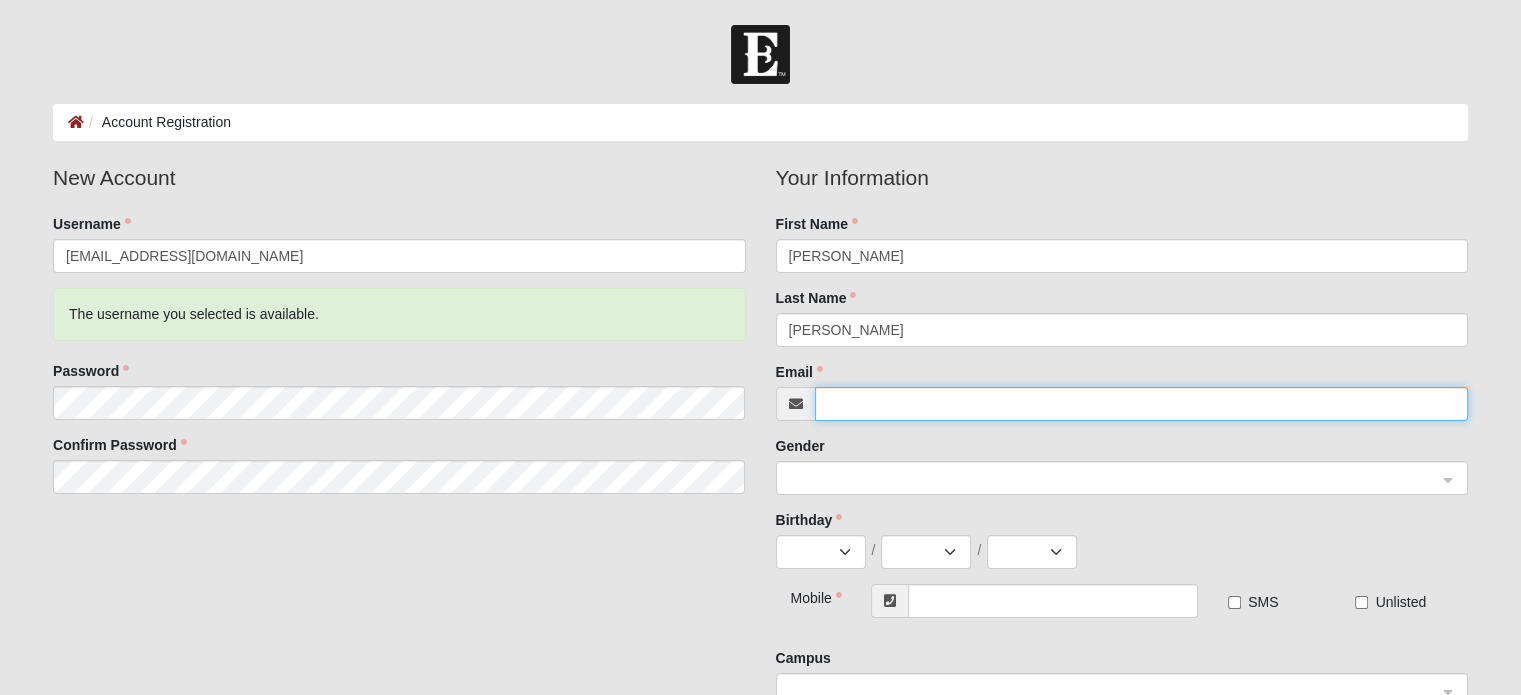 type on "shannonmcarlson@gmail.com" 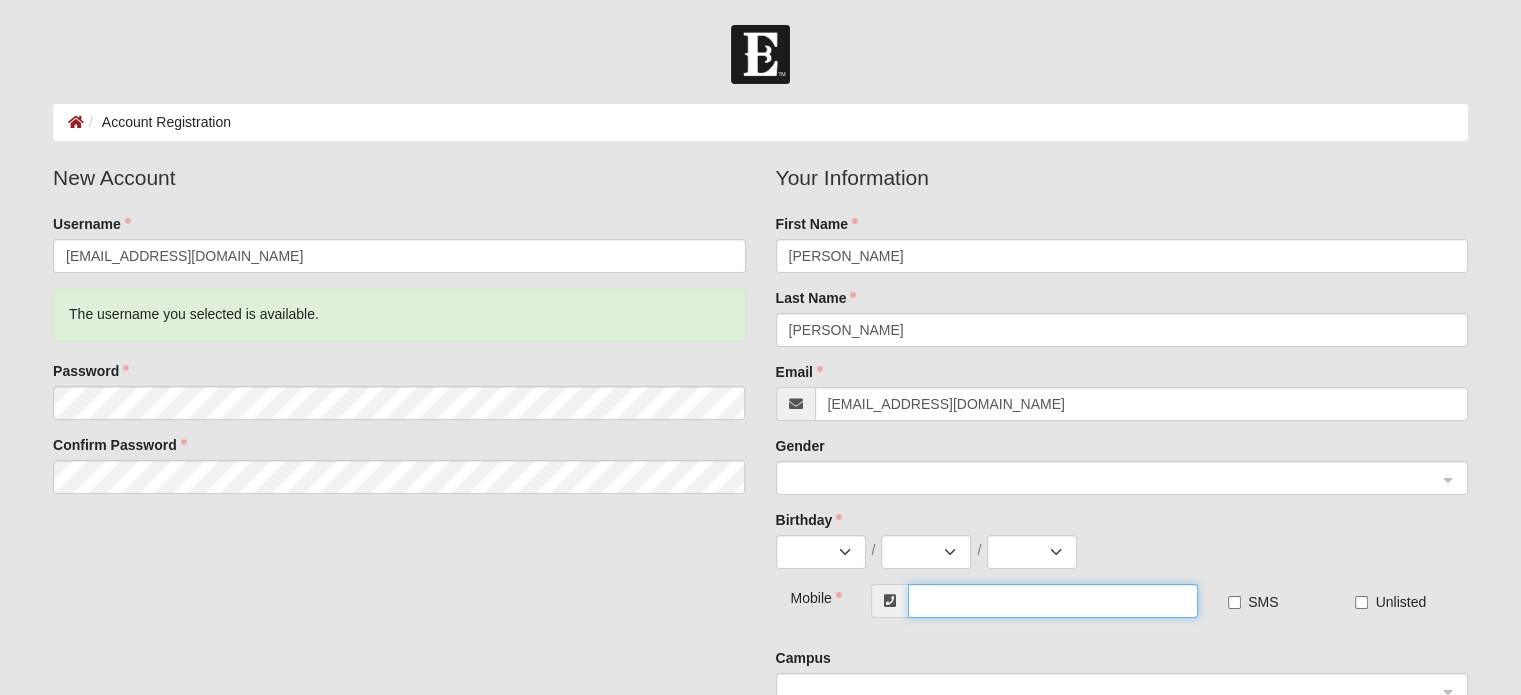 type on "(843) 539-8454" 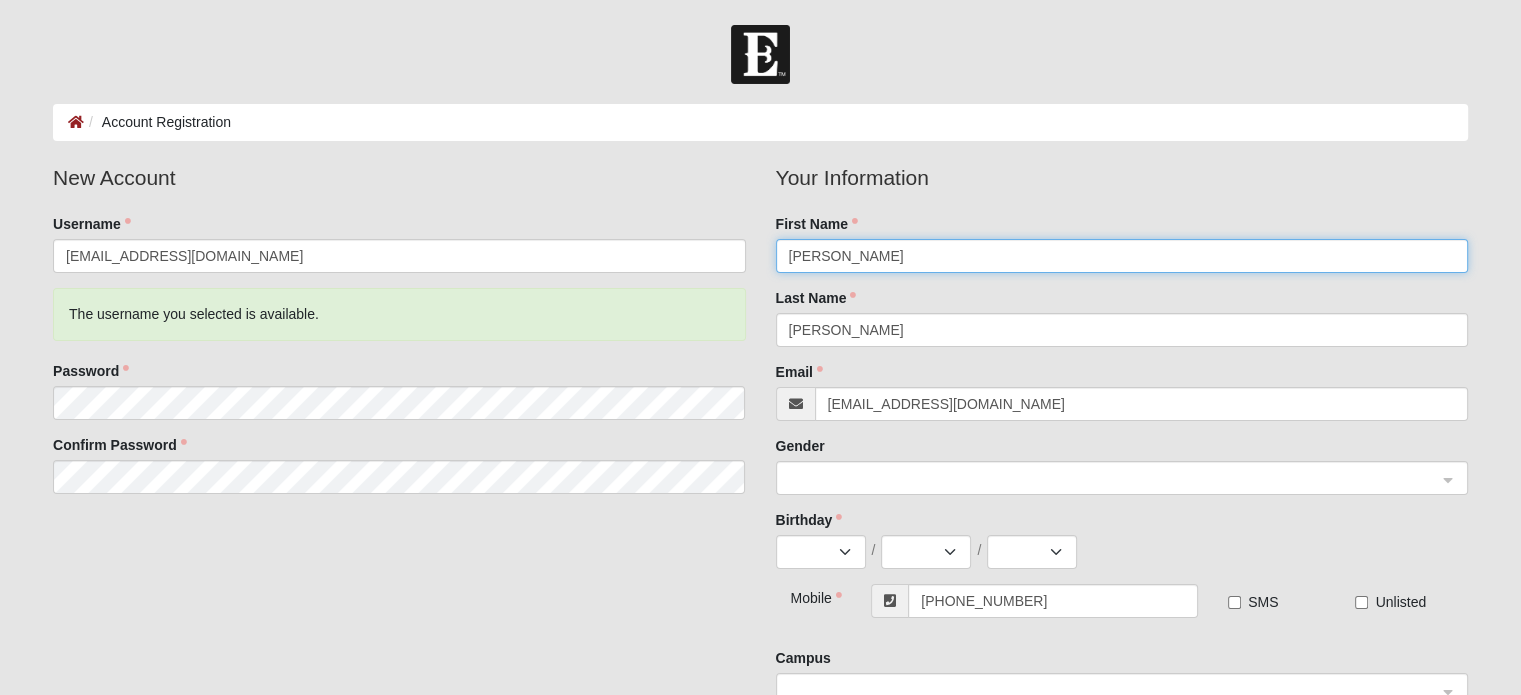 click 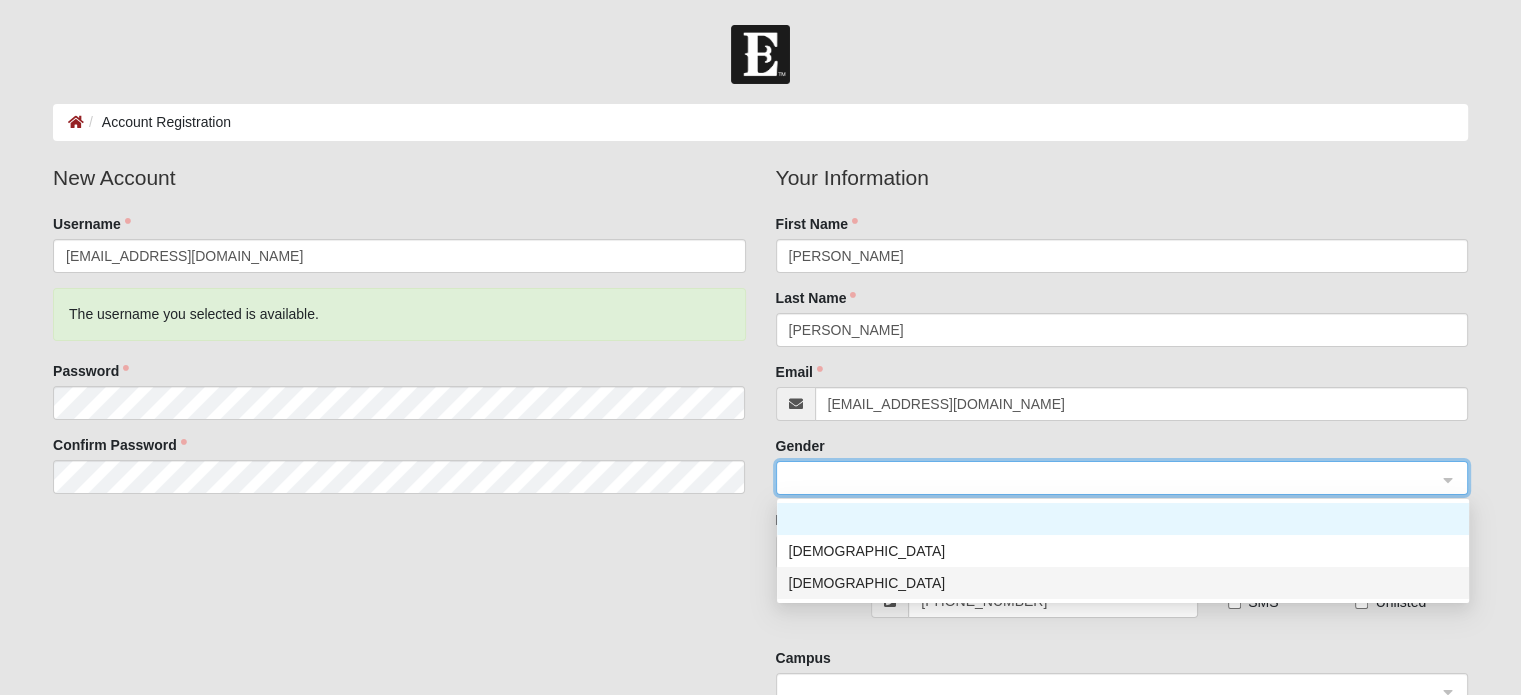 click on "Female" at bounding box center (1123, 583) 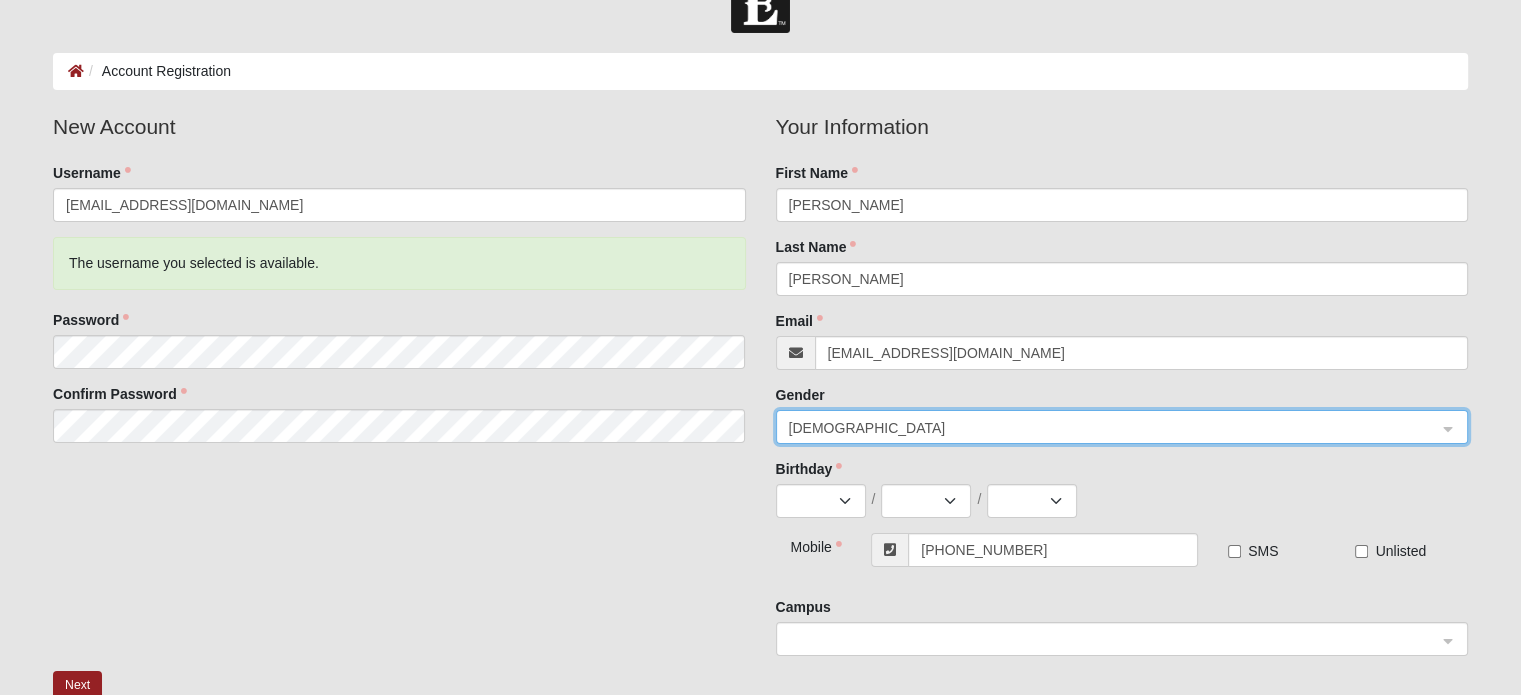 scroll, scrollTop: 100, scrollLeft: 0, axis: vertical 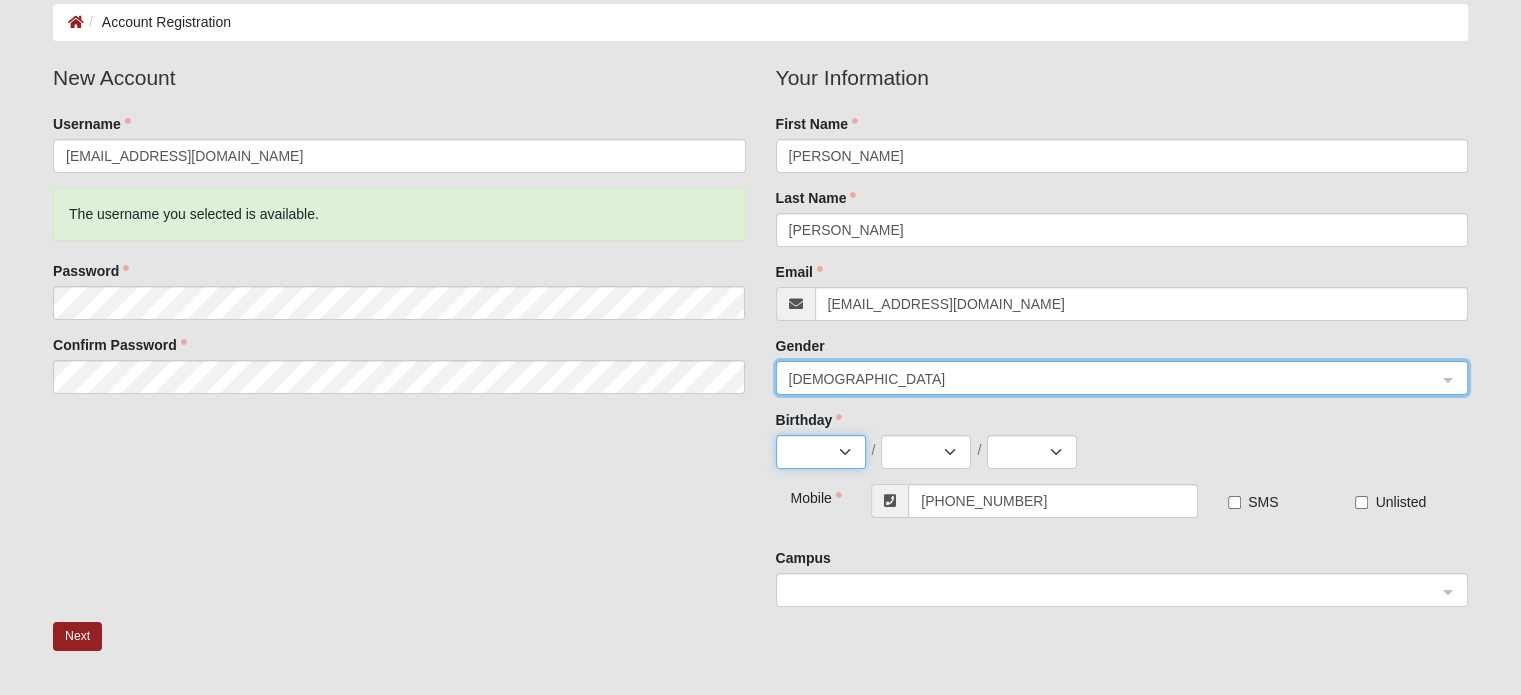 click on "Jan Feb Mar Apr May Jun Jul Aug Sep Oct Nov Dec" at bounding box center (821, 452) 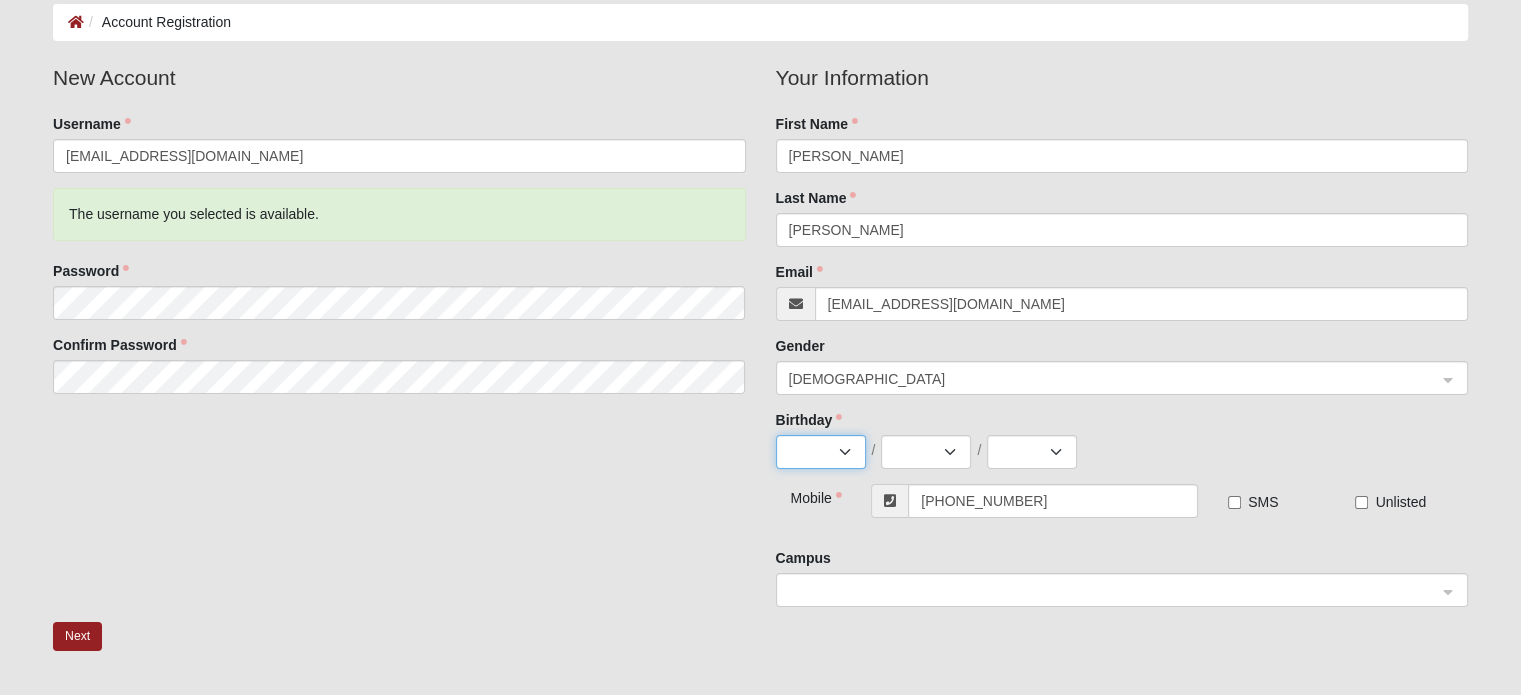 select on "9" 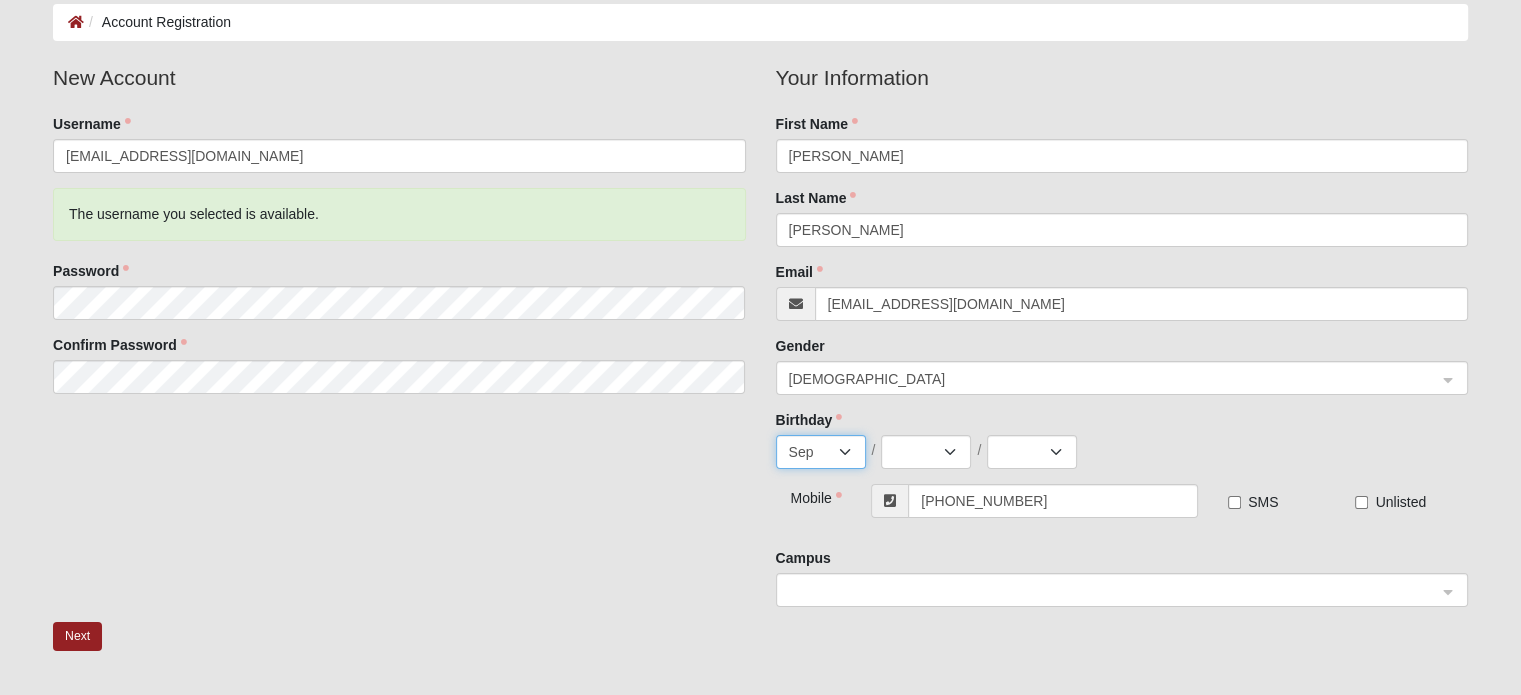 click on "Jan Feb Mar Apr May Jun Jul Aug Sep Oct Nov Dec" at bounding box center (821, 452) 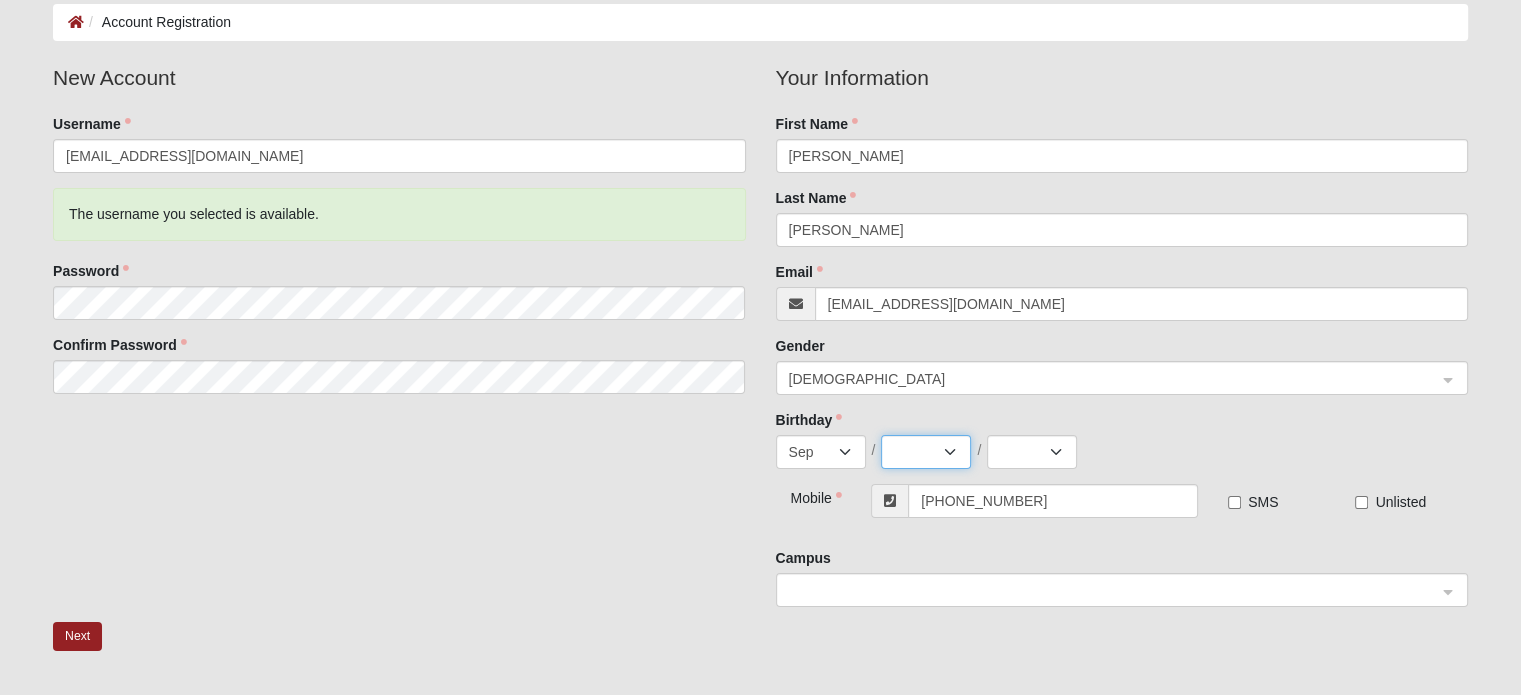 click on "1 2 3 4 5 6 7 8 9 10 11 12 13 14 15 16 17 18 19 20 21 22 23 24 25 26 27 28 29 30" at bounding box center (926, 452) 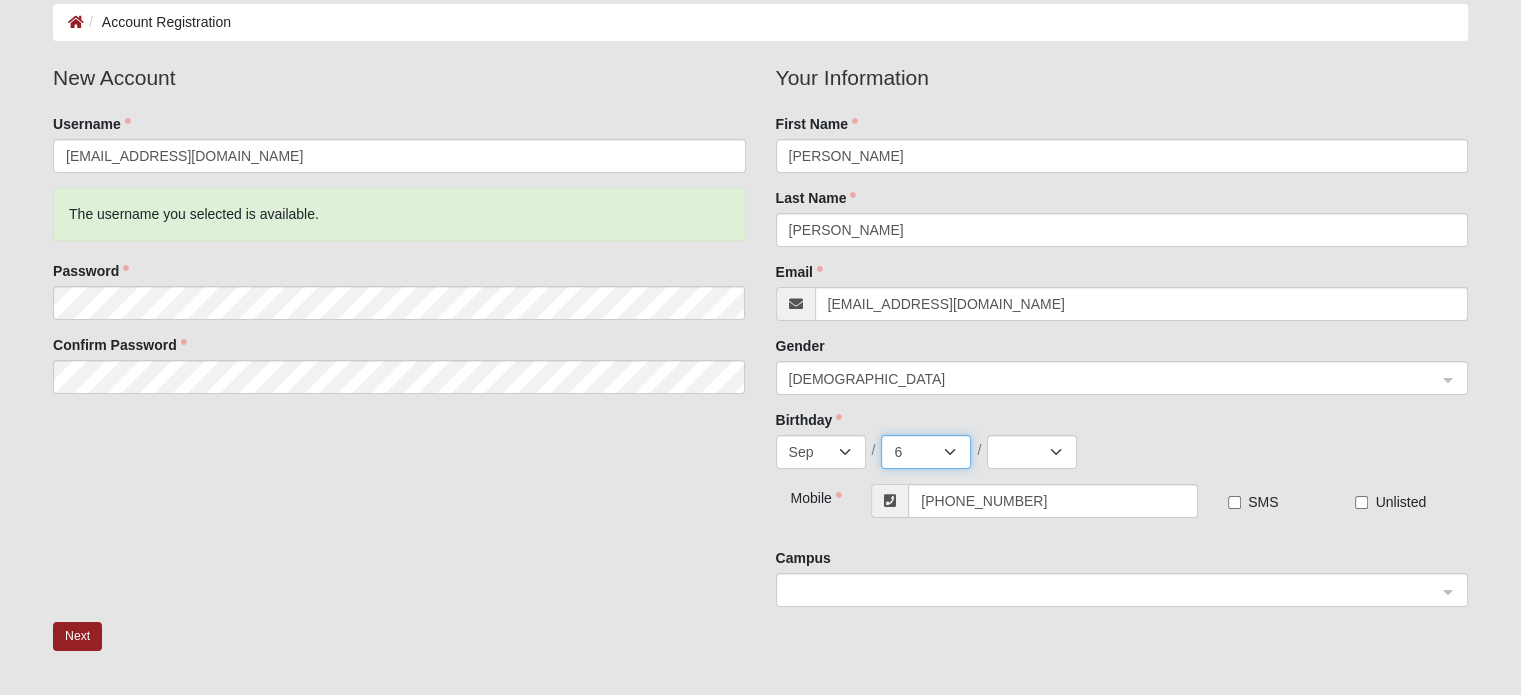 click on "1 2 3 4 5 6 7 8 9 10 11 12 13 14 15 16 17 18 19 20 21 22 23 24 25 26 27 28 29 30" at bounding box center (926, 452) 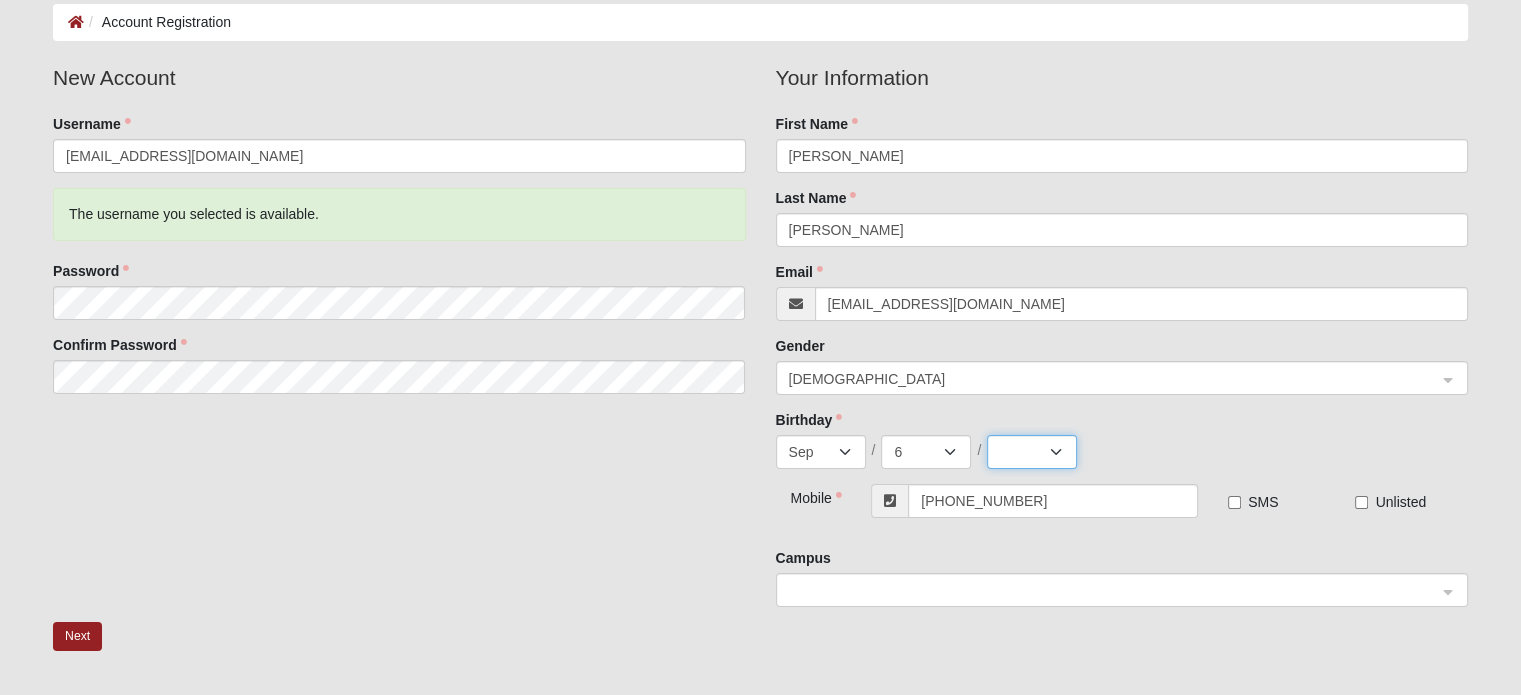 click on "2025 2024 2023 2022 2021 2020 2019 2018 2017 2016 2015 2014 2013 2012 2011 2010 2009 2008 2007 2006 2005 2004 2003 2002 2001 2000 1999 1998 1997 1996 1995 1994 1993 1992 1991 1990 1989 1988 1987 1986 1985 1984 1983 1982 1981 1980 1979 1978 1977 1976 1975 1974 1973 1972 1971 1970 1969 1968 1967 1966 1965 1964 1963 1962 1961 1960 1959 1958 1957 1956 1955 1954 1953 1952 1951 1950 1949 1948 1947 1946 1945 1944 1943 1942 1941 1940 1939 1938 1937 1936 1935 1934 1933 1932 1931 1930 1929 1928 1927 1926 1925 1924 1923 1922 1921 1920 1919 1918 1917 1916 1915 1914 1913 1912 1911 1910 1909 1908 1907 1906 1905 1904 1903 1902 1901 1900" at bounding box center [1032, 452] 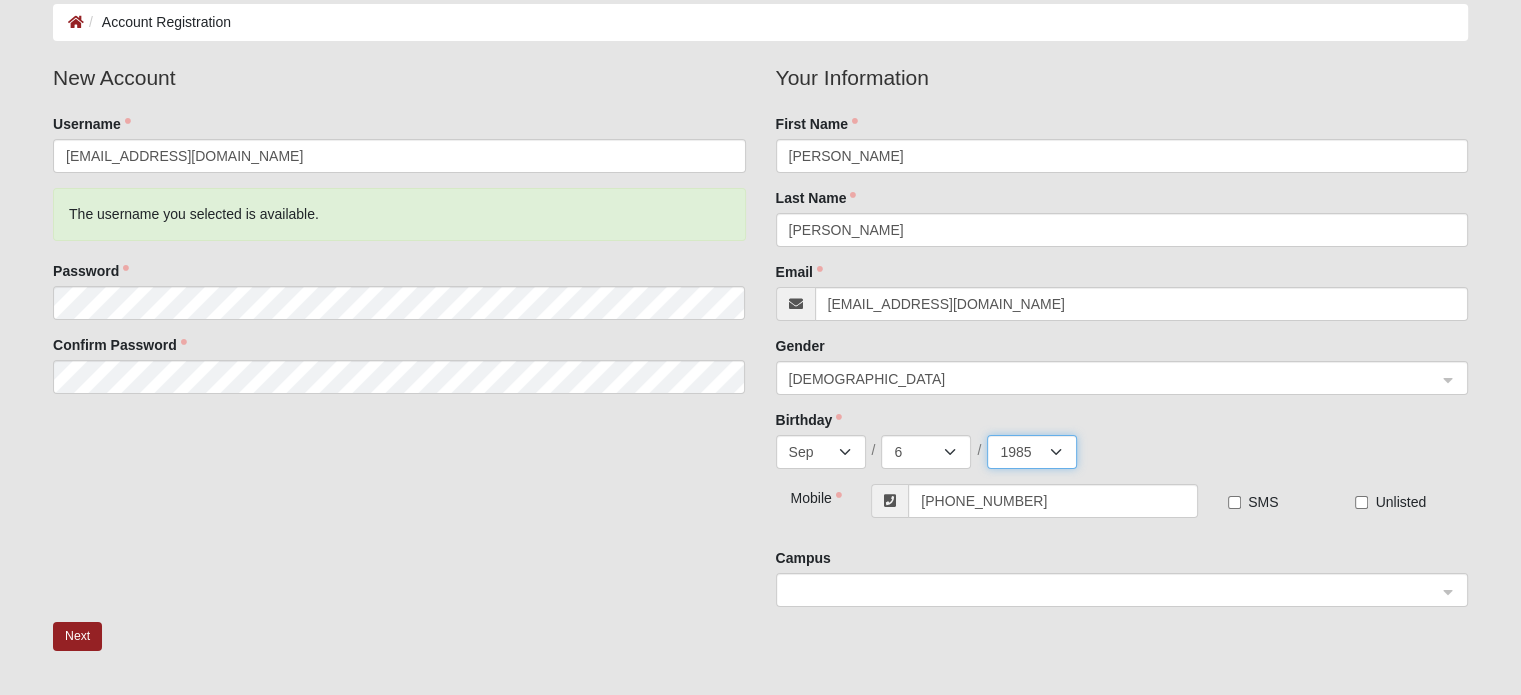 click on "2025 2024 2023 2022 2021 2020 2019 2018 2017 2016 2015 2014 2013 2012 2011 2010 2009 2008 2007 2006 2005 2004 2003 2002 2001 2000 1999 1998 1997 1996 1995 1994 1993 1992 1991 1990 1989 1988 1987 1986 1985 1984 1983 1982 1981 1980 1979 1978 1977 1976 1975 1974 1973 1972 1971 1970 1969 1968 1967 1966 1965 1964 1963 1962 1961 1960 1959 1958 1957 1956 1955 1954 1953 1952 1951 1950 1949 1948 1947 1946 1945 1944 1943 1942 1941 1940 1939 1938 1937 1936 1935 1934 1933 1932 1931 1930 1929 1928 1927 1926 1925 1924 1923 1922 1921 1920 1919 1918 1917 1916 1915 1914 1913 1912 1911 1910 1909 1908 1907 1906 1905 1904 1903 1902 1901 1900" at bounding box center (1032, 452) 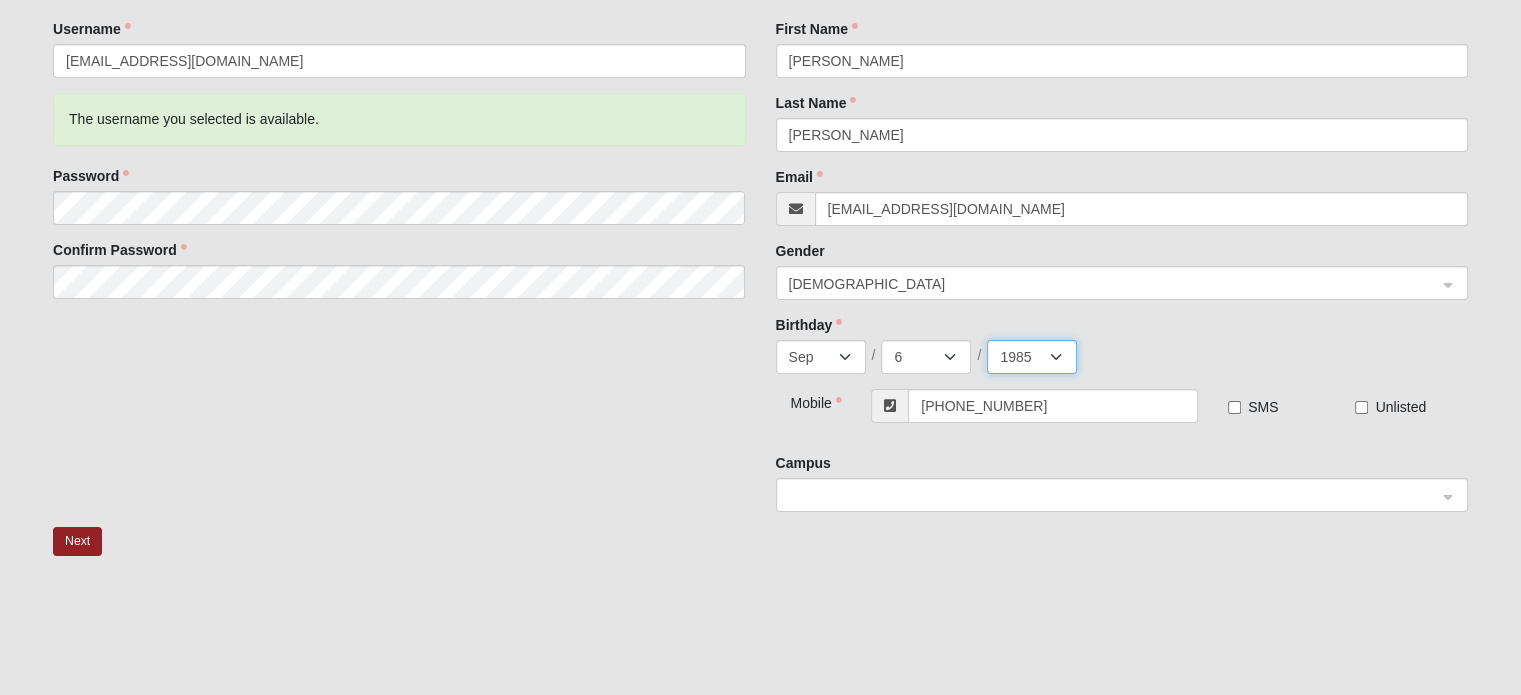 scroll, scrollTop: 200, scrollLeft: 0, axis: vertical 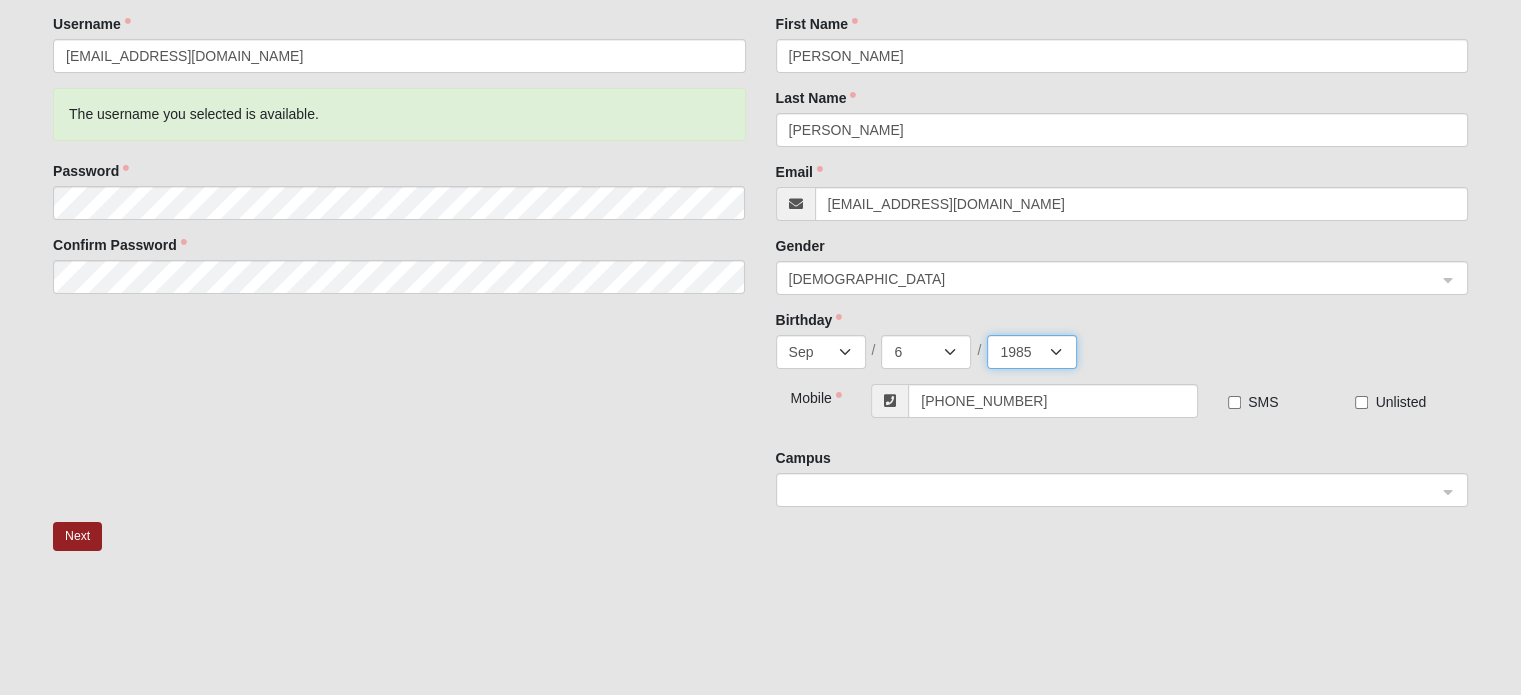 click 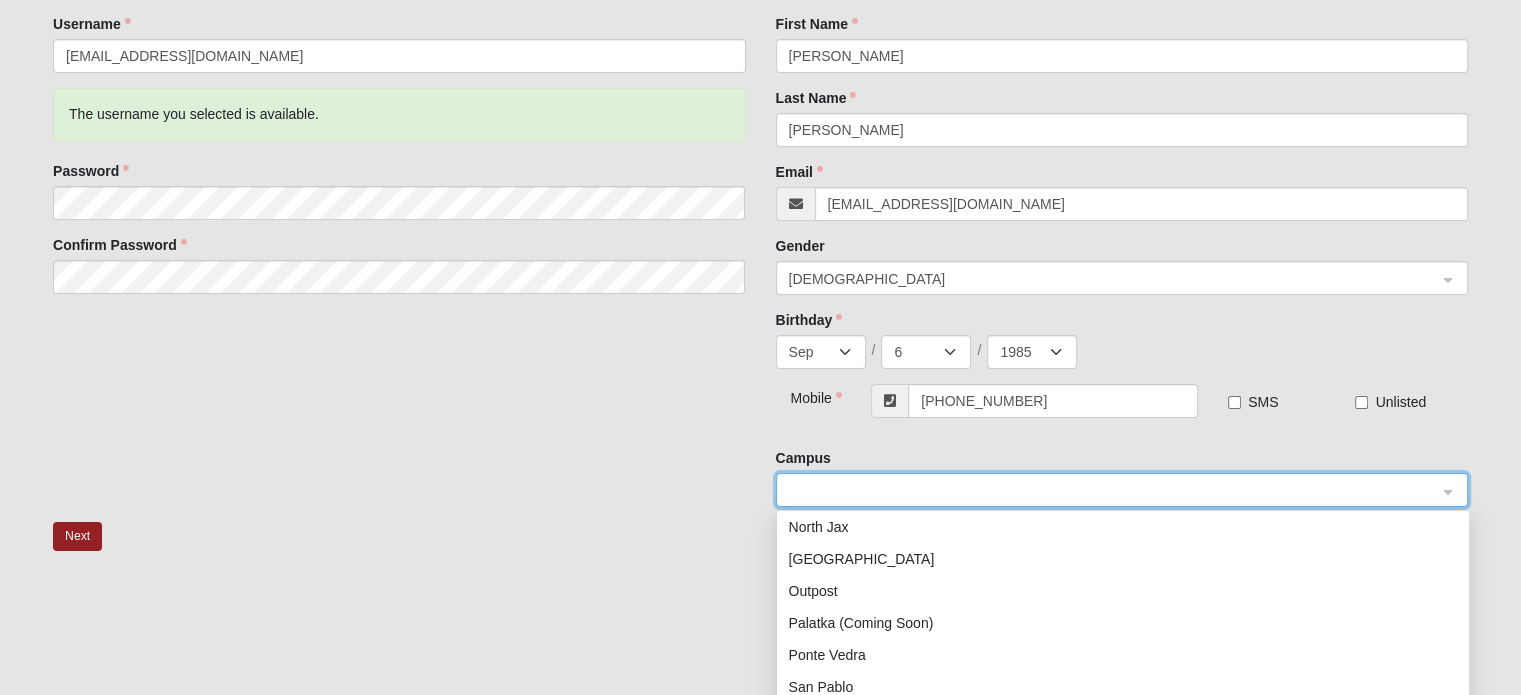 scroll, scrollTop: 256, scrollLeft: 0, axis: vertical 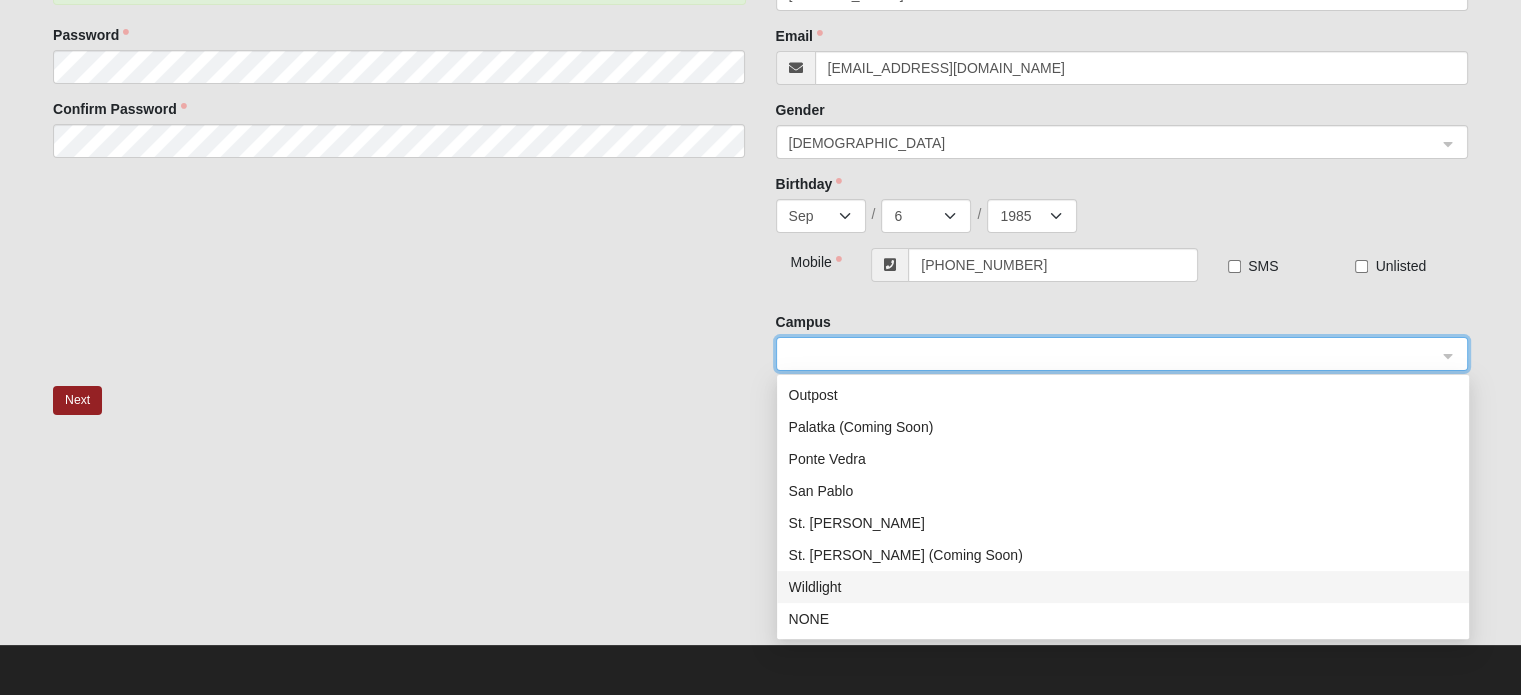 click on "Wildlight" at bounding box center [1123, 587] 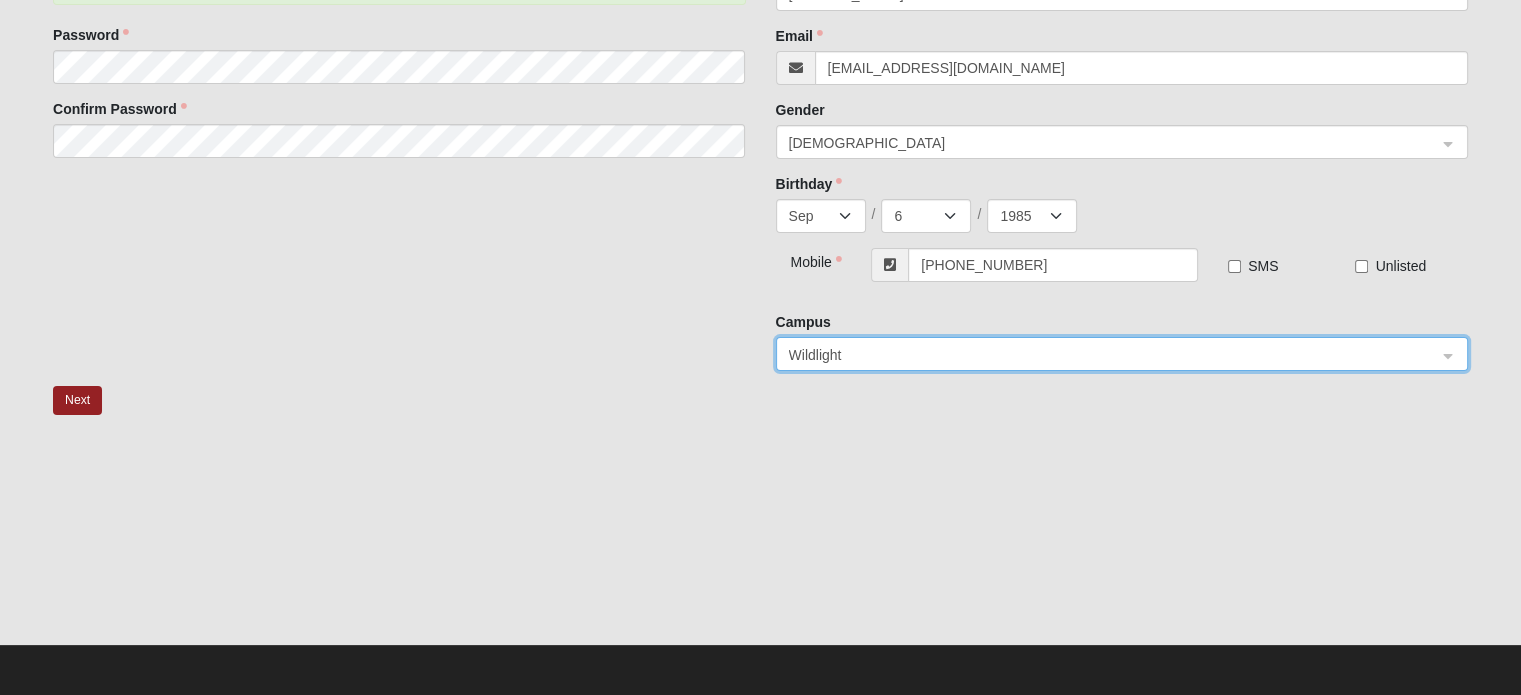 click at bounding box center (760, 543) 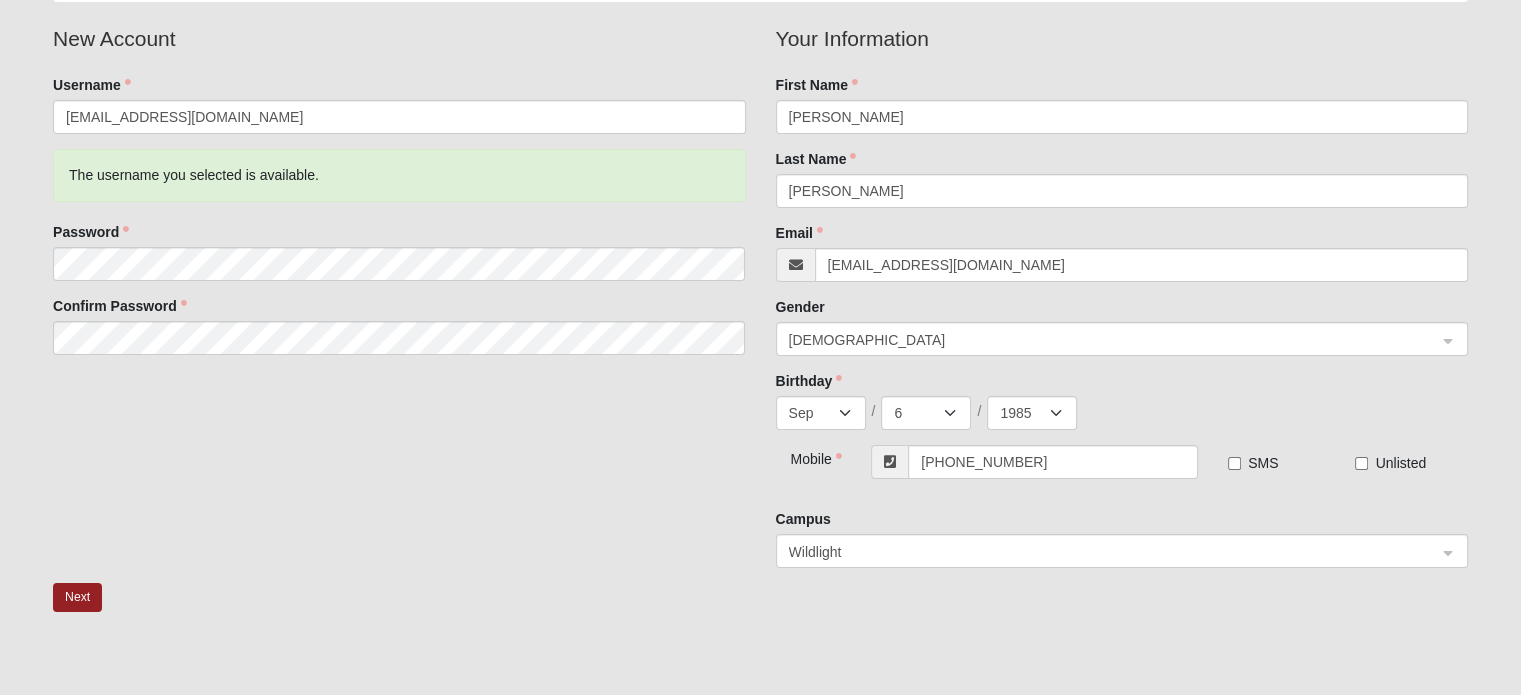 scroll, scrollTop: 136, scrollLeft: 0, axis: vertical 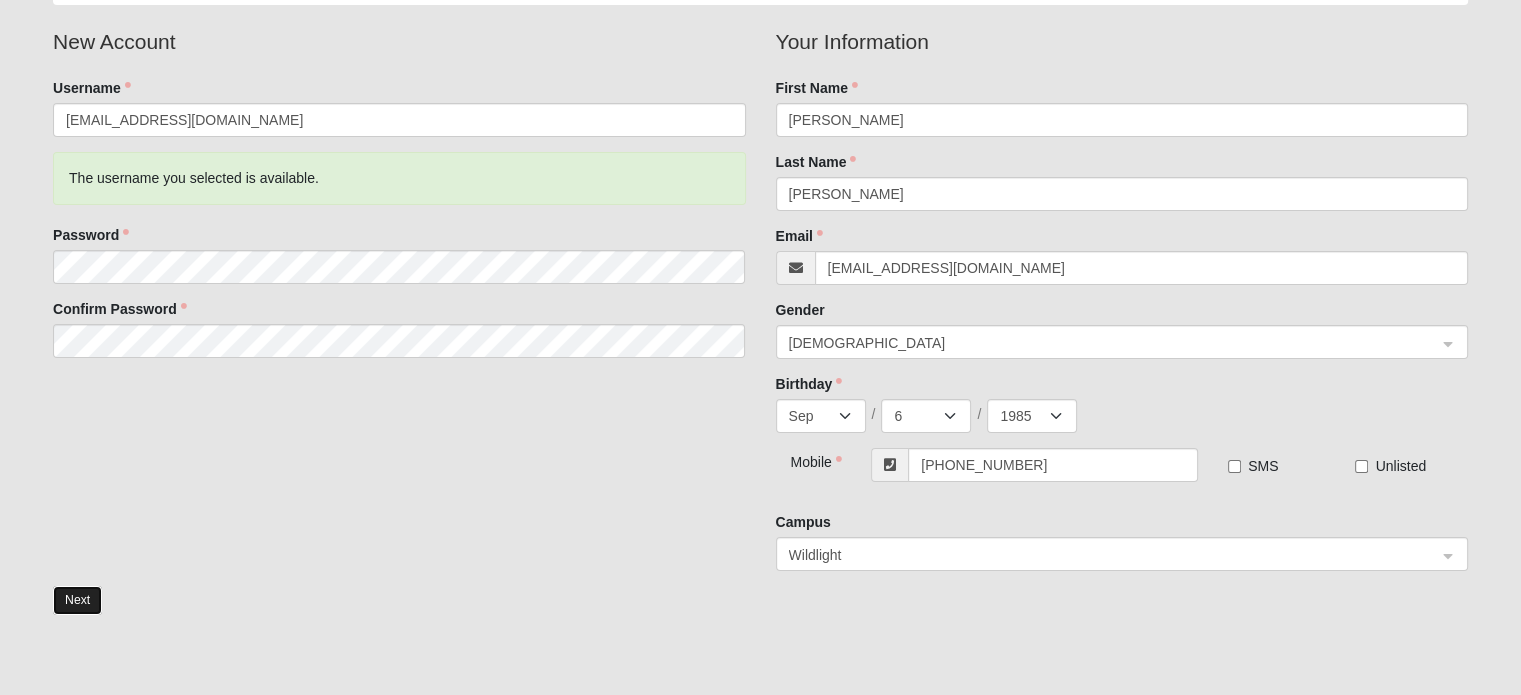 click on "Next" at bounding box center [77, 600] 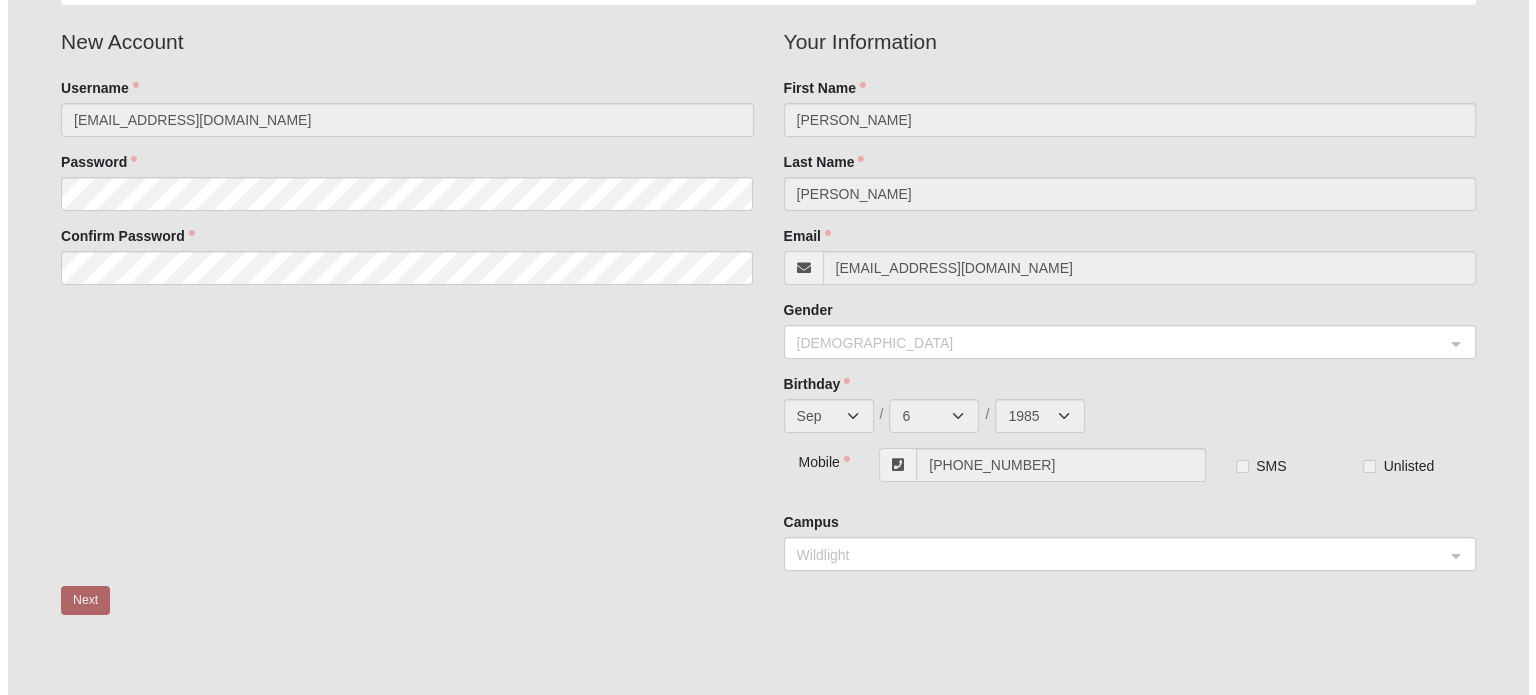 scroll, scrollTop: 0, scrollLeft: 0, axis: both 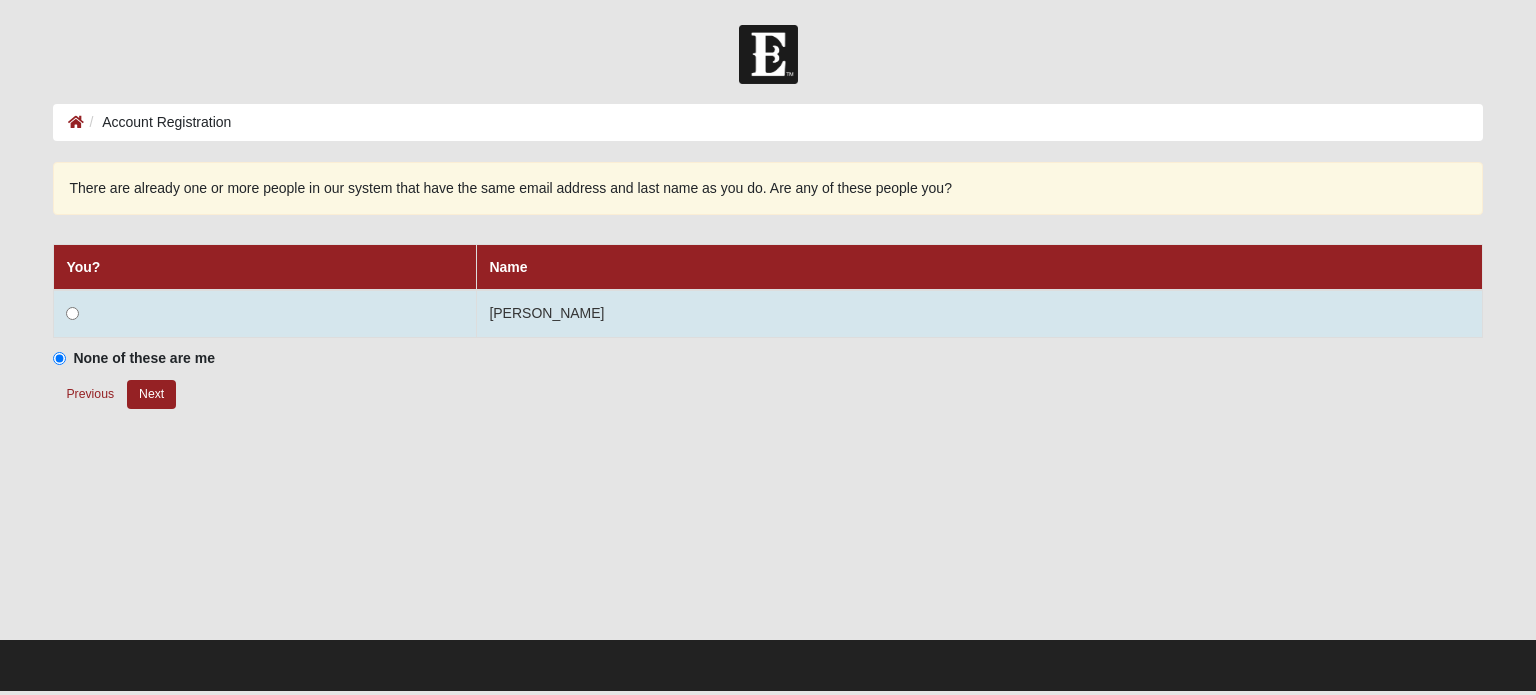 click at bounding box center [265, 314] 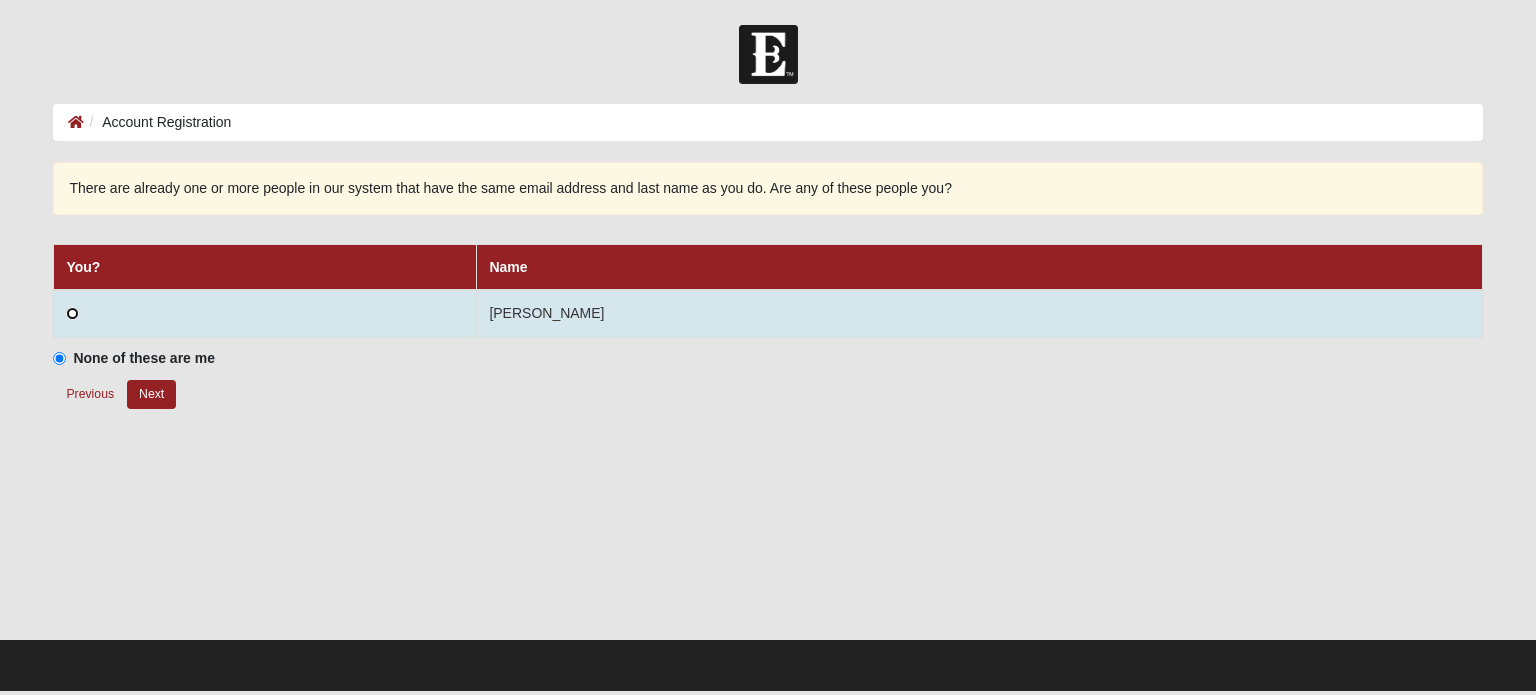 click at bounding box center [72, 313] 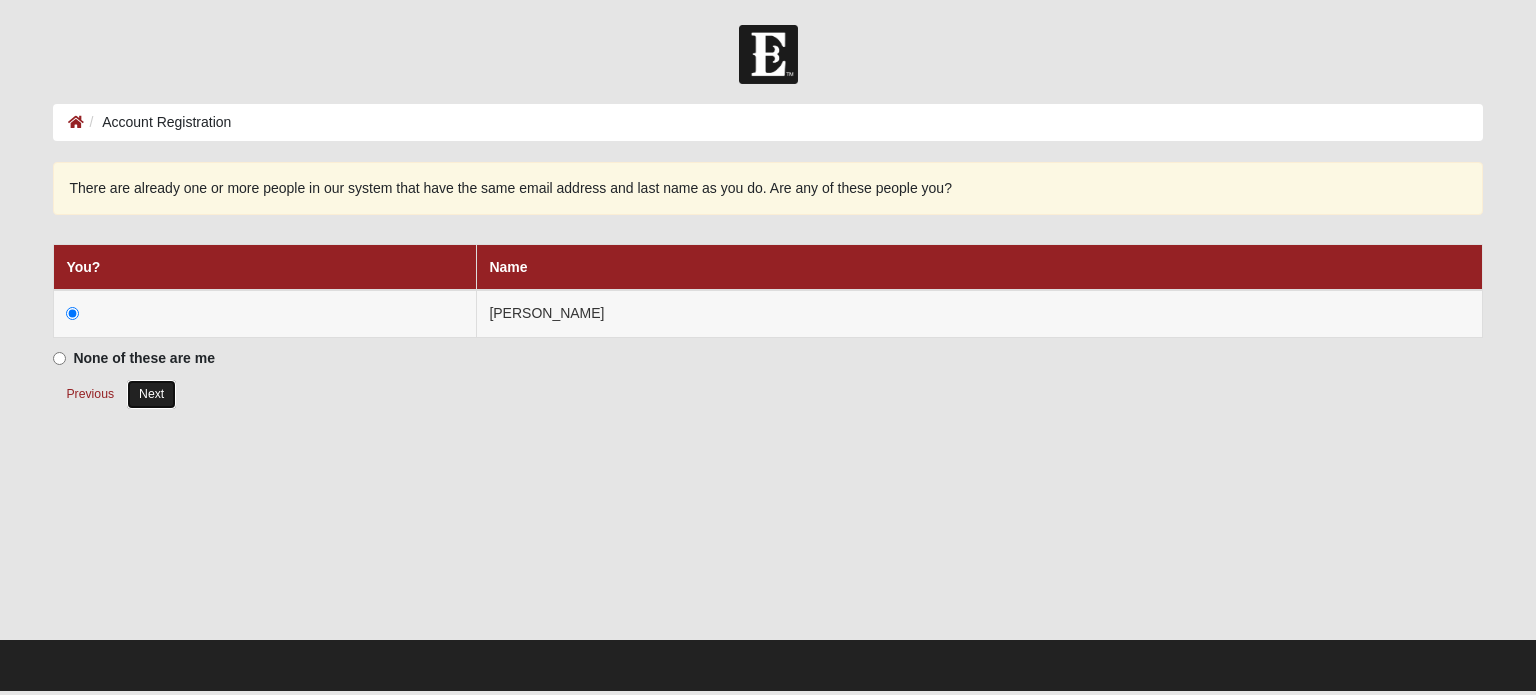 click on "Next" at bounding box center (151, 394) 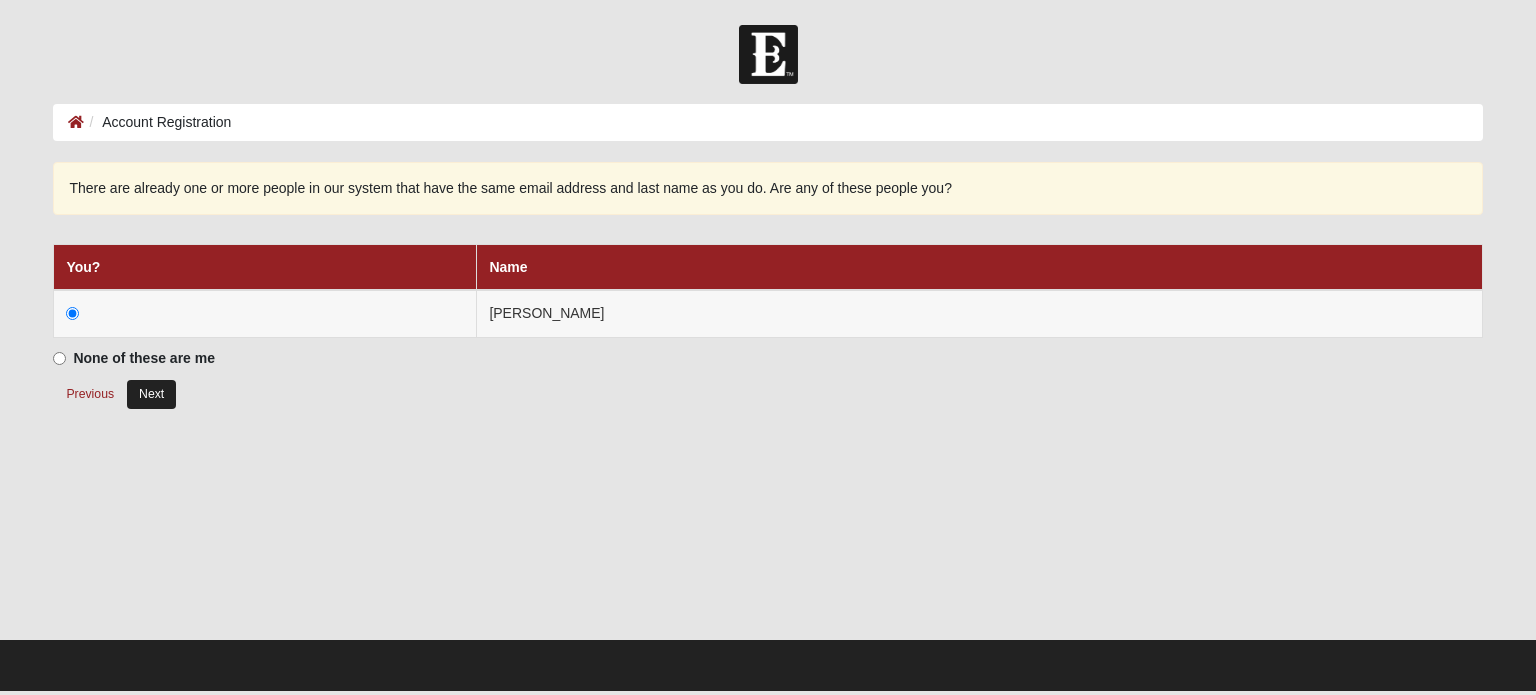 radio on "true" 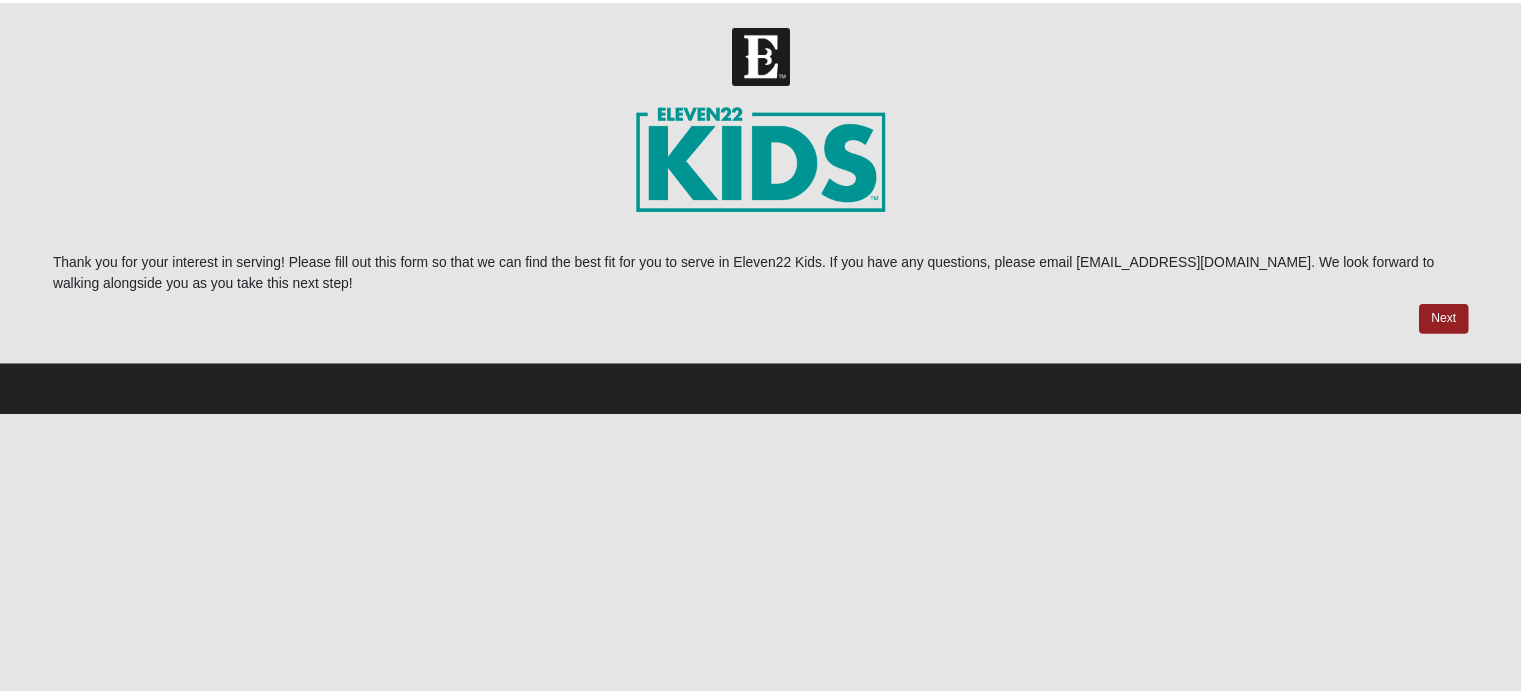 scroll, scrollTop: 0, scrollLeft: 0, axis: both 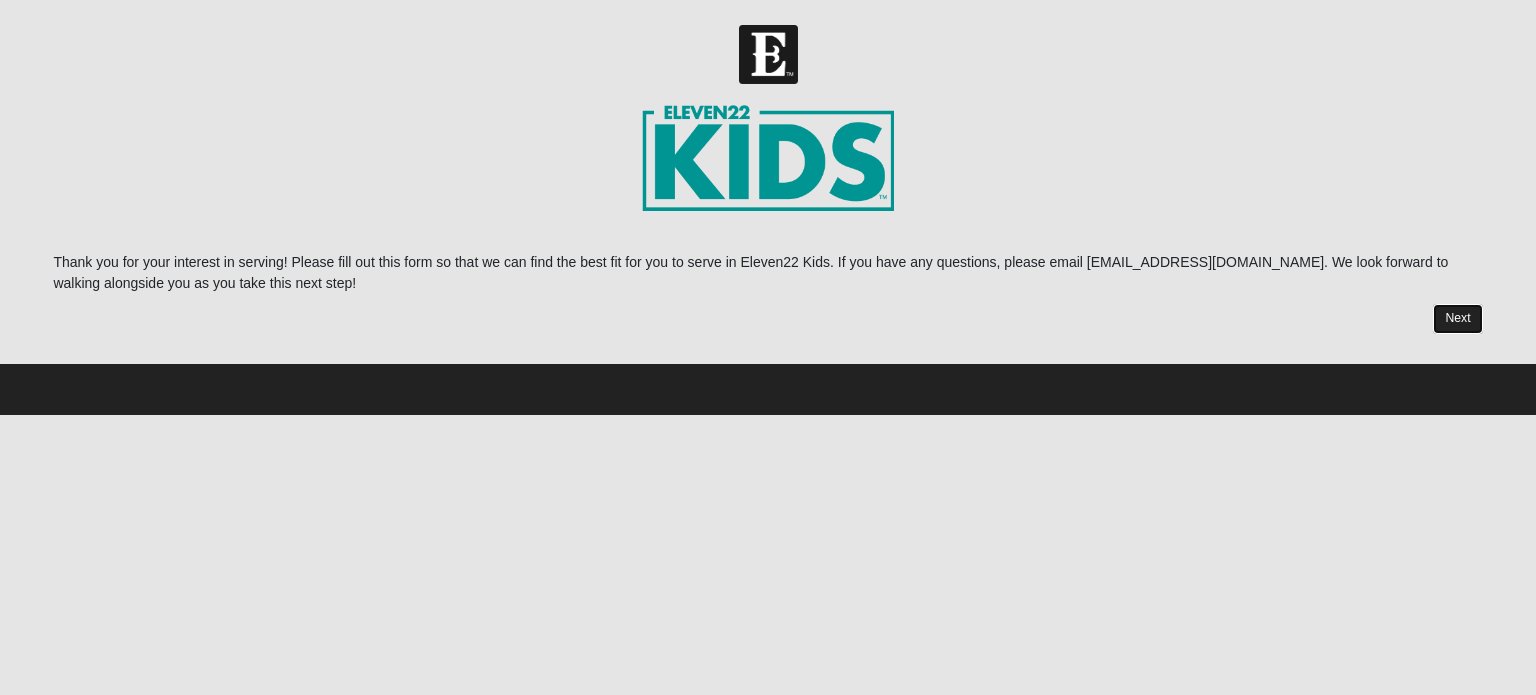 click on "Next" at bounding box center [1457, 318] 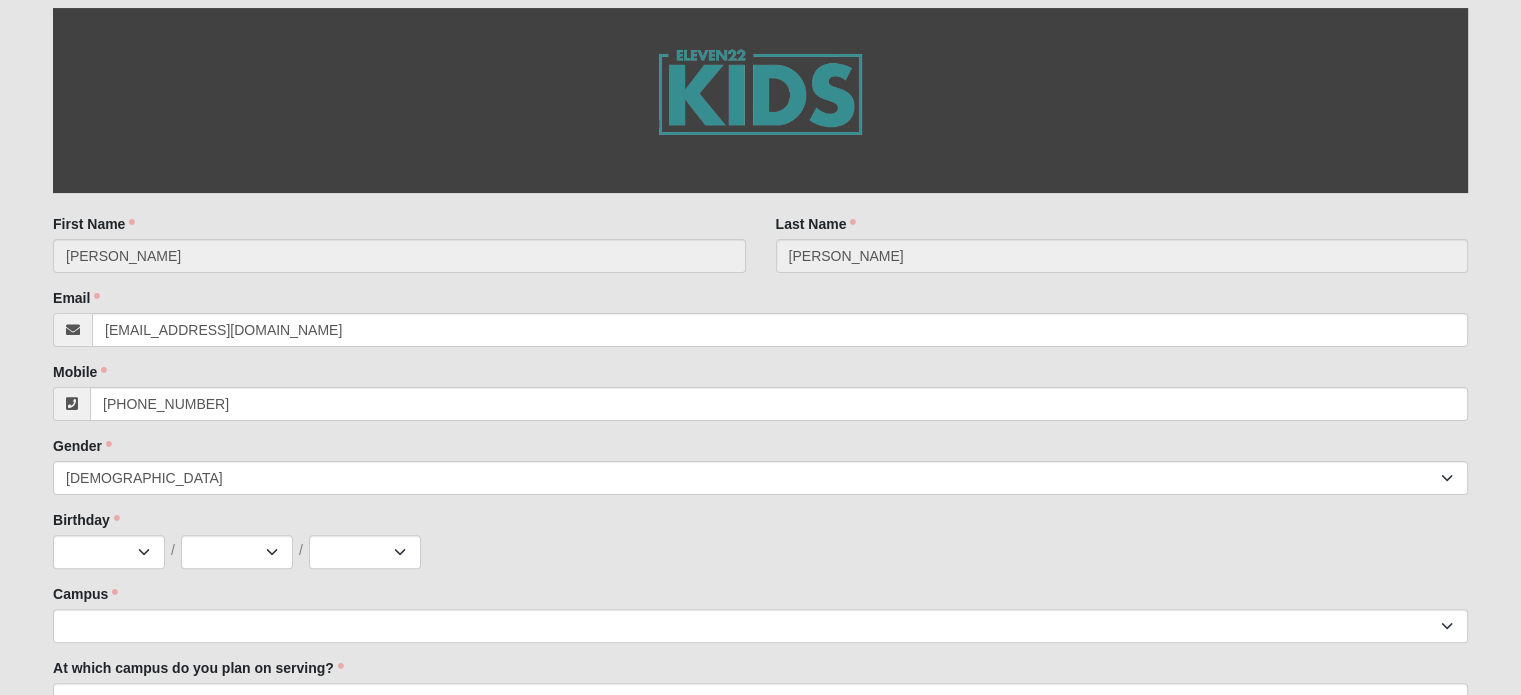 scroll, scrollTop: 500, scrollLeft: 0, axis: vertical 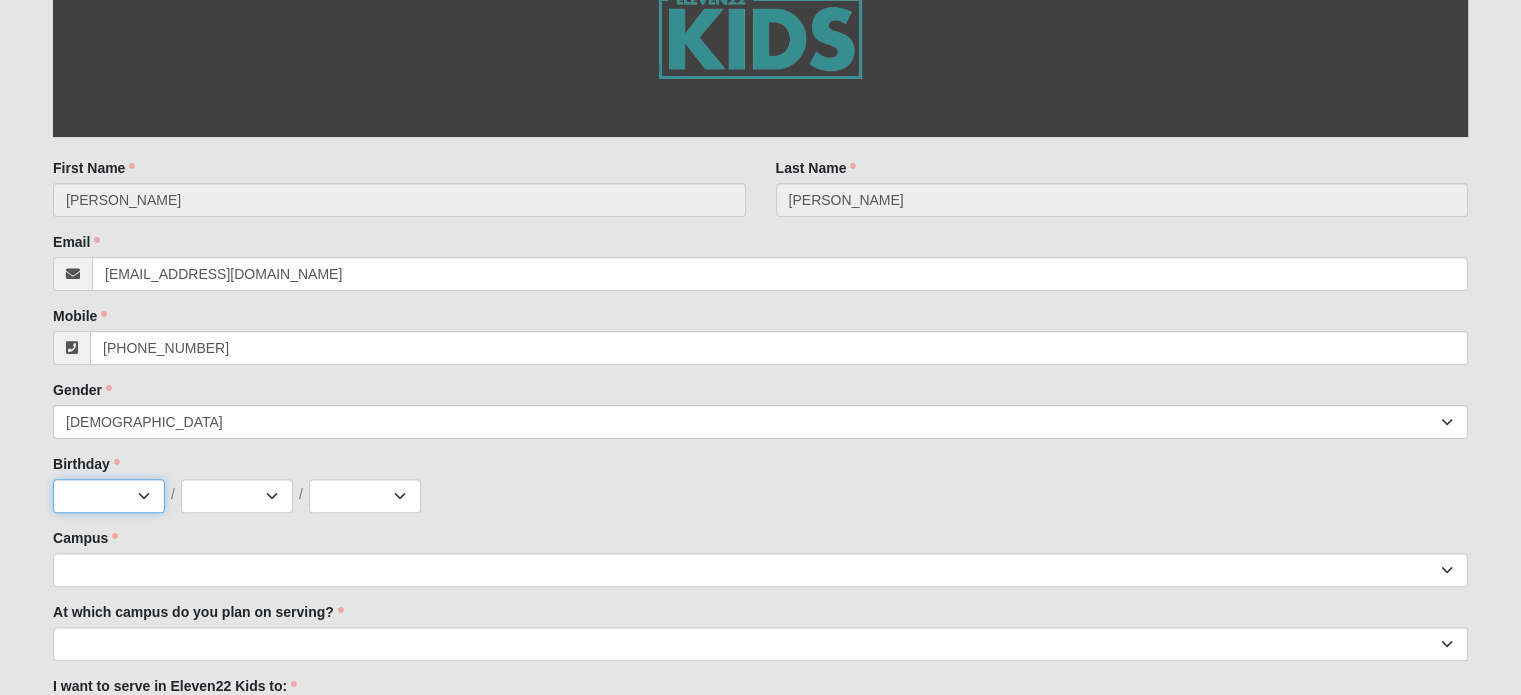 click on "Jan
Feb
Mar
Apr
May
Jun
[DATE]
Aug
Sep
Oct
Nov
Dec" at bounding box center [109, 496] 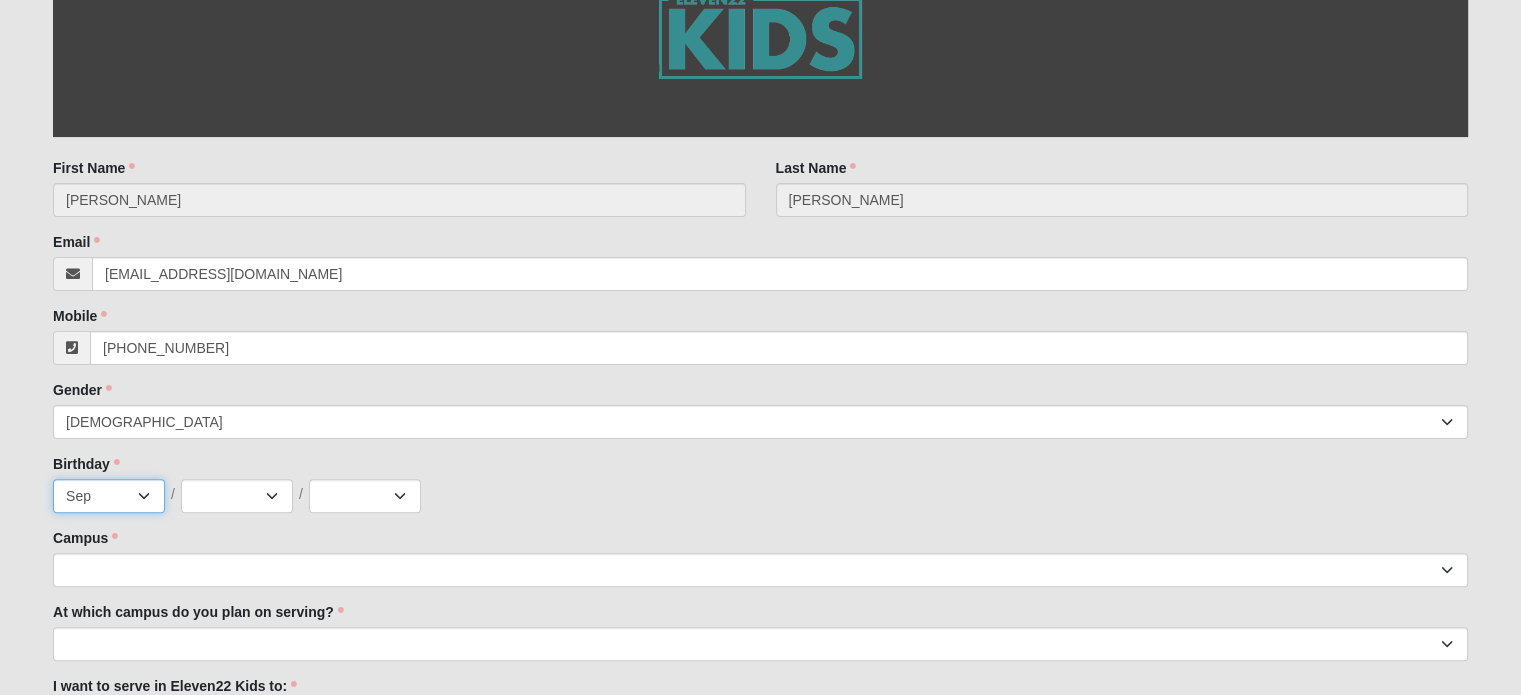 click on "Jan
Feb
Mar
Apr
May
Jun
[DATE]
Aug
Sep
Oct
Nov
Dec" at bounding box center [109, 496] 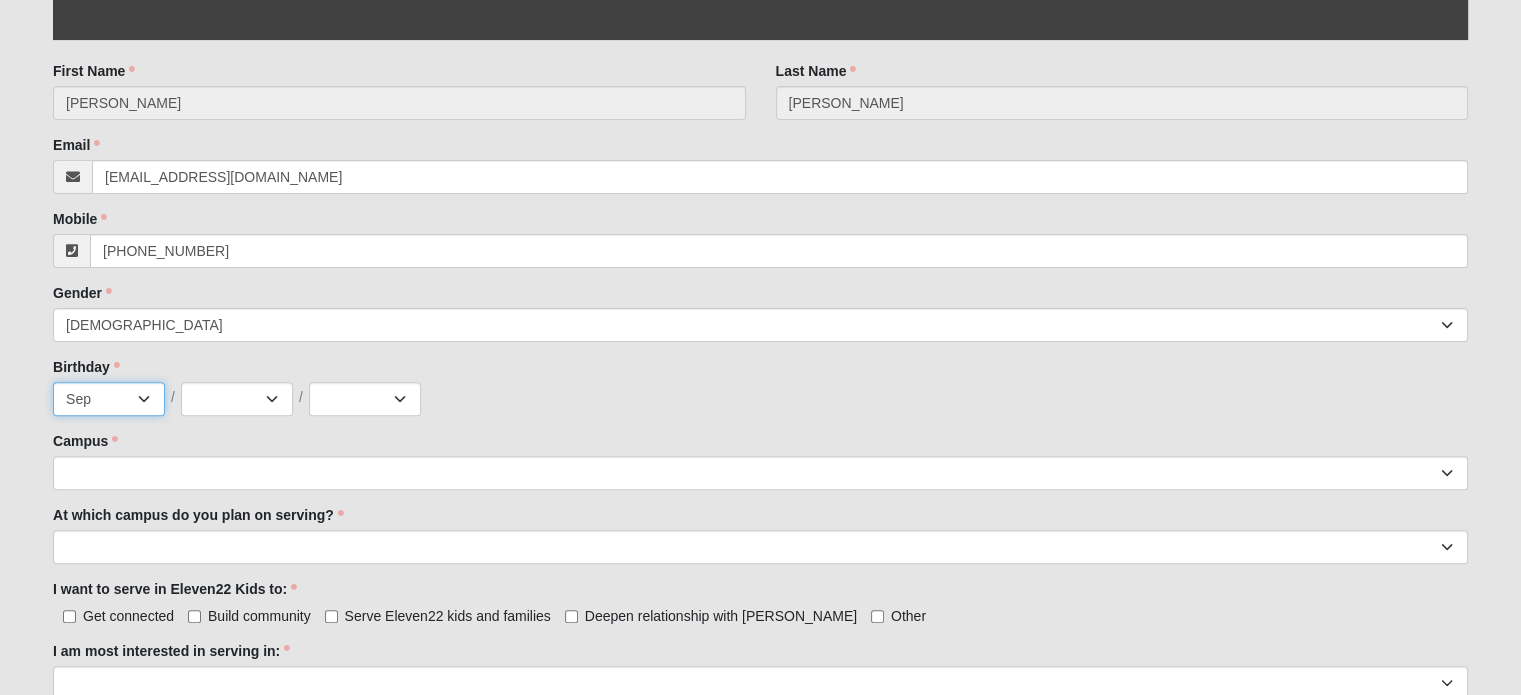 scroll, scrollTop: 600, scrollLeft: 0, axis: vertical 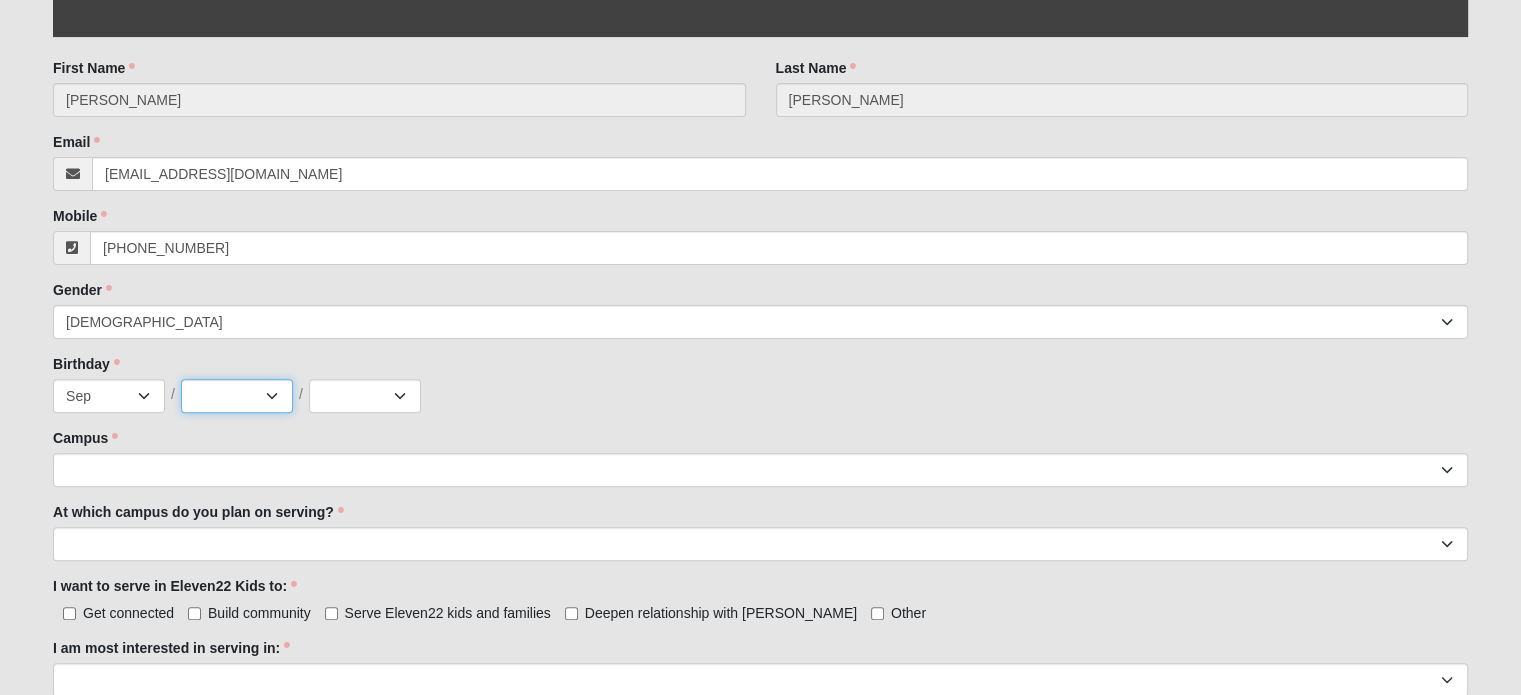 click on "1
2
3
4
5
6
7
8
9
10
11
12
13
14
15
16
17
18
19
20
21
22
23
24
25
26
27
28
29
30
31" at bounding box center [237, 396] 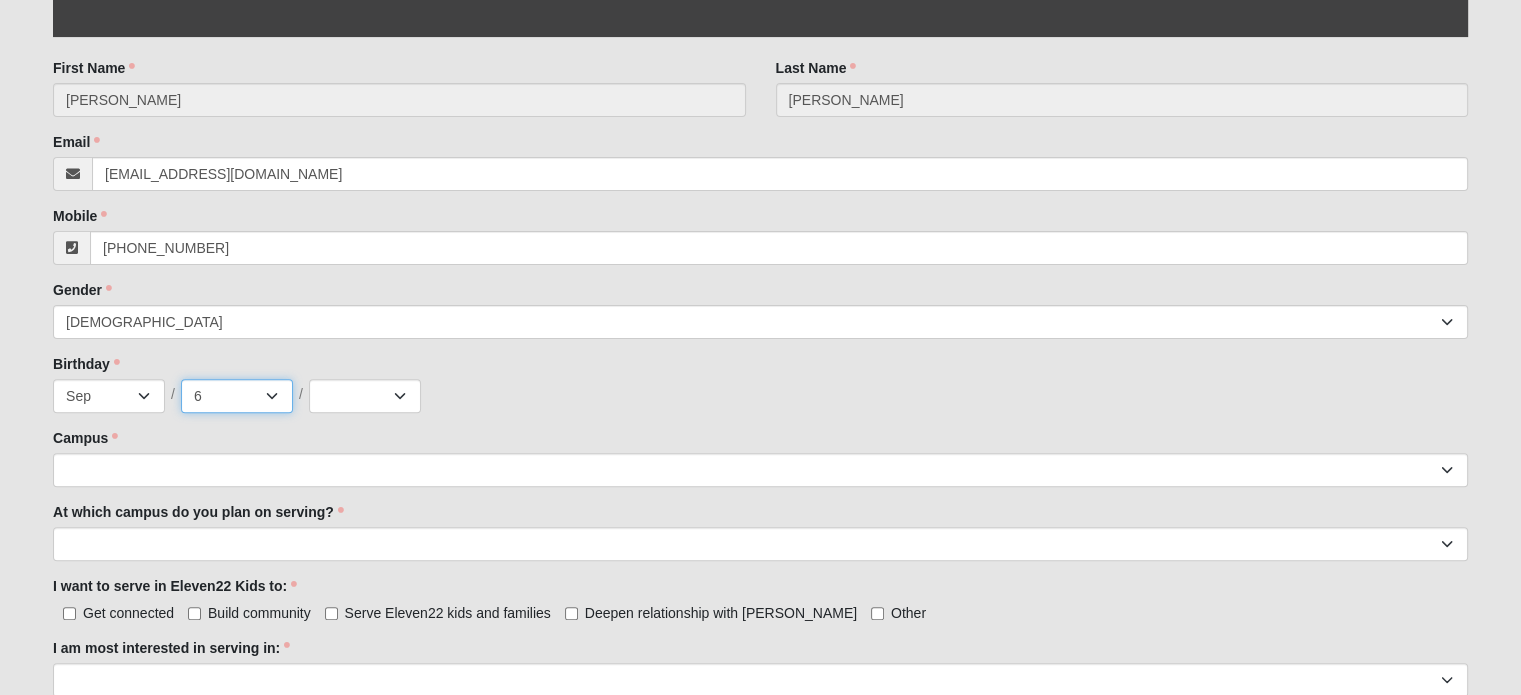click on "1
2
3
4
5
6
7
8
9
10
11
12
13
14
15
16
17
18
19
20
21
22
23
24
25
26
27
28
29
30
31" at bounding box center (237, 396) 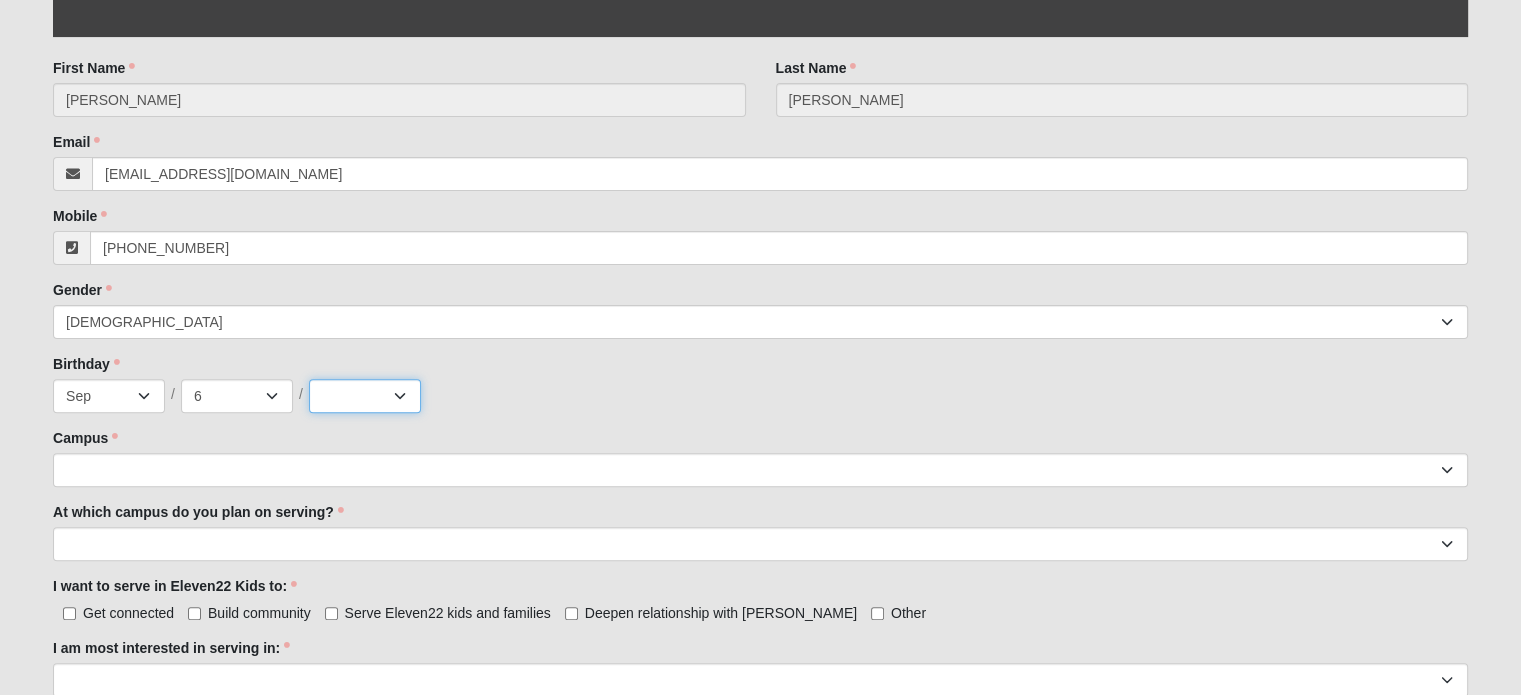 click on "2025
2024
2023
2022
2021
2020
2019
2018
2017
2016
2015
2014
2013
2012
2011
2010
2009
2008
2007
2006
2005
2004
2003
2002
2001
2000
1999
1998
1997
1996
1995
1994
1993
1992
1991
1990
1989
1988
1987
1986
1985
1984
1983
1982
1981
1980
1979
1978
1977
1976
1975
1974
1973
1972
1971
1970
1969
1968
1967
1966
1965
1964
1963
1962
1961
1960
1959
1958
1957
1956
1955
1954
1953
1952
1951
1950
1949
1948" at bounding box center [365, 396] 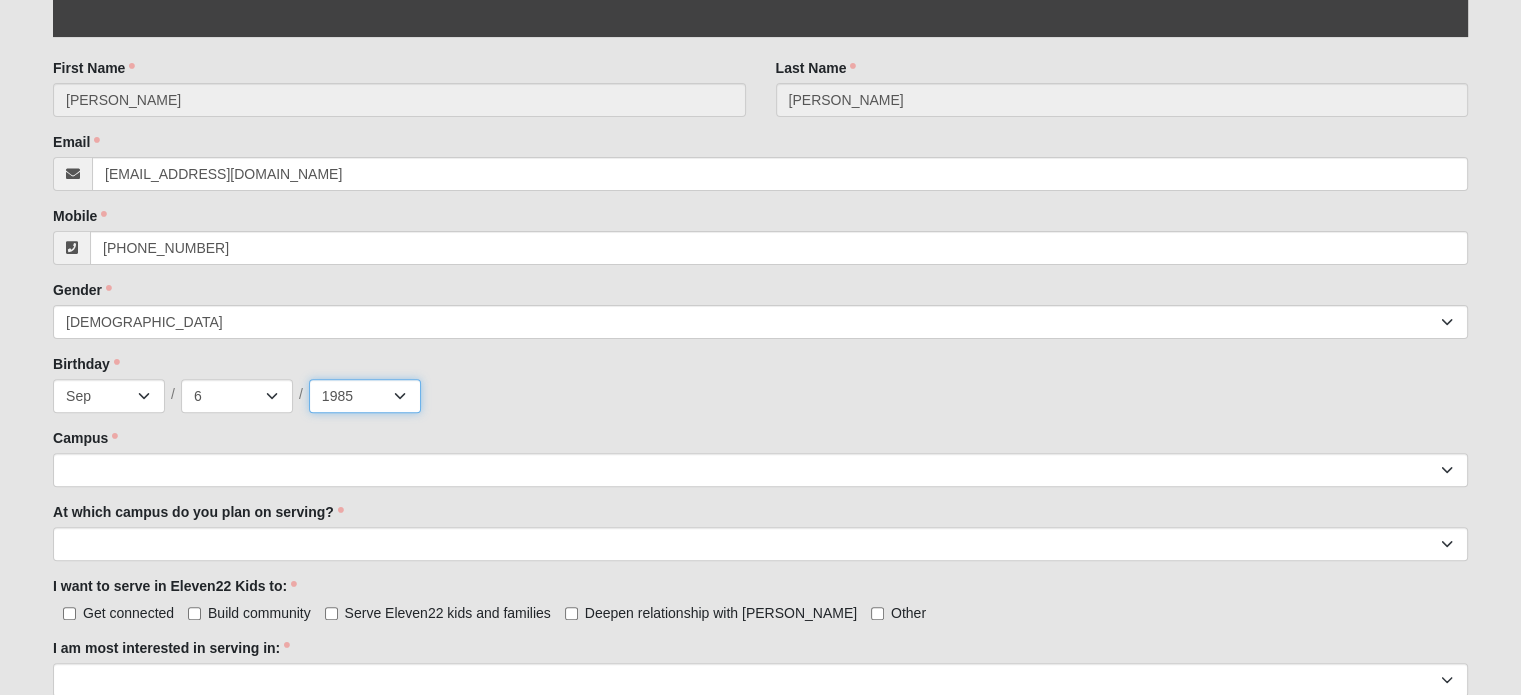 click on "2025
2024
2023
2022
2021
2020
2019
2018
2017
2016
2015
2014
2013
2012
2011
2010
2009
2008
2007
2006
2005
2004
2003
2002
2001
2000
1999
1998
1997
1996
1995
1994
1993
1992
1991
1990
1989
1988
1987
1986
1985
1984
1983
1982
1981
1980
1979
1978
1977
1976
1975
1974
1973
1972
1971
1970
1969
1968
1967
1966
1965
1964
1963
1962
1961
1960
1959
1958
1957
1956
1955
1954
1953
1952
1951
1950
1949
1948" at bounding box center (365, 396) 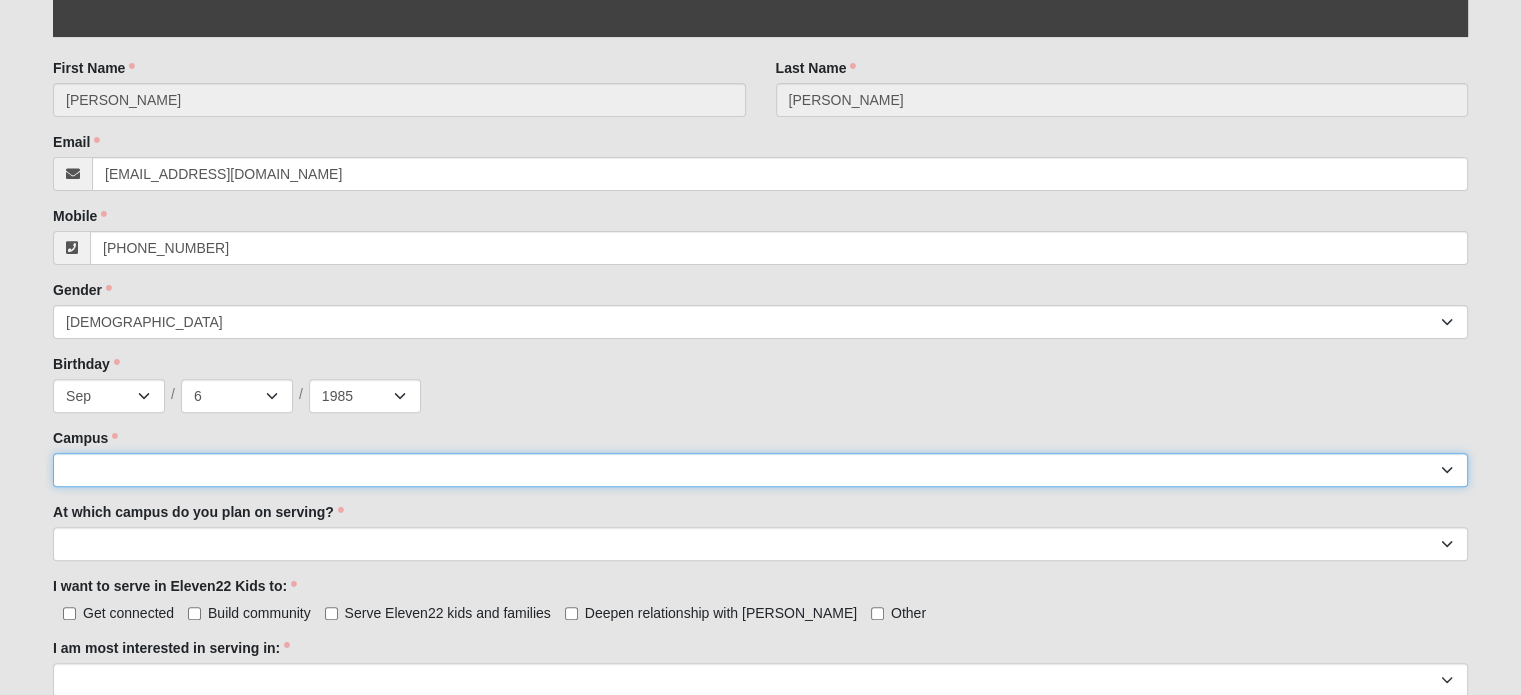 click on "Arlington
Baymeadows
Eleven22 Online
Fleming Island
Jesup
Mandarin
North Jax
Orange Park
Outpost
Palatka (Coming Soon)
Ponte Vedra
San Pablo
St. Johns
St. Augustine (Coming Soon)
Wildlight
NONE" at bounding box center [760, 470] 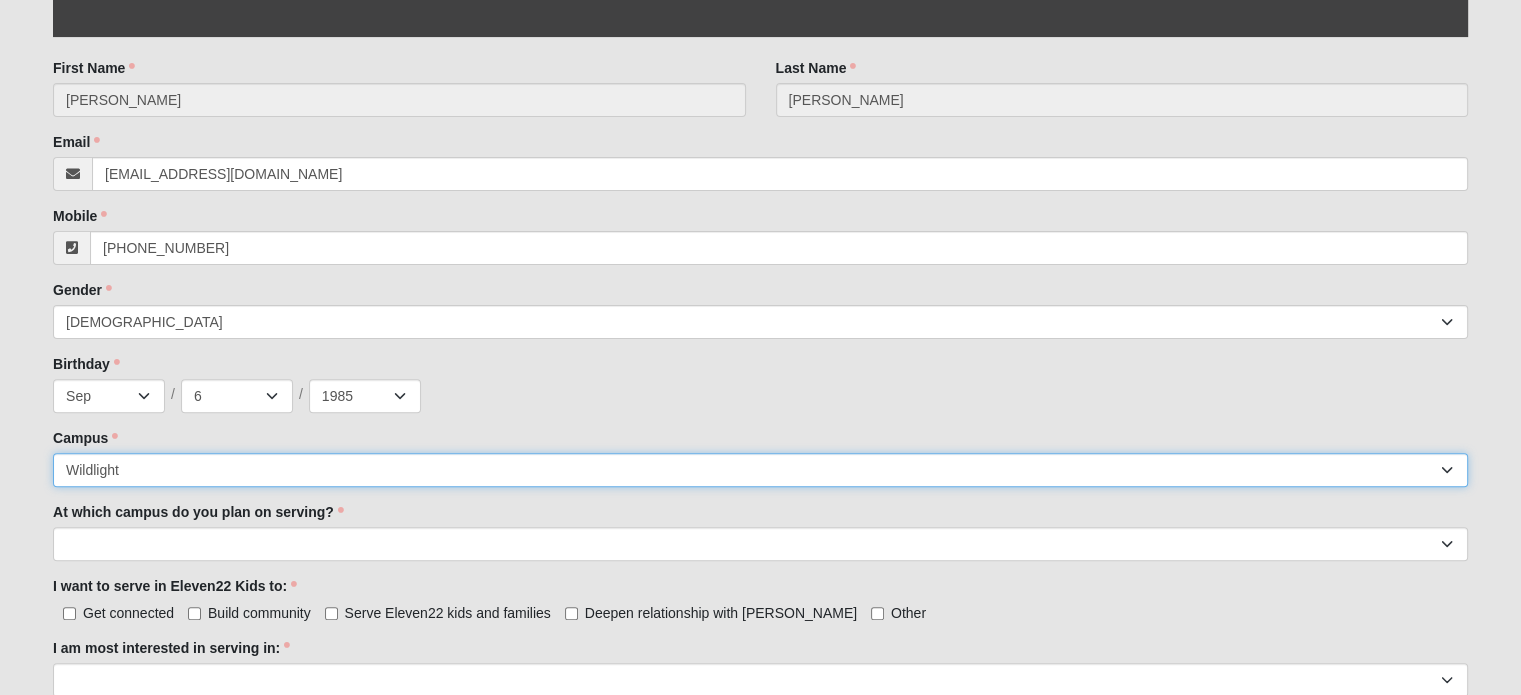 click on "Arlington
Baymeadows
Eleven22 Online
Fleming Island
Jesup
Mandarin
North Jax
Orange Park
Outpost
Palatka (Coming Soon)
Ponte Vedra
San Pablo
St. Johns
St. Augustine (Coming Soon)
Wildlight
NONE" at bounding box center (760, 470) 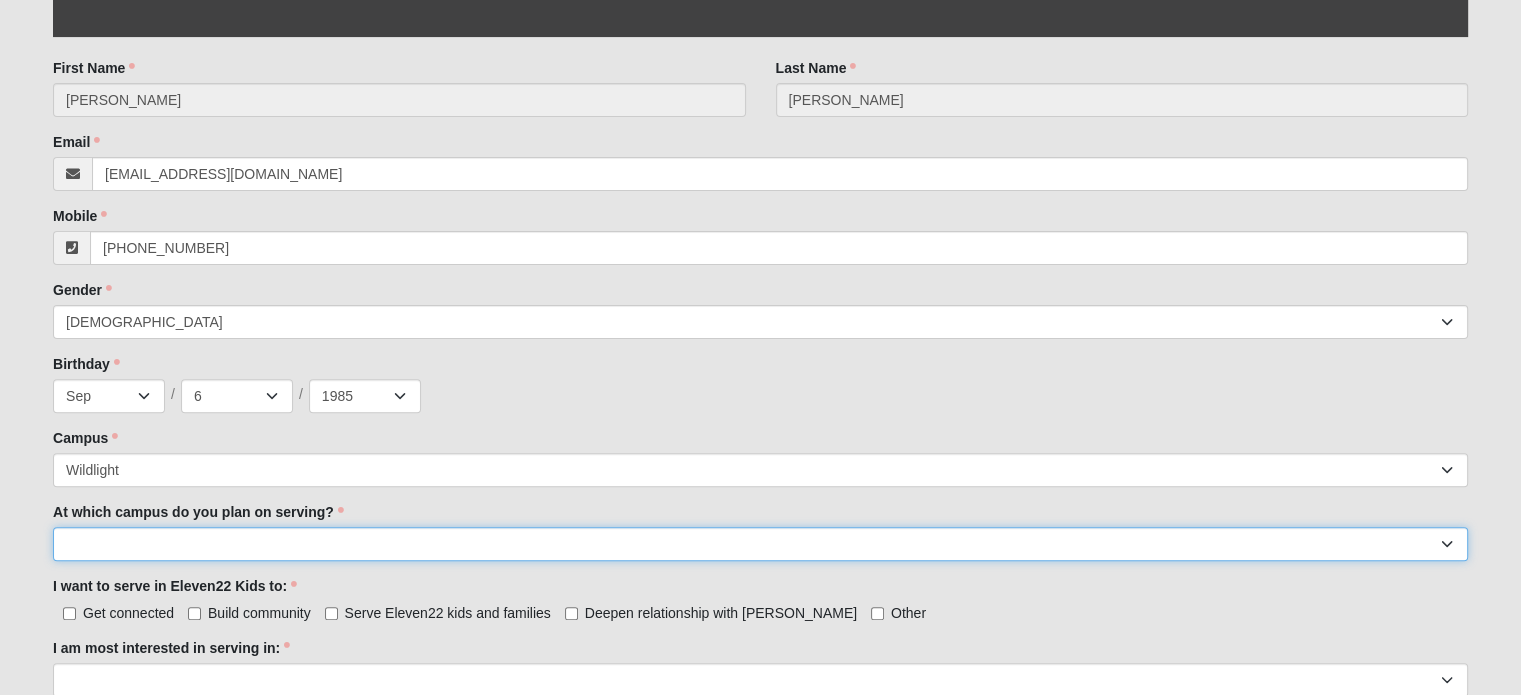 click on "Arlington
Baymeadows
Fleming Island
Jesup
Mandarin
North Jax
Orange Park
Palatka
Ponte Vedra
San Pablo
St. Johns
Wildlight" at bounding box center (760, 544) 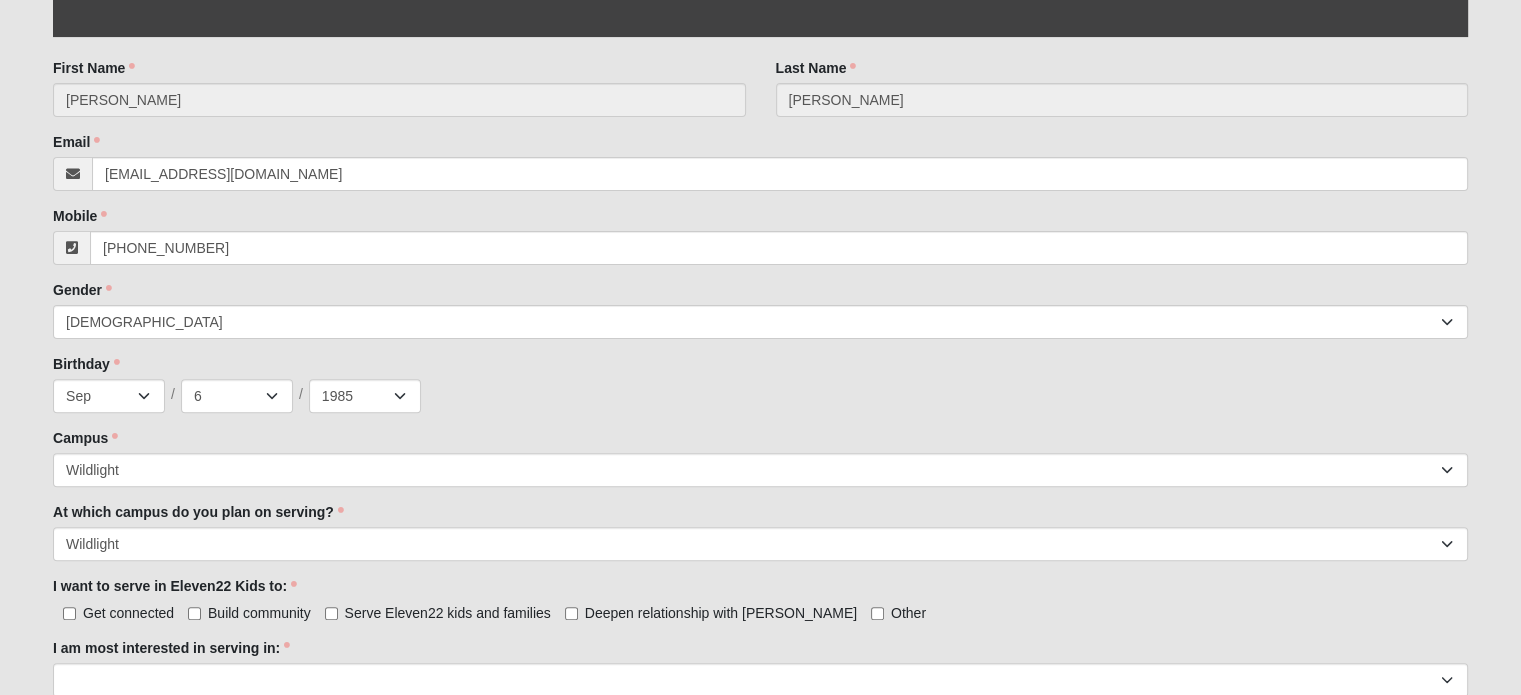 click on "Applicant is in the same immediate family as
Shannon Carlson
None of the above
Answer to which family is required.
Family Member to Register
Shannon Carlson
Graham Carlson
Faye Carlson
Evie Carlson
Kevin Carlson
Page Title
First Name
Shannon
First Name is required.
Last Name
Carlson
Last Name is required.
Email
shannonmcarlson@gmail.com
Email address is not valid
Email is required.
Mobile
(843) 539-8454
Mobile is required.
Gender
Male
Female" at bounding box center [760, 2734] 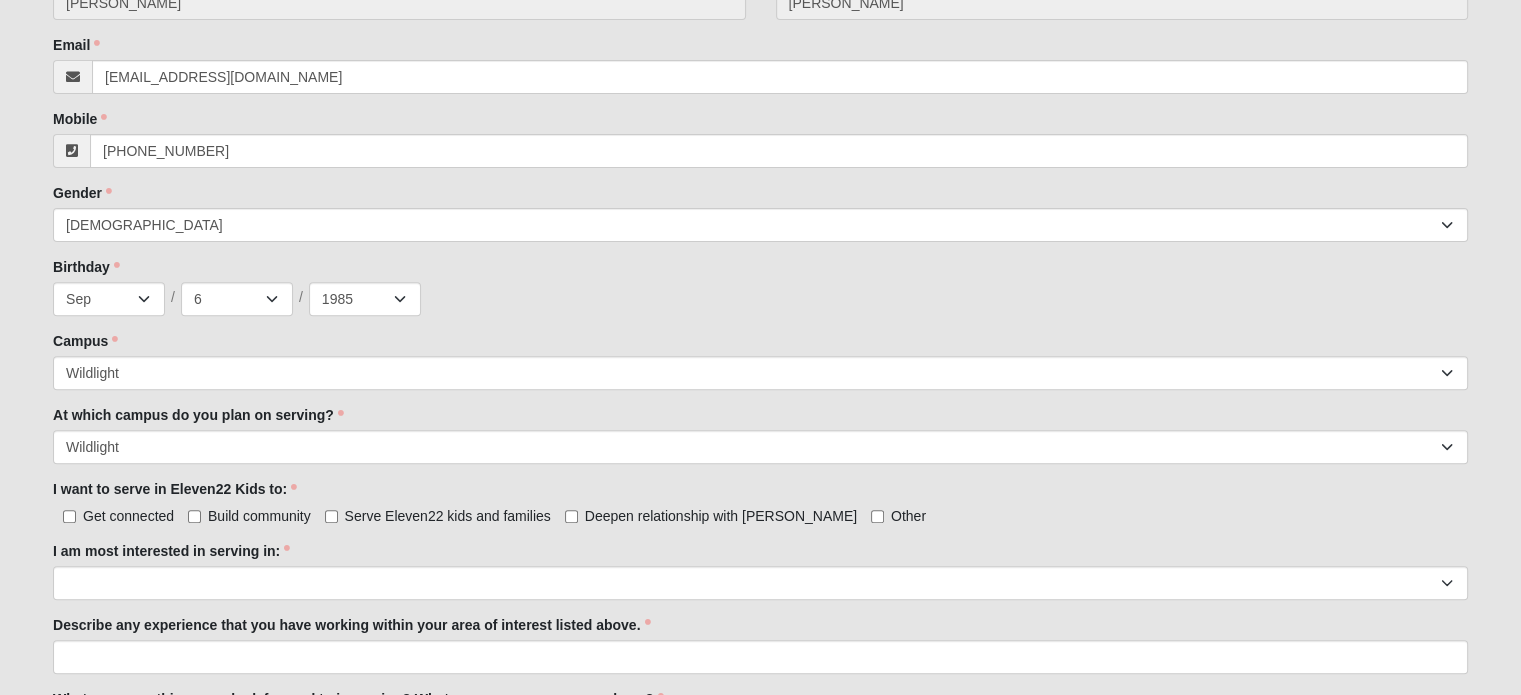 scroll, scrollTop: 700, scrollLeft: 0, axis: vertical 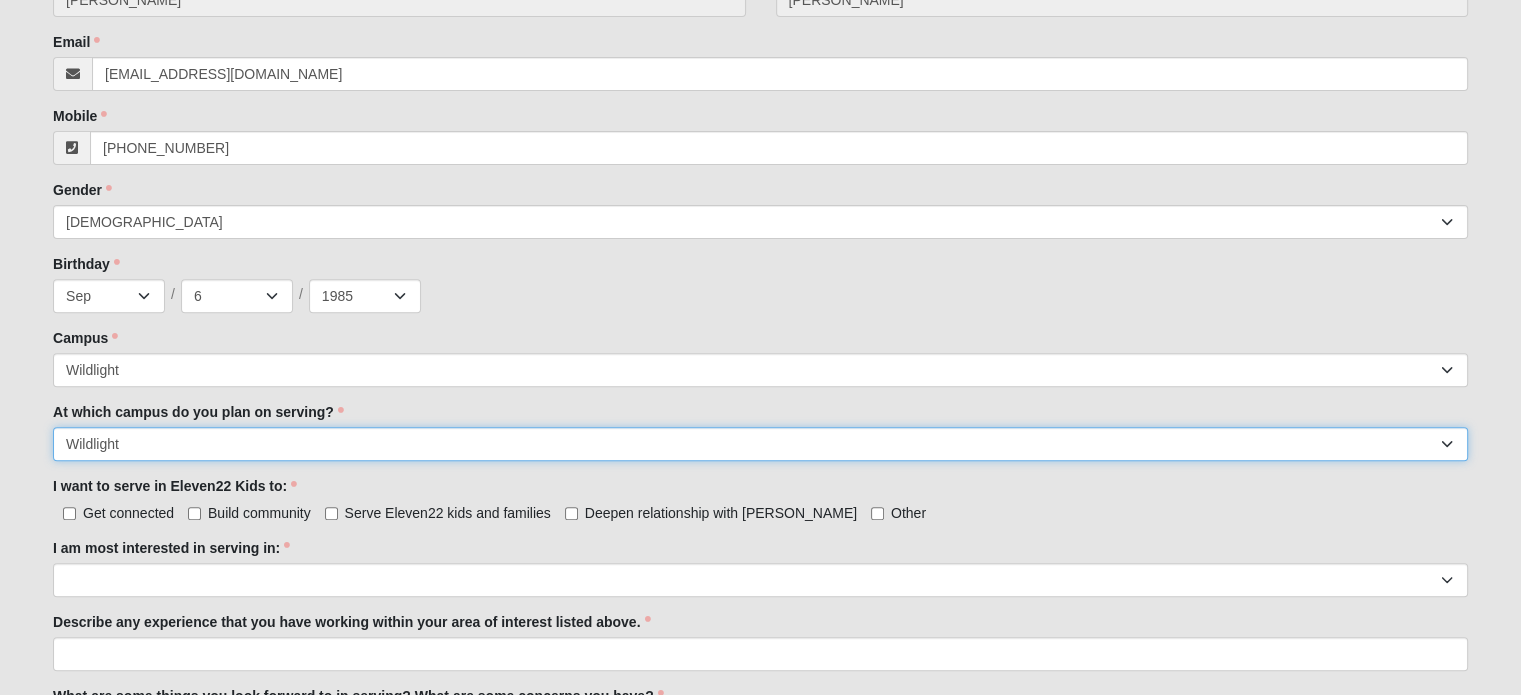 click on "Arlington
Baymeadows
Fleming Island
Jesup
Mandarin
North Jax
Orange Park
Palatka
Ponte Vedra
San Pablo
St. Johns
Wildlight" at bounding box center (760, 444) 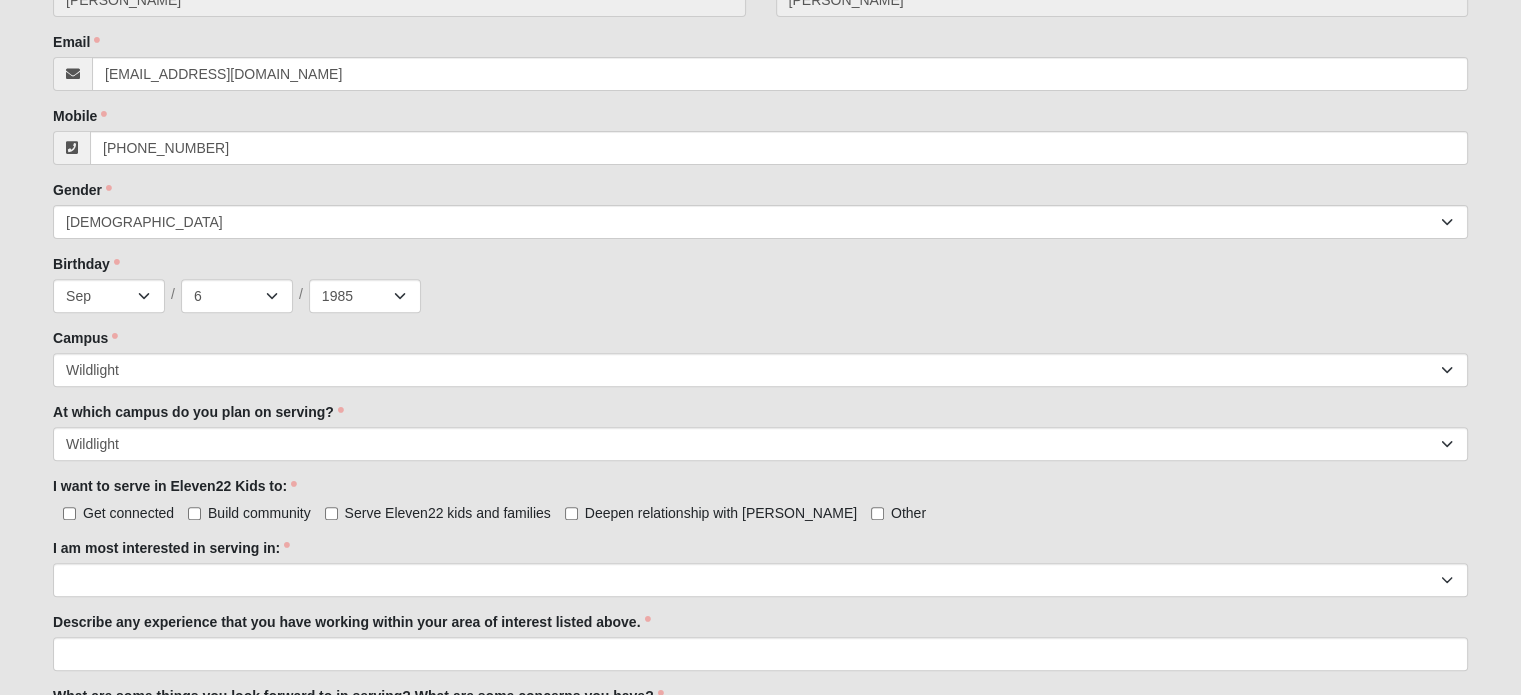 click on "Applicant is in the same immediate family as
Shannon Carlson
None of the above
Answer to which family is required.
Family Member to Register
Shannon Carlson
Graham Carlson
Faye Carlson
Evie Carlson
Kevin Carlson
Page Title
First Name
Shannon
First Name is required.
Last Name
Carlson
Last Name is required.
Email
shannonmcarlson@gmail.com
Email address is not valid
Email is required.
Mobile
(843) 539-8454
Mobile is required.
Gender
Male
Female" at bounding box center (760, 2634) 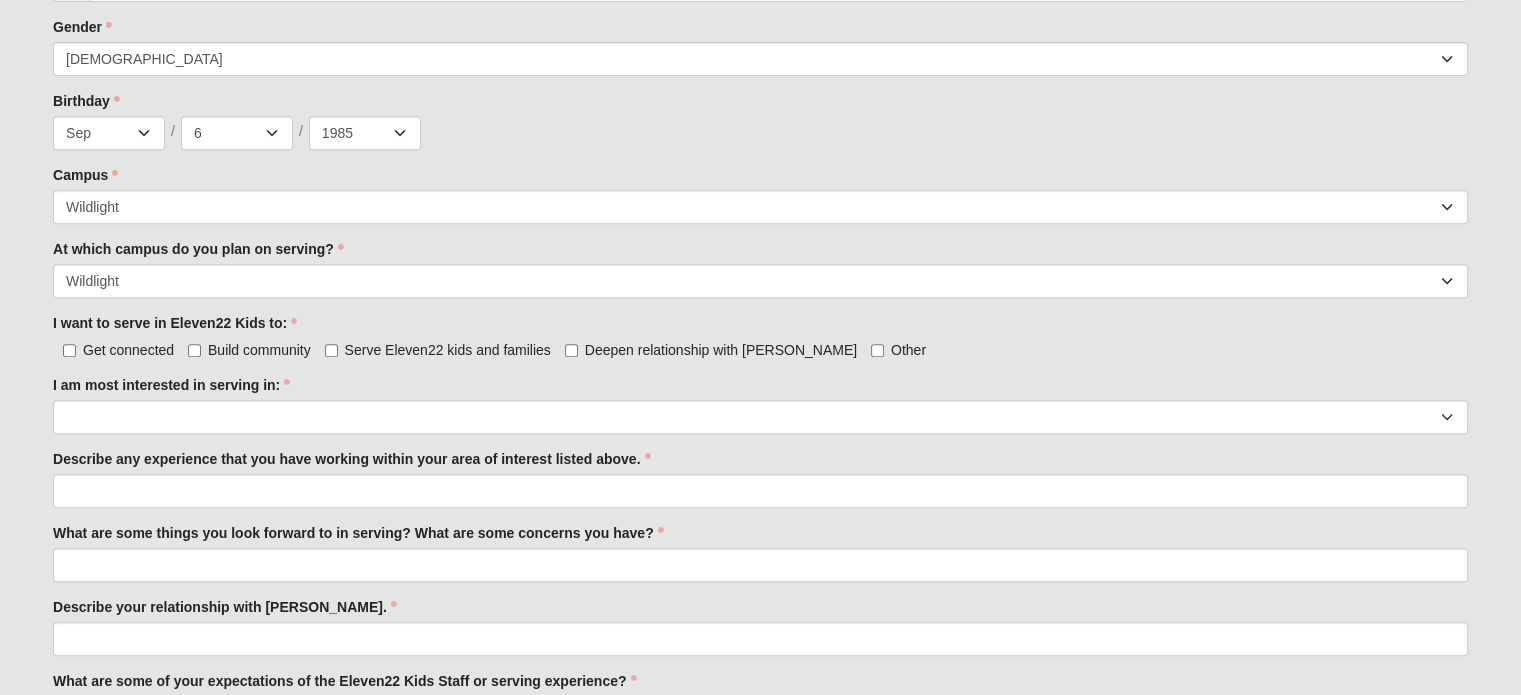 scroll, scrollTop: 900, scrollLeft: 0, axis: vertical 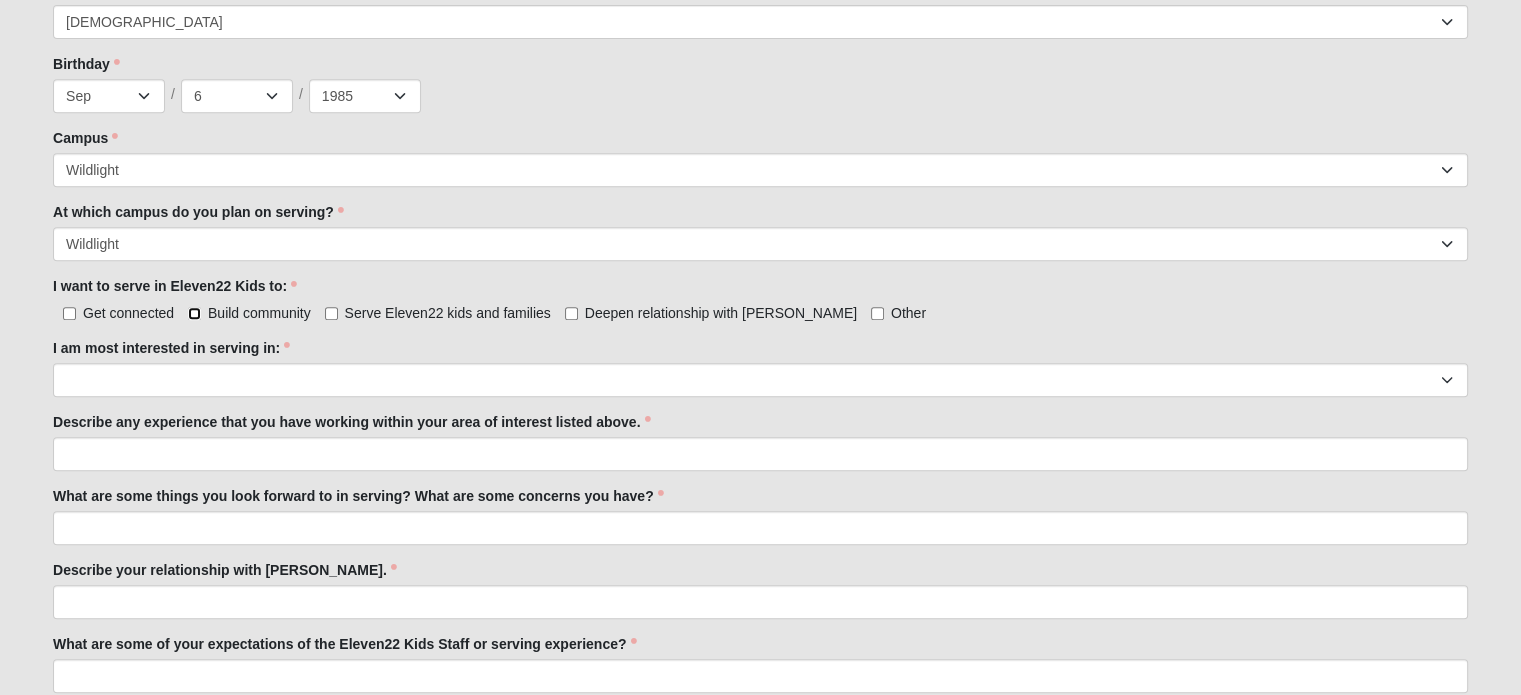 click on "Build community" at bounding box center (194, 313) 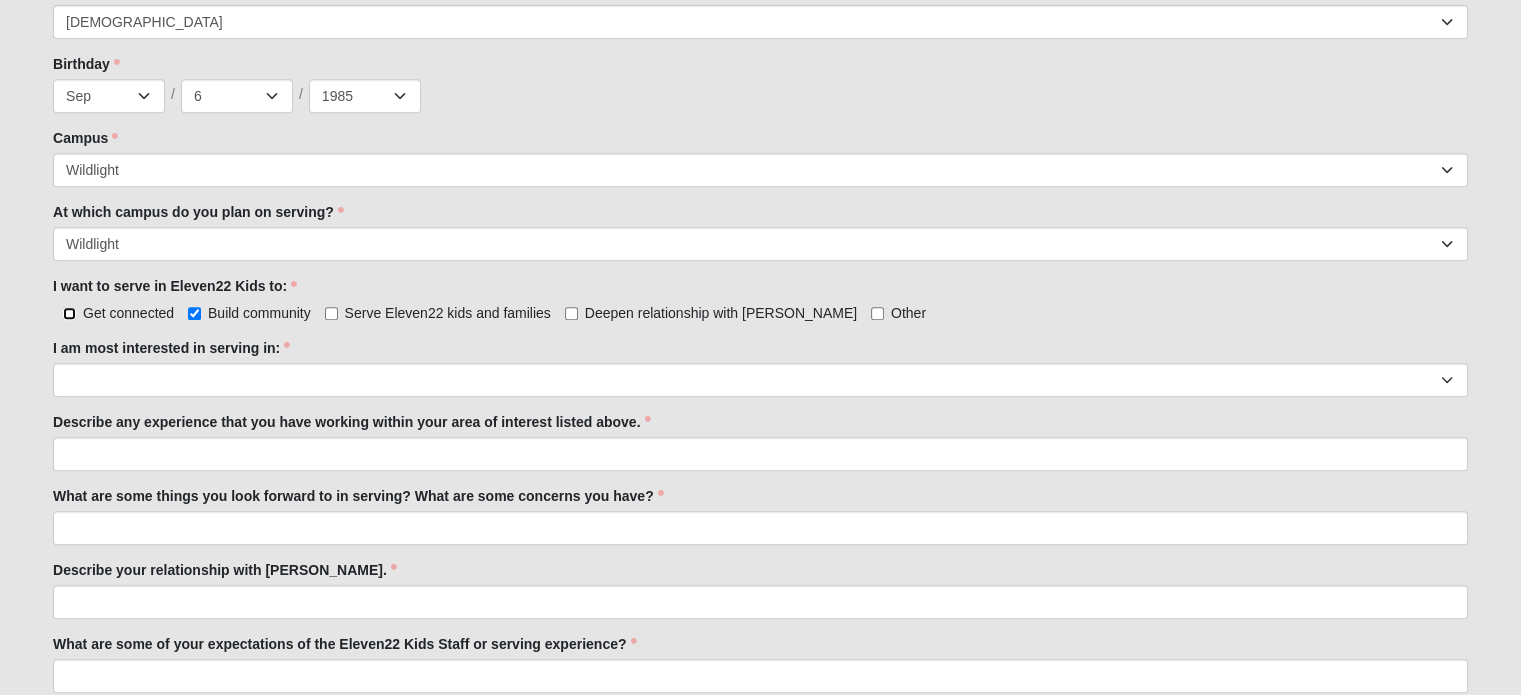 click on "Get connected" at bounding box center (69, 313) 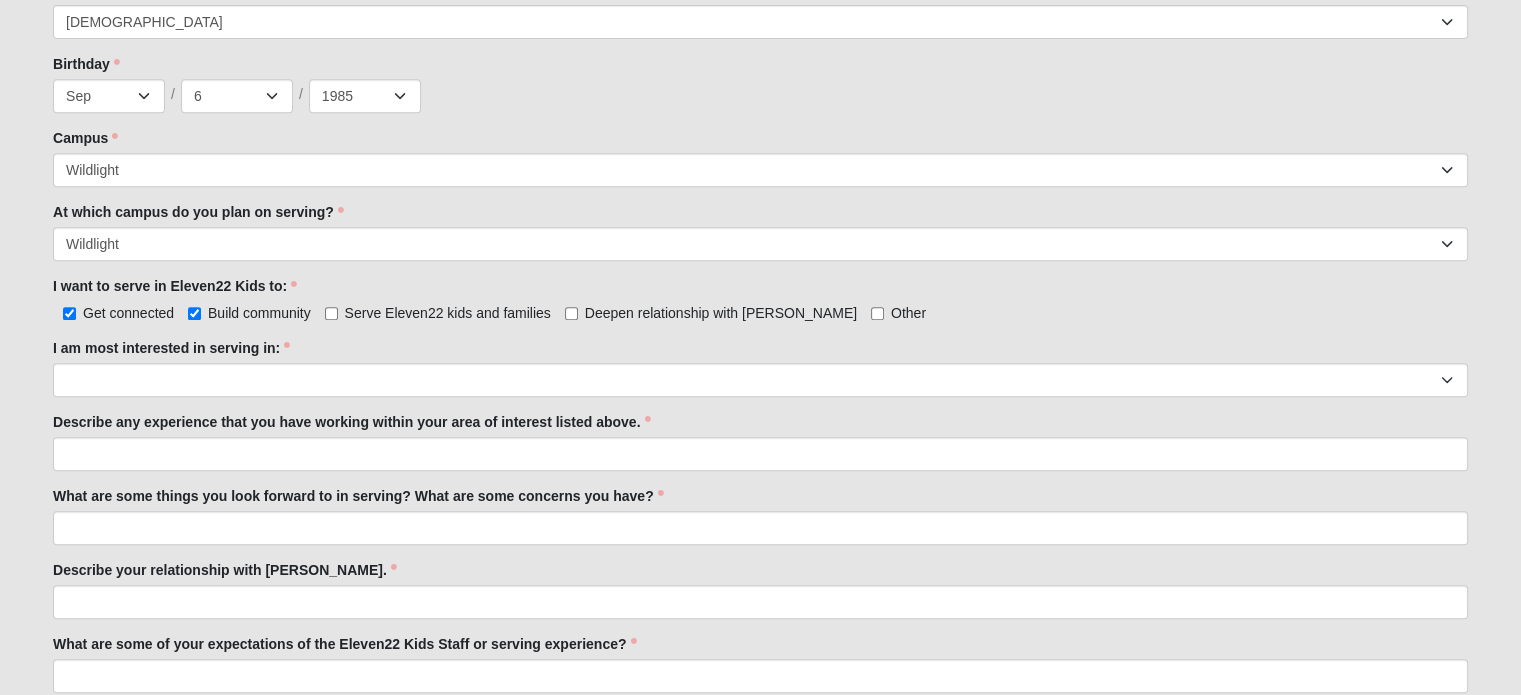 click on "Serve Eleven22 kids and families" at bounding box center (438, 313) 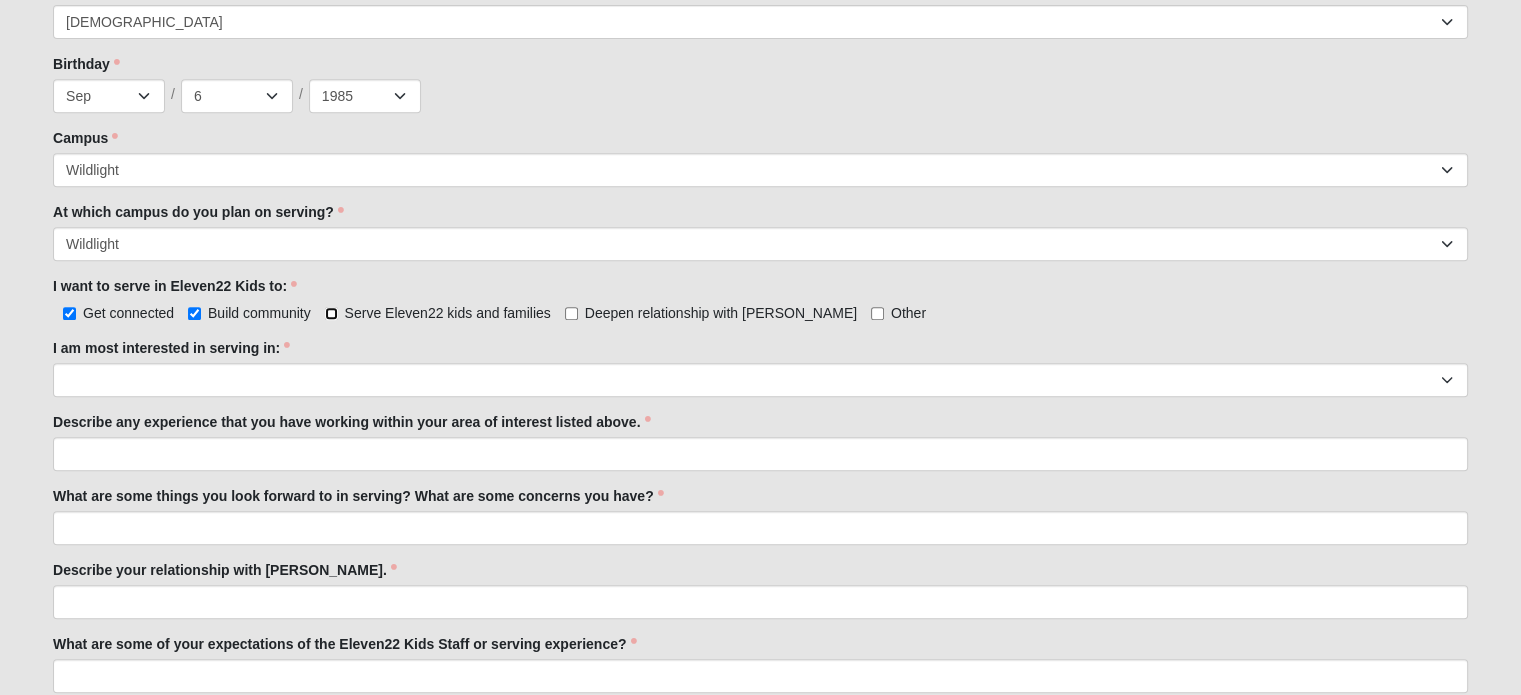 click on "Serve Eleven22 kids and families" at bounding box center [331, 313] 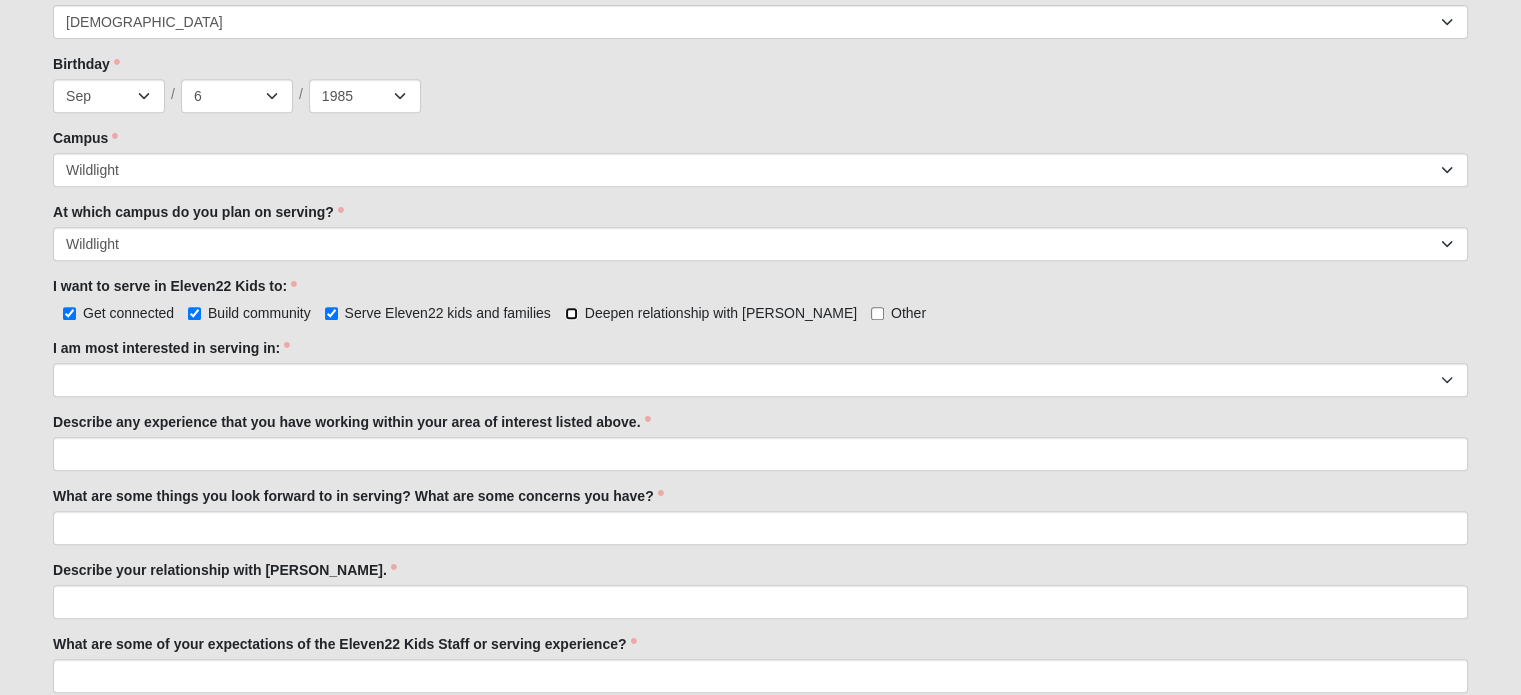 click on "Deepen relationship with Jesus" at bounding box center (571, 313) 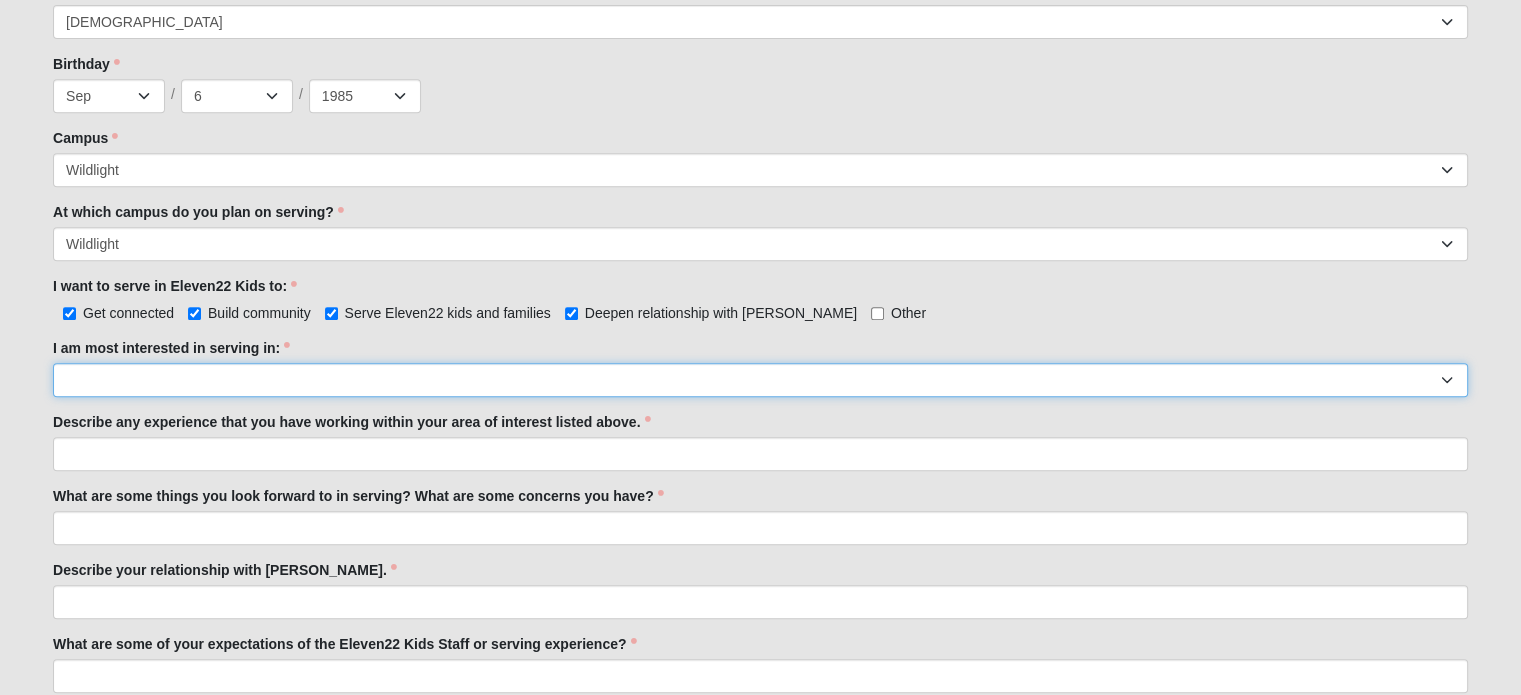 click on "Registration
Tour Guide
Preschool Disciple Group Leader
Elementary Disciple Group Leader
Large Group Leader
Large Group Worship
Large Group Production
Special Needs Disciple Group Leader
Classroom Buddy
Weekday Reset and Prep
Summer Serve Team
Undecided" at bounding box center [760, 380] 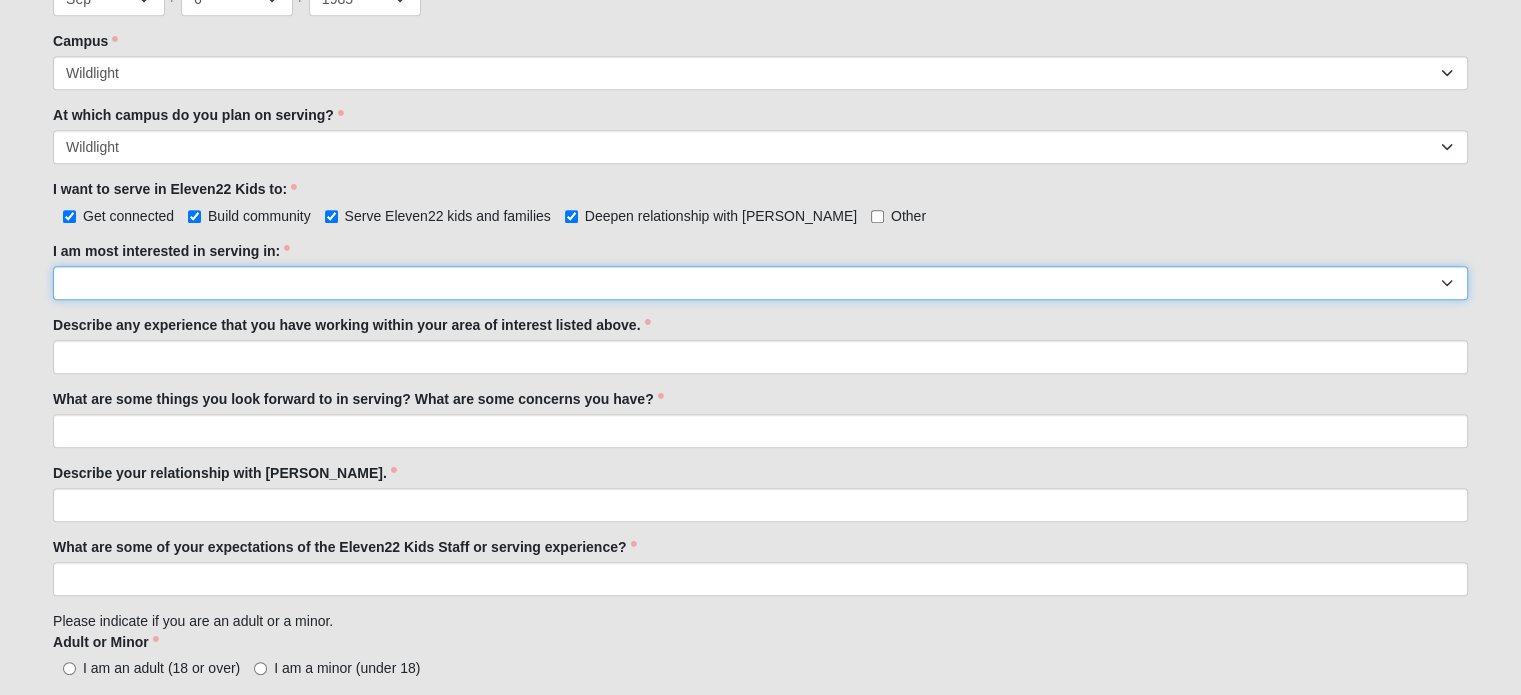 scroll, scrollTop: 1000, scrollLeft: 0, axis: vertical 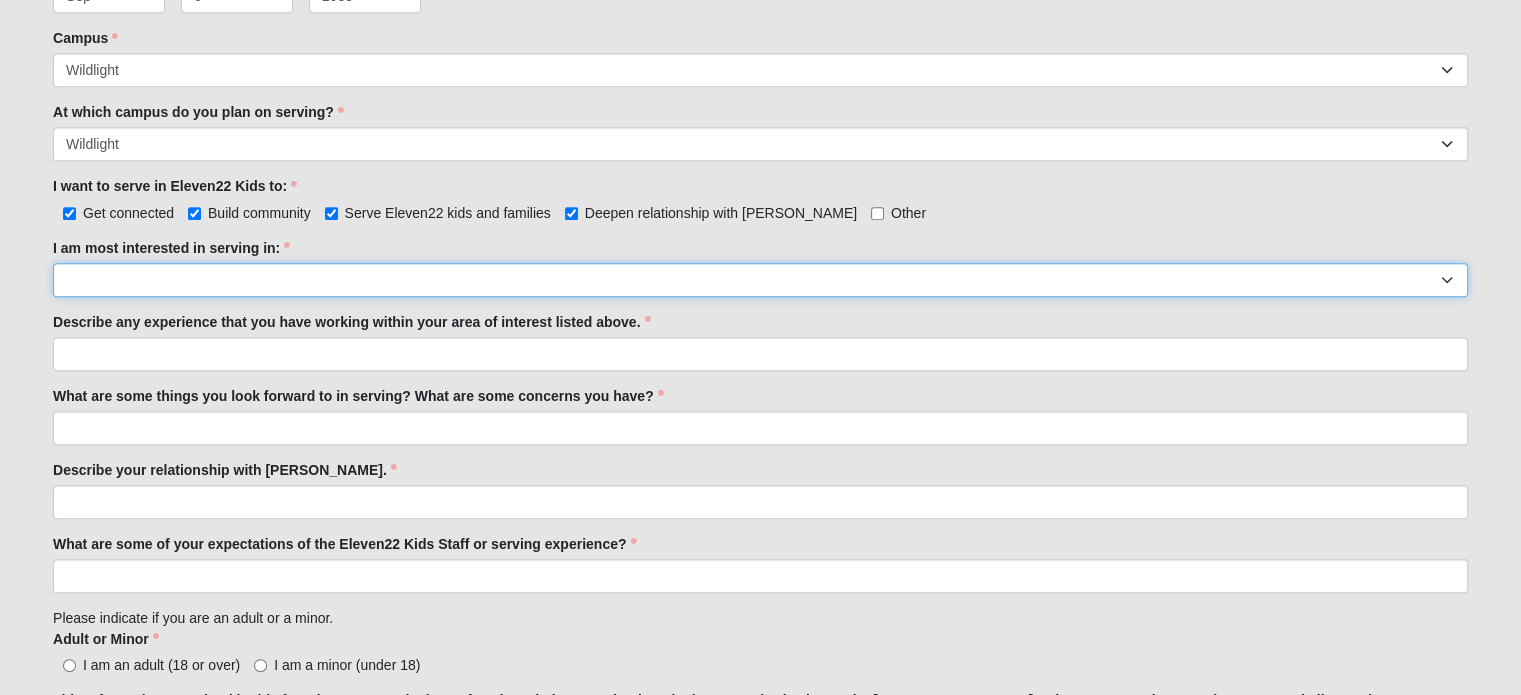 click on "Registration
Tour Guide
Preschool Disciple Group Leader
Elementary Disciple Group Leader
Large Group Leader
Large Group Worship
Large Group Production
Special Needs Disciple Group Leader
Classroom Buddy
Weekday Reset and Prep
Summer Serve Team
Undecided" at bounding box center [760, 280] 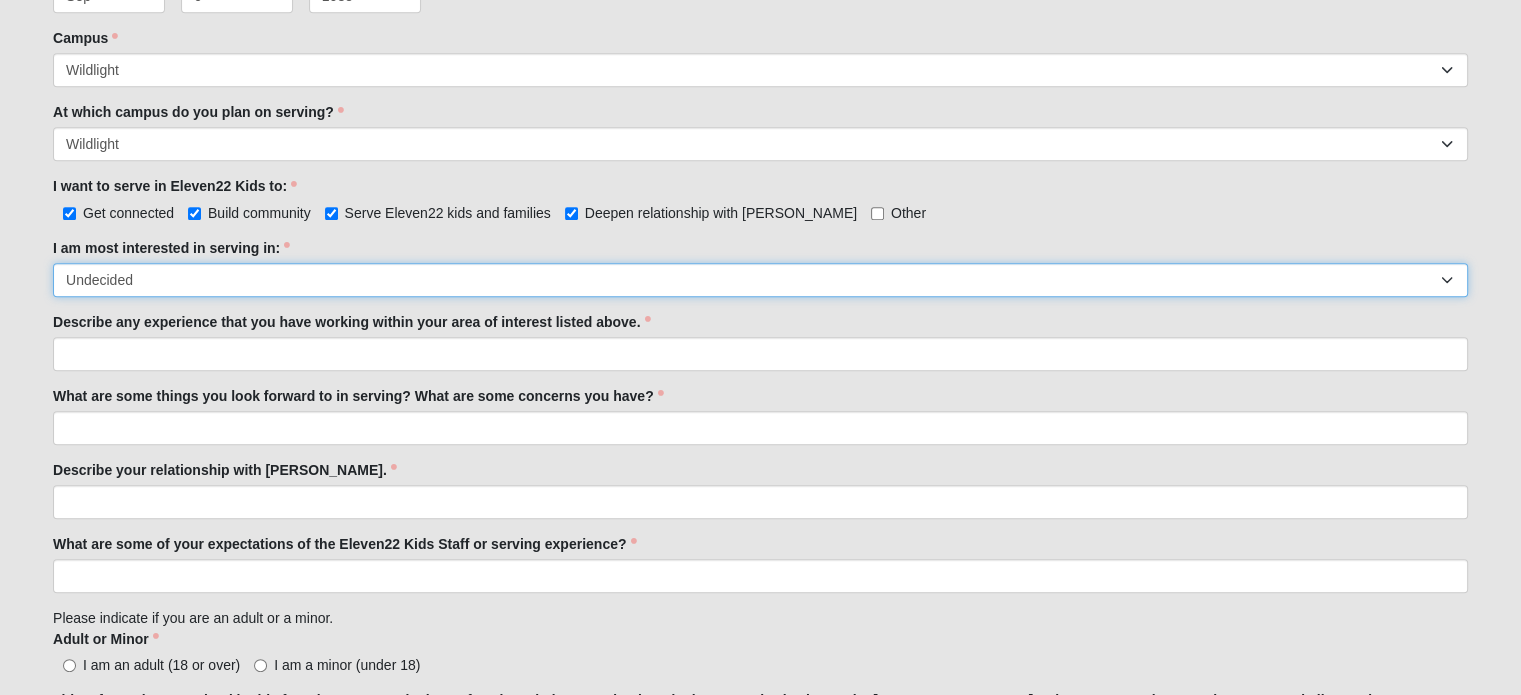 click on "Registration
Tour Guide
Preschool Disciple Group Leader
Elementary Disciple Group Leader
Large Group Leader
Large Group Worship
Large Group Production
Special Needs Disciple Group Leader
Classroom Buddy
Weekday Reset and Prep
Summer Serve Team
Undecided" at bounding box center (760, 280) 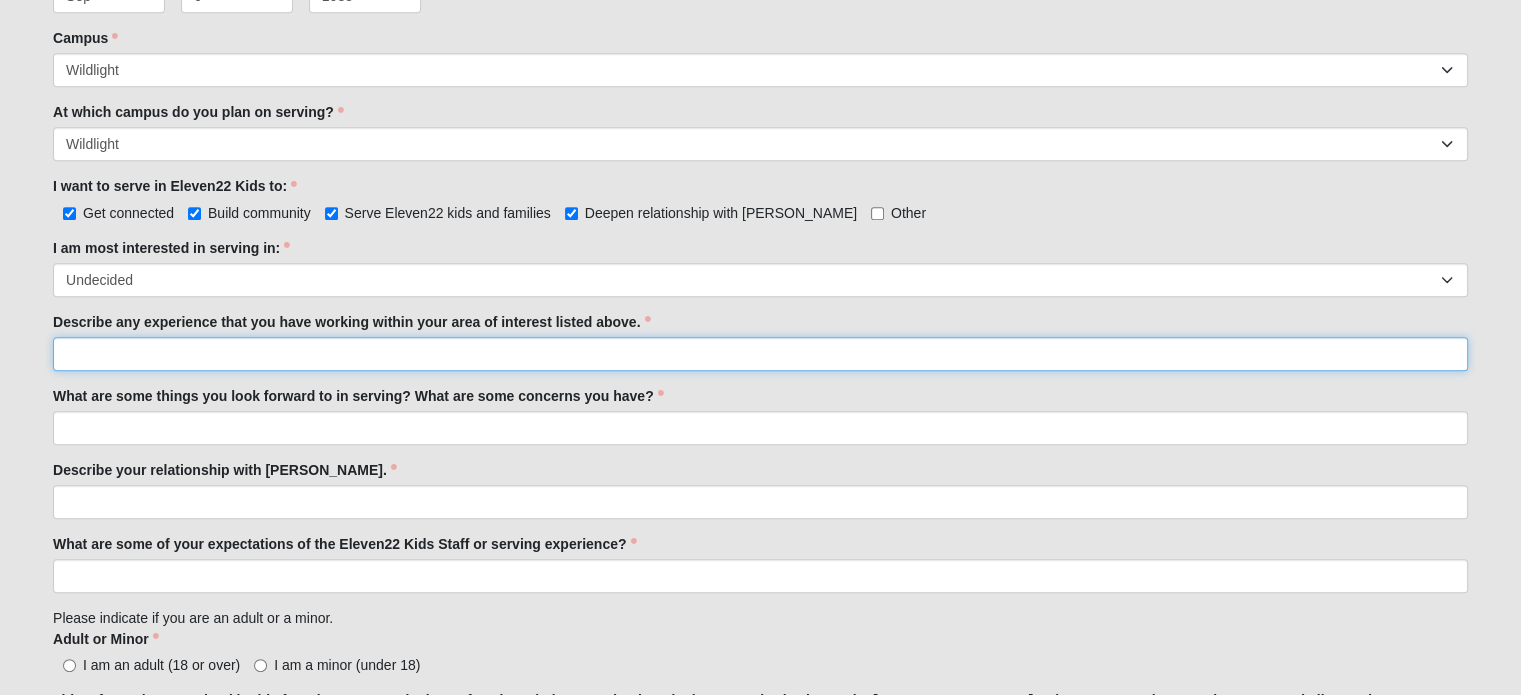 click on "Describe any experience that you have working within your area of interest listed above." at bounding box center [760, 354] 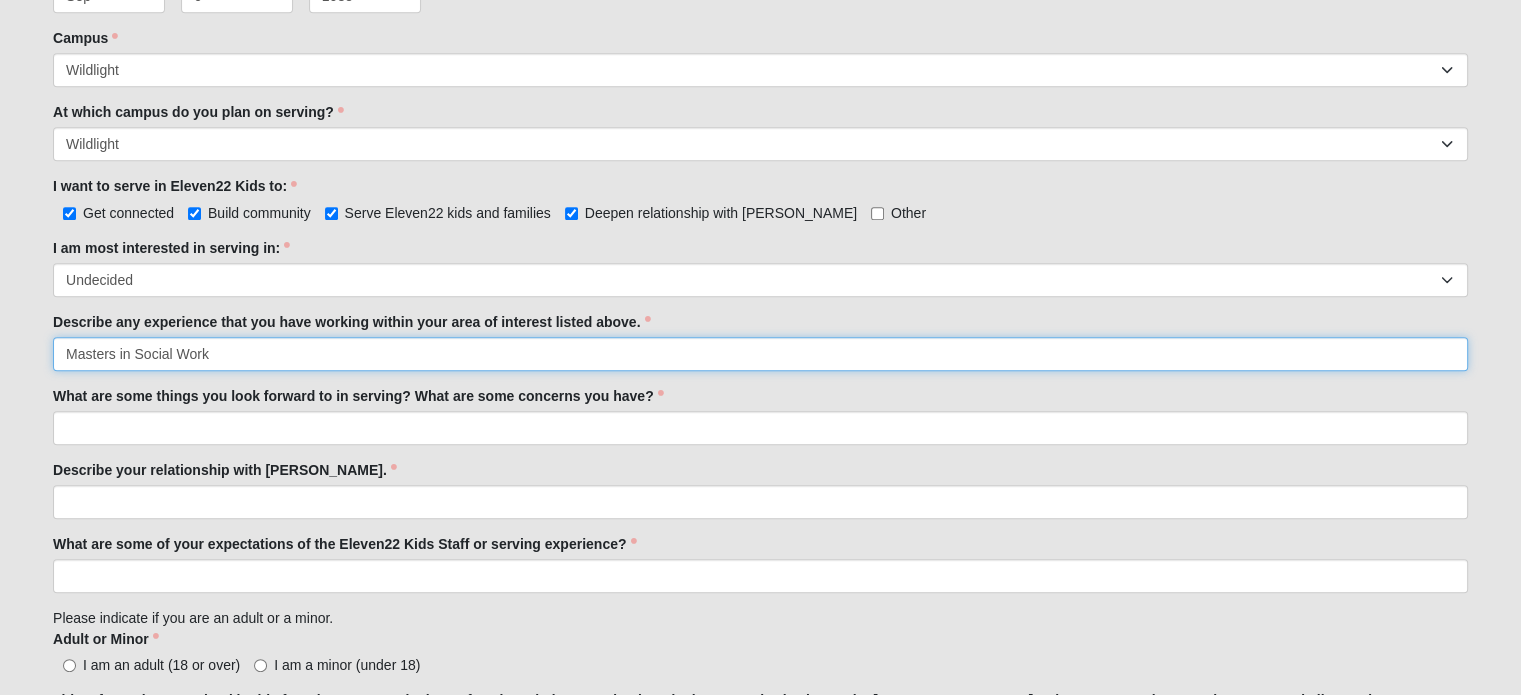 click on "Masters in Social Work" at bounding box center (760, 354) 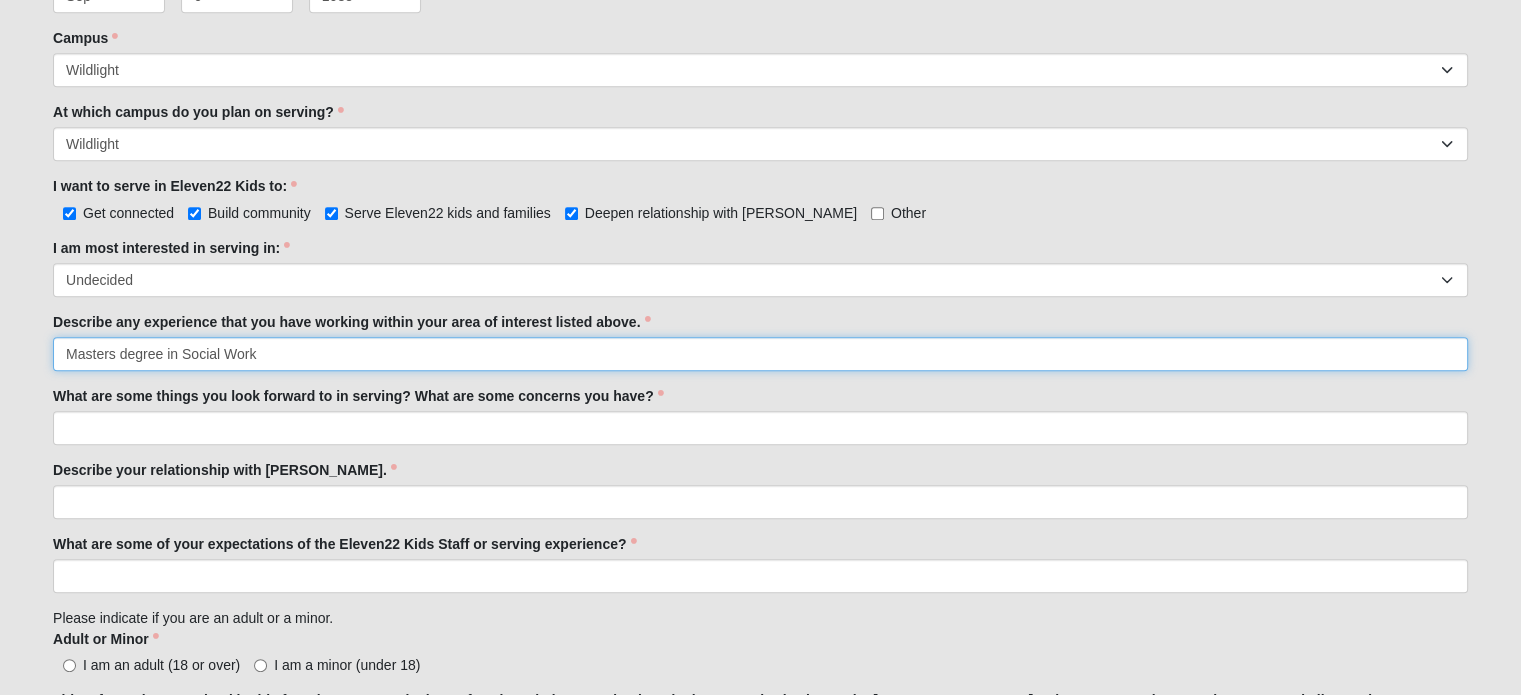 click on "Masters degree in Social Work" at bounding box center (760, 354) 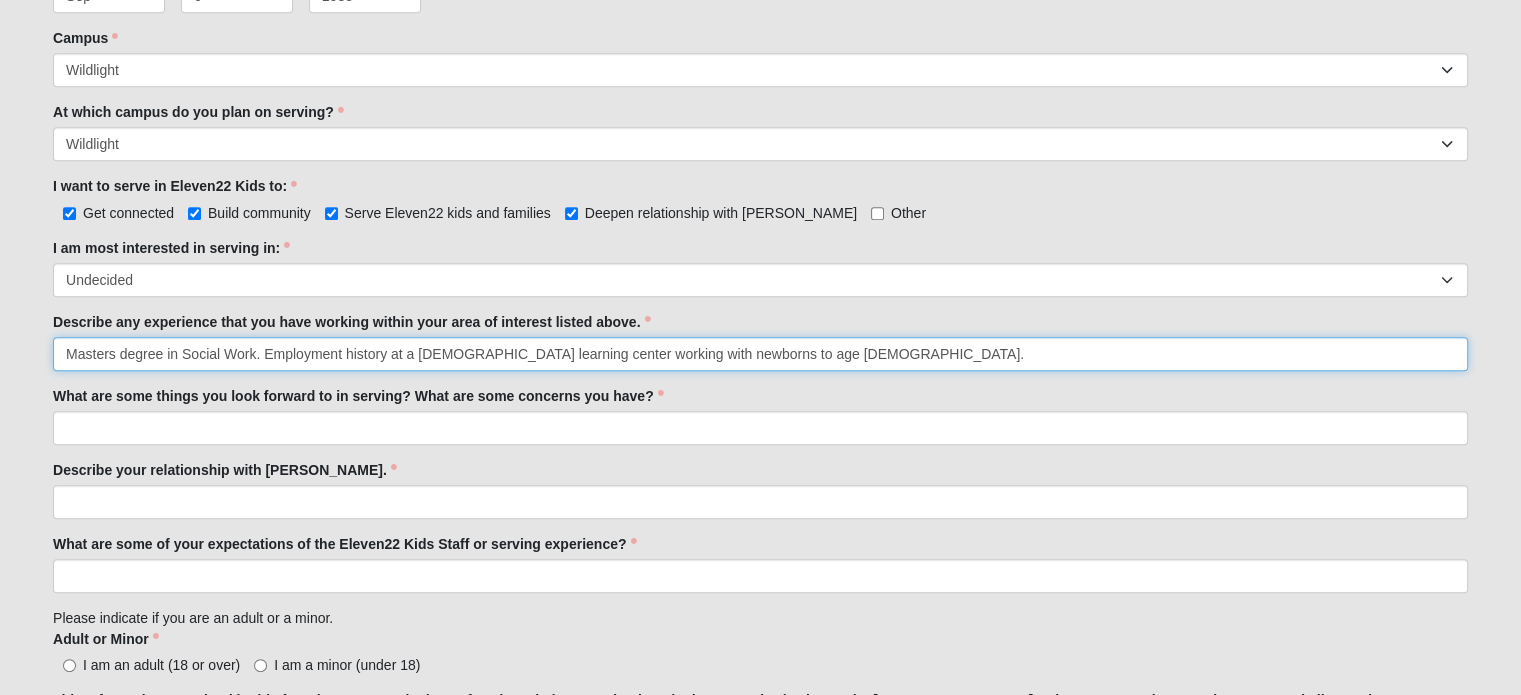 type on "Masters degree in Social Work. Employment history at a Christian learning center working with newborns to age 3." 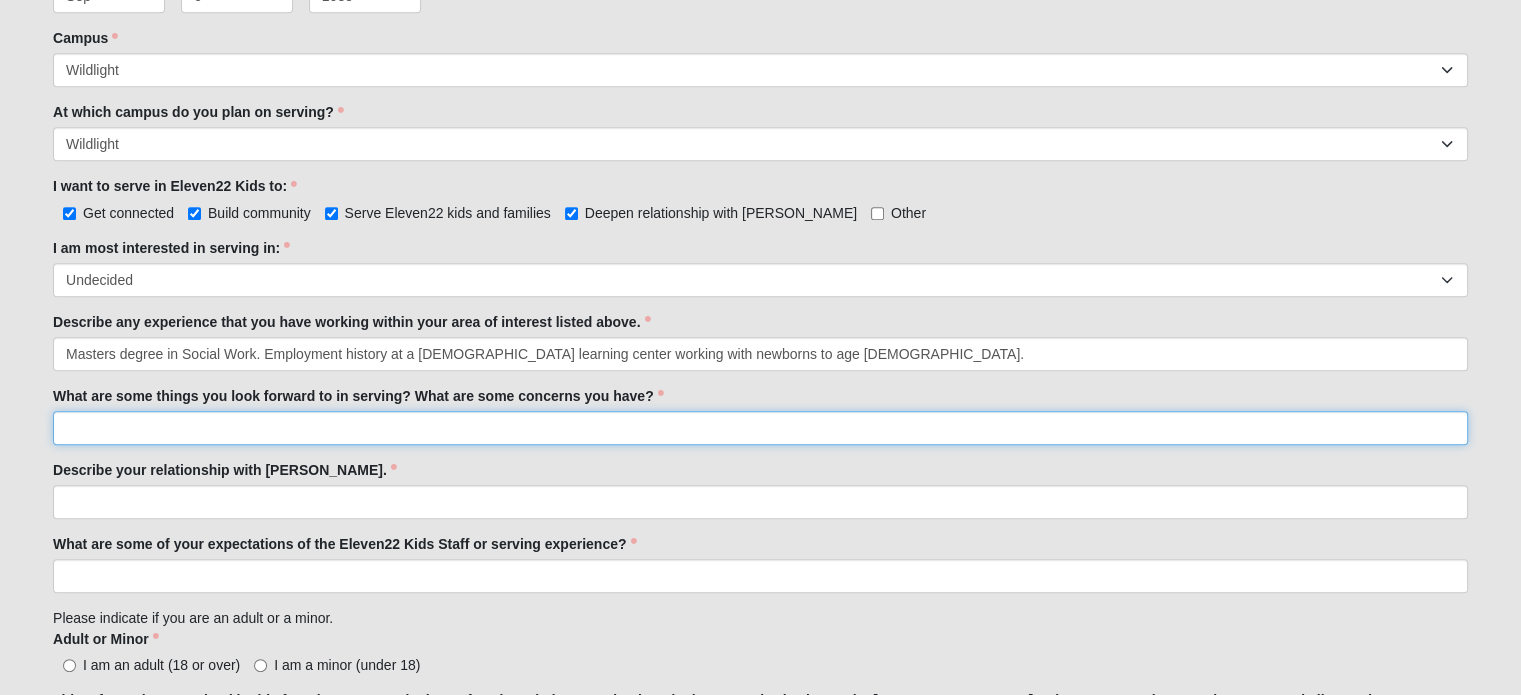 click on "What are some things you look forward to in serving? What are some concerns you have?" at bounding box center (760, 428) 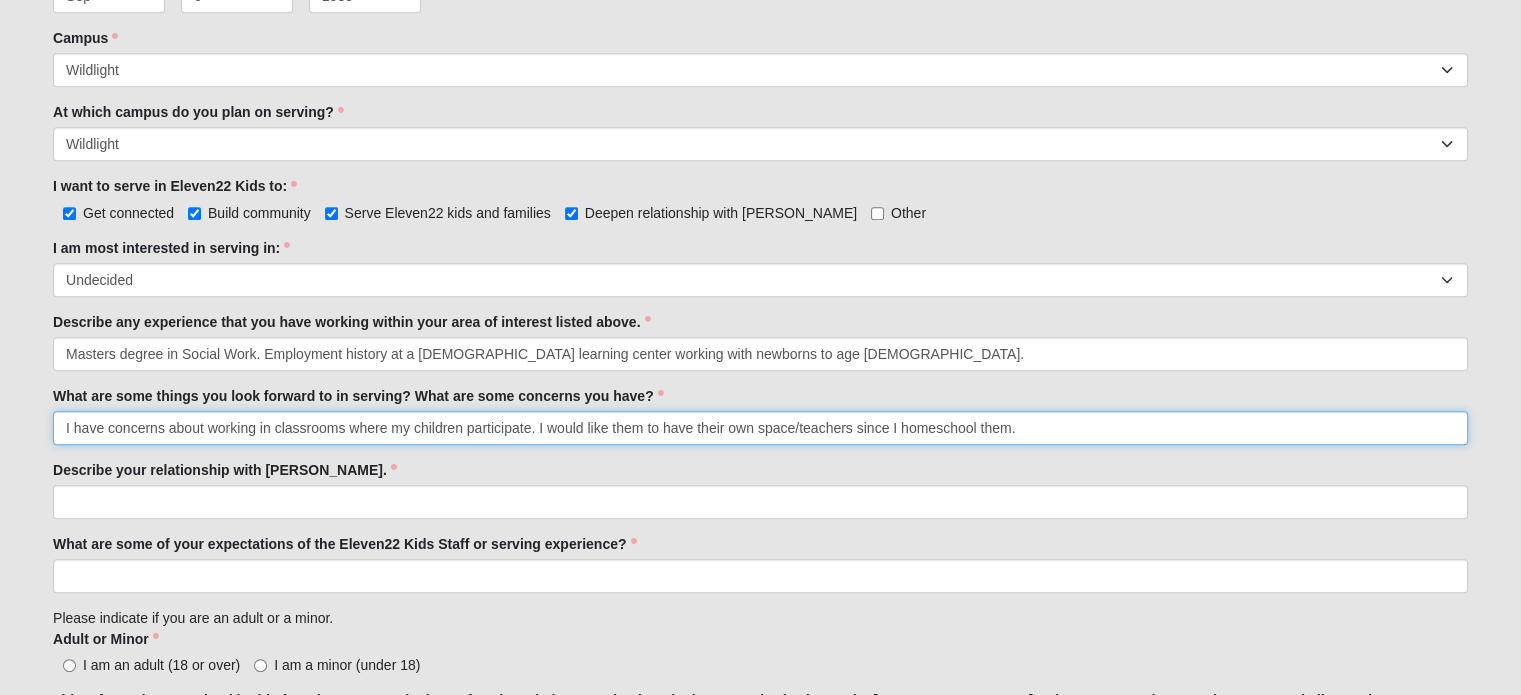 click on "I have concerns about working in classrooms where my children participate. I would like them to have their own space/teachers since I homeschool them." at bounding box center (760, 428) 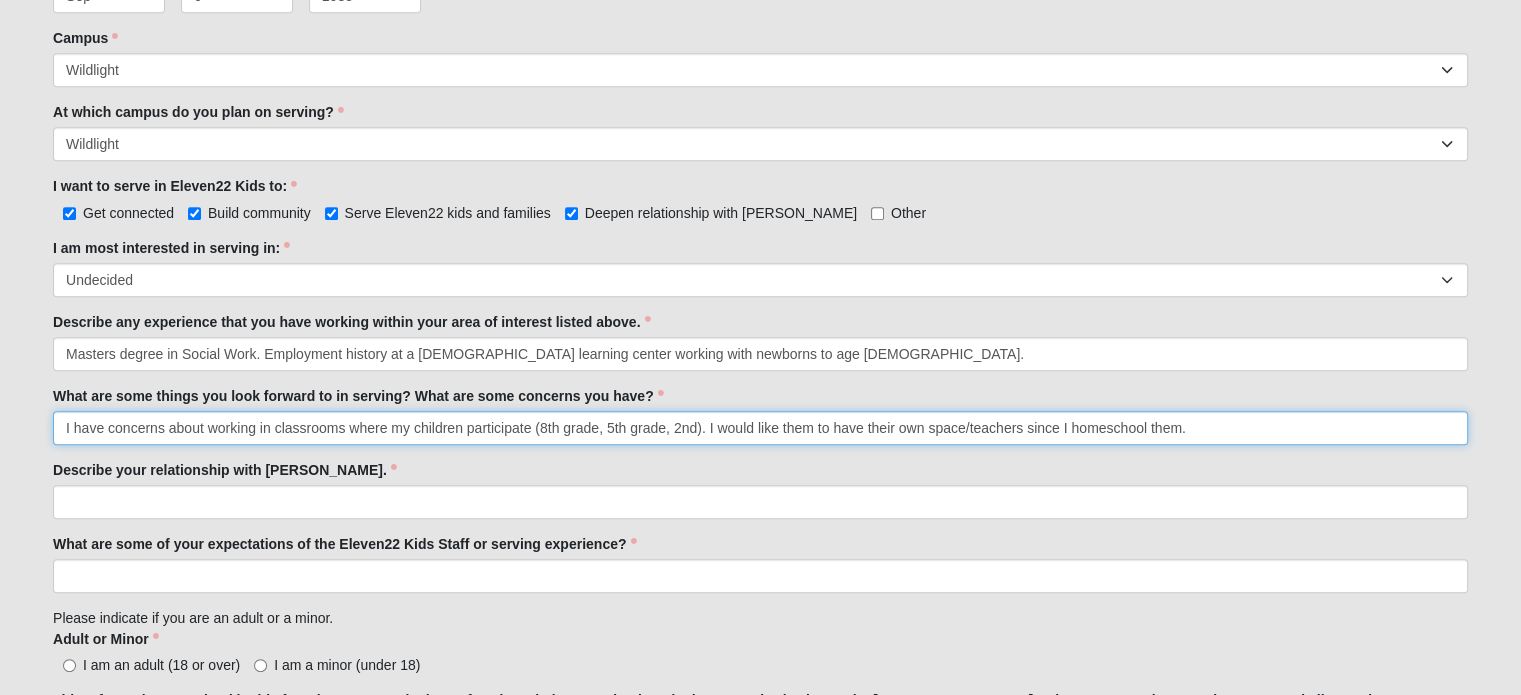 type on "I have concerns about working in classrooms where my children participate (8th grade, 5th grade, 2nd). I would like them to have their own space/teachers since I homeschool them." 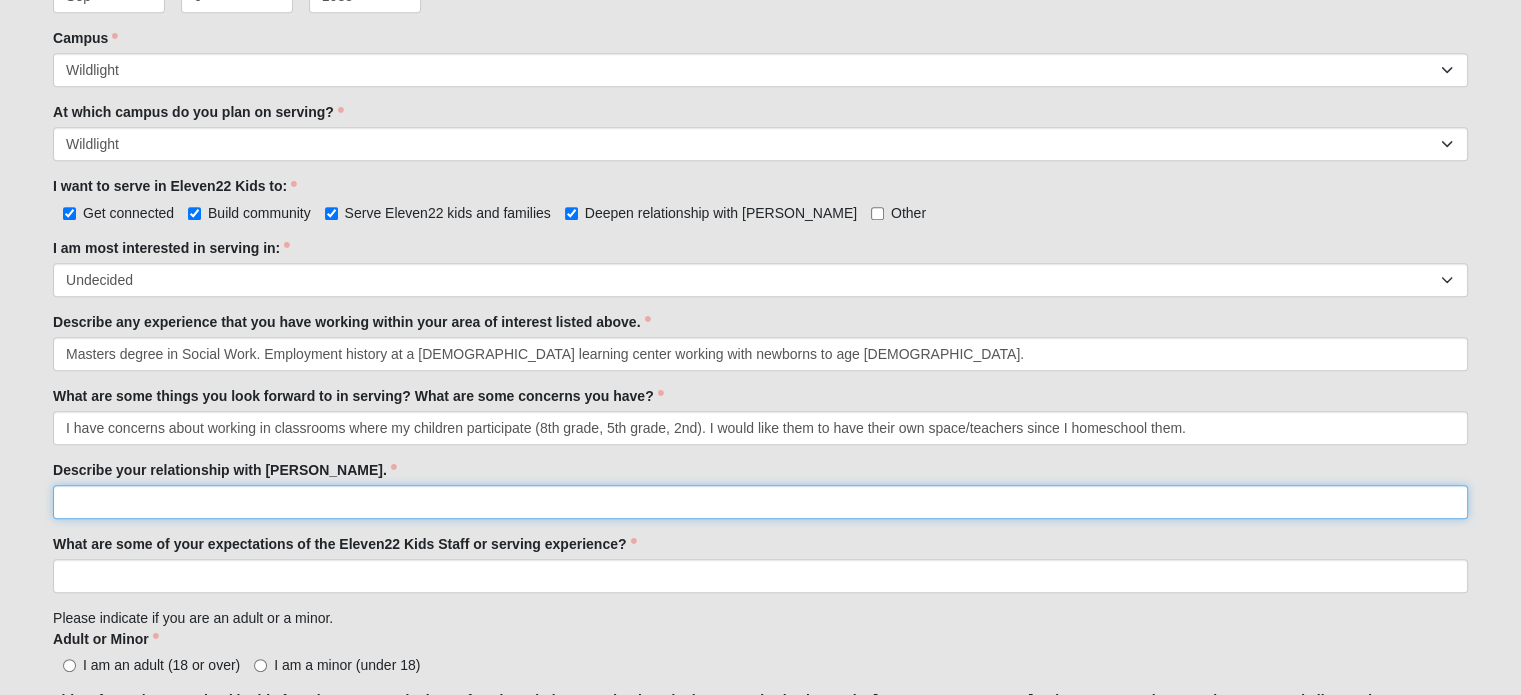 click on "Describe your relationship with Jesus." at bounding box center [760, 502] 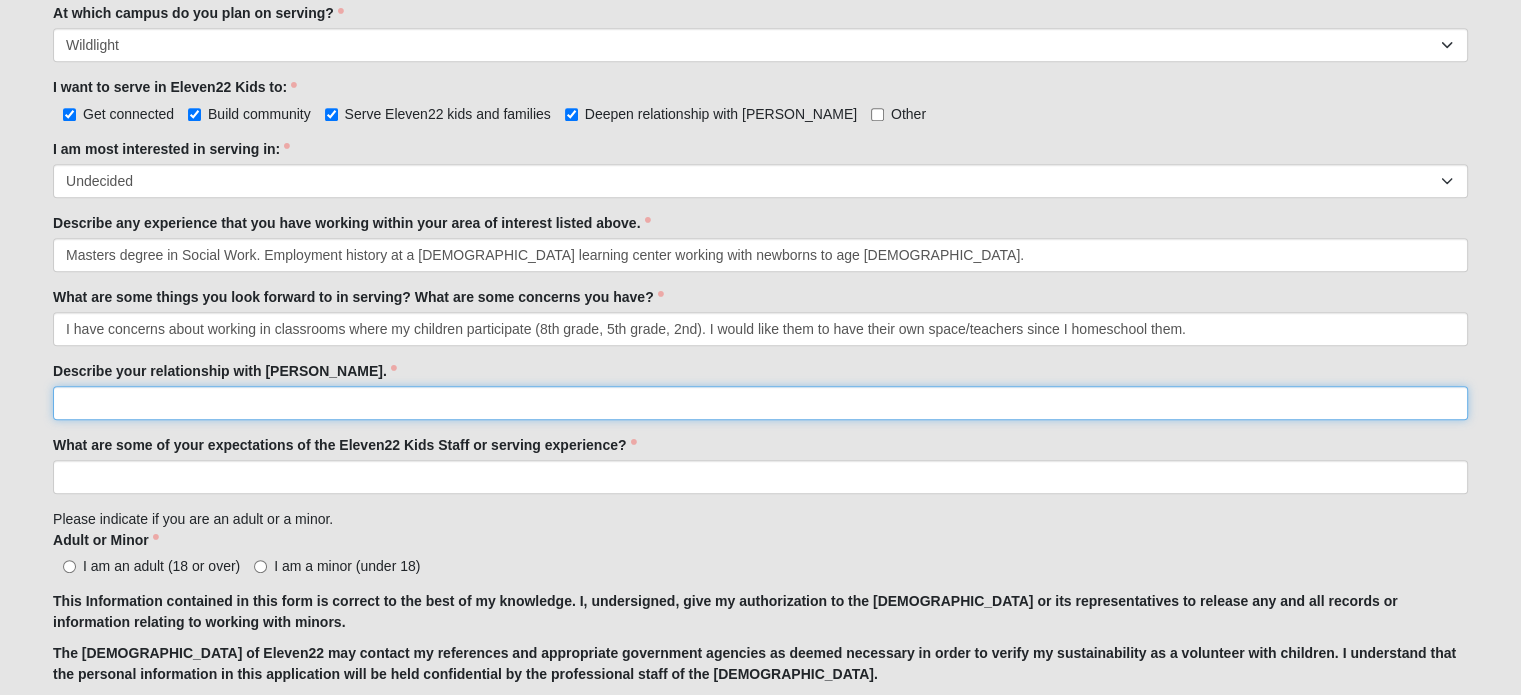 scroll, scrollTop: 1100, scrollLeft: 0, axis: vertical 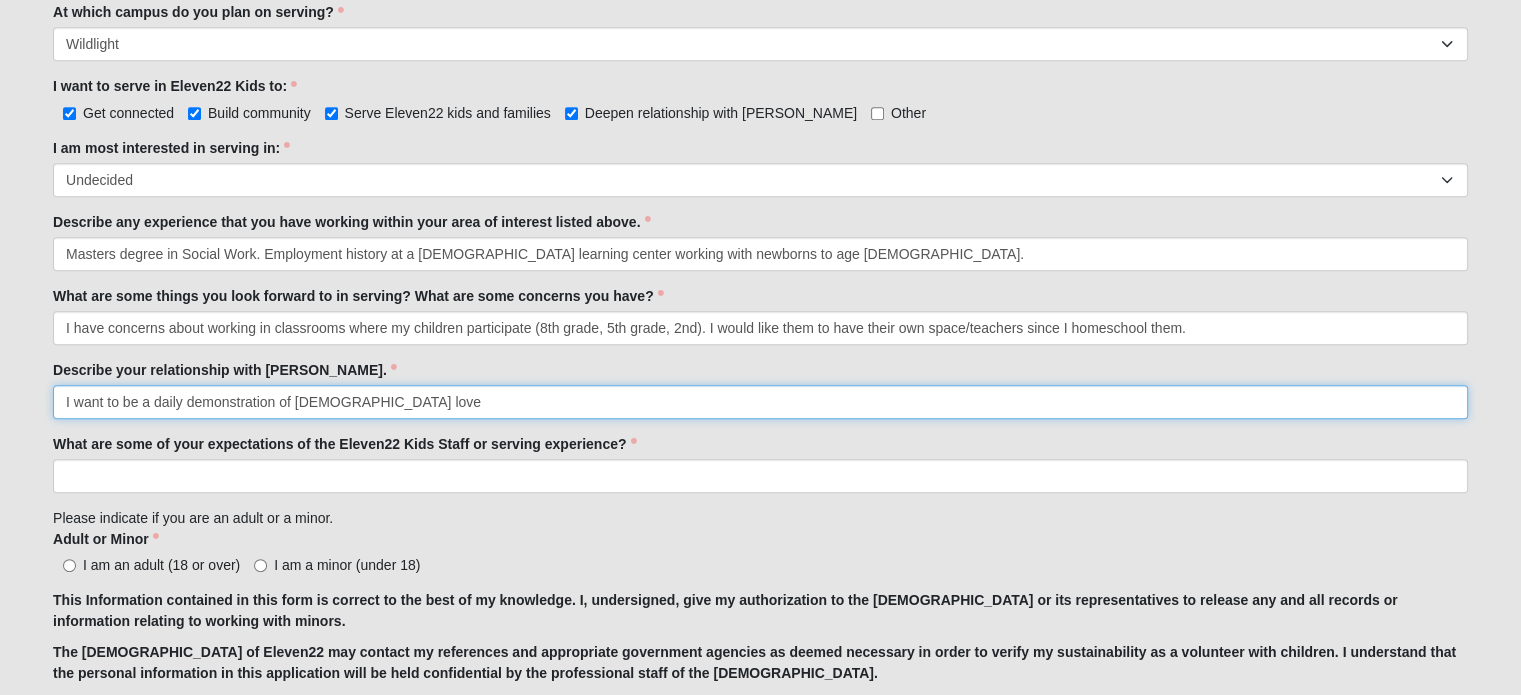 type on "I want to be a daily demonstration of Jesus love" 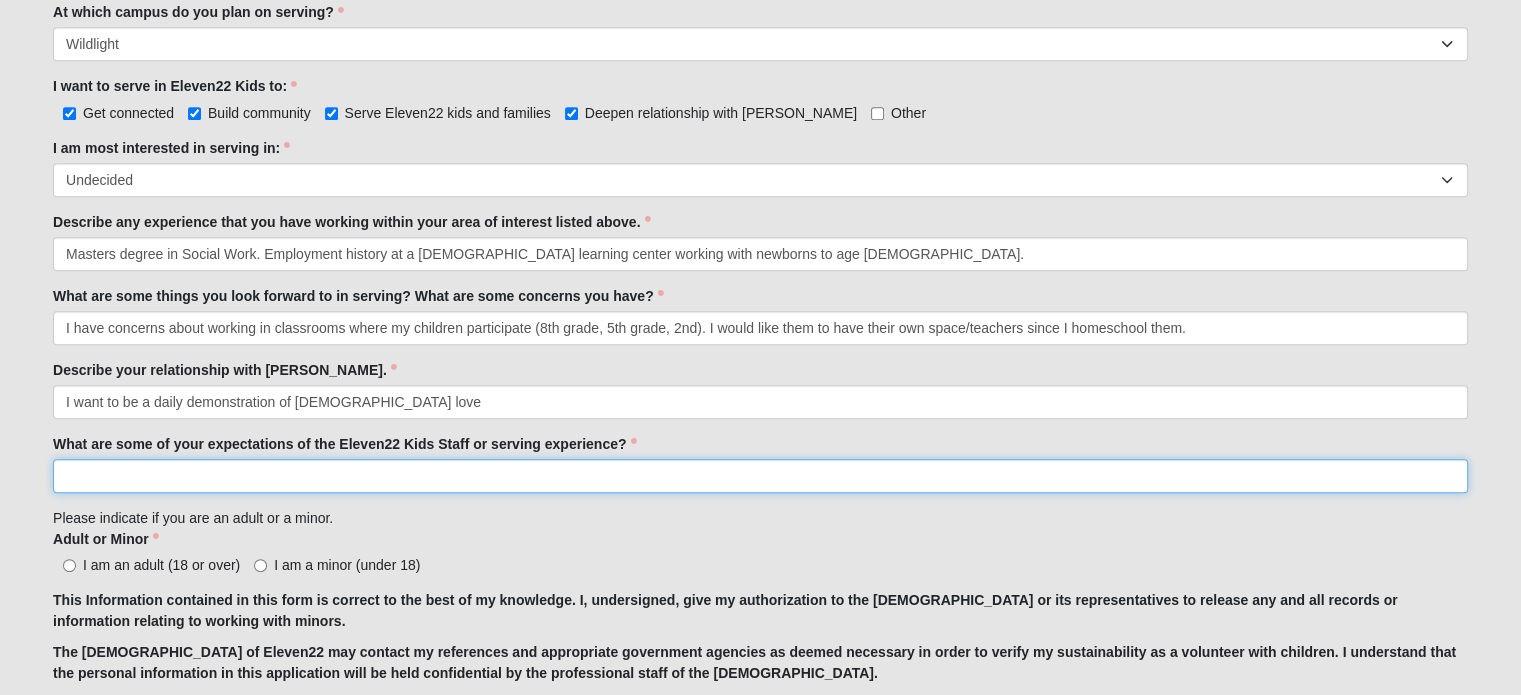 click on "What are some of your expectations of the Eleven22 Kids Staff or serving experience?" at bounding box center [760, 476] 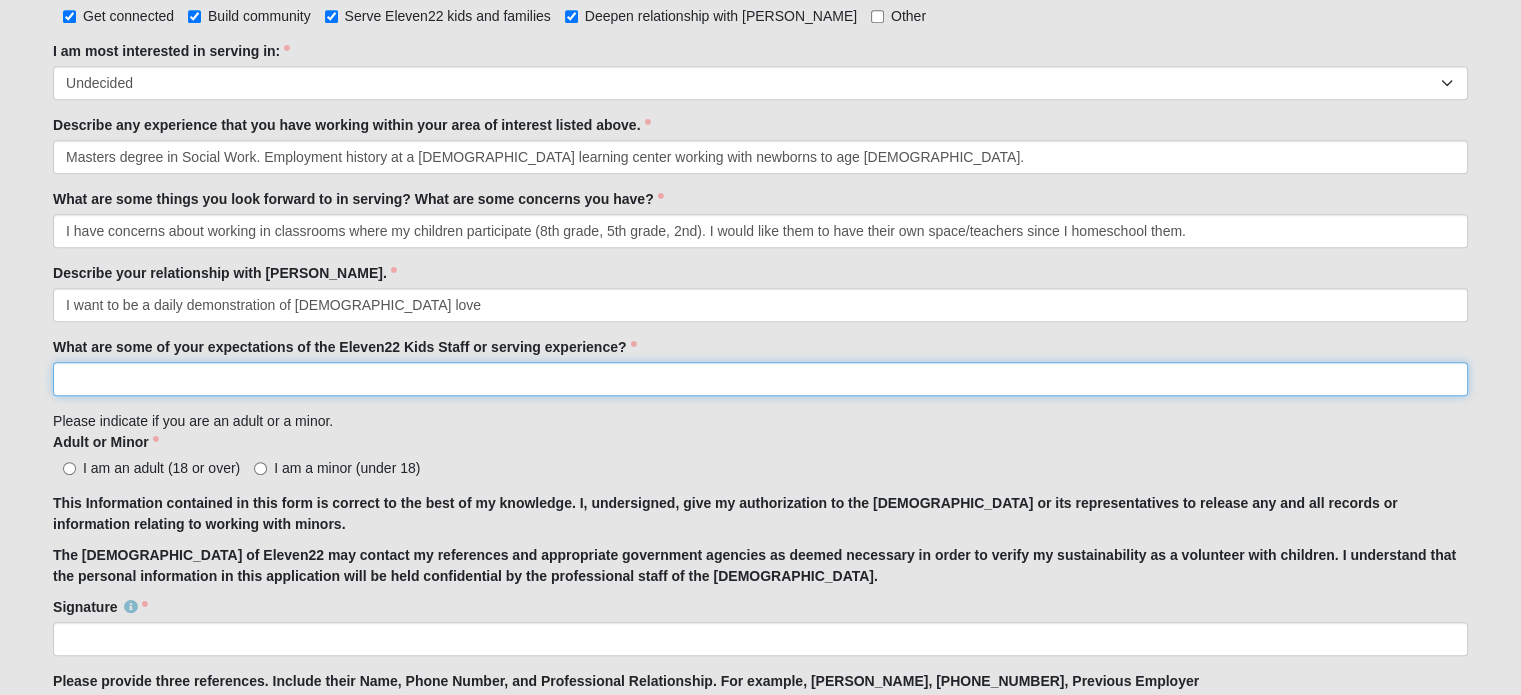scroll, scrollTop: 1200, scrollLeft: 0, axis: vertical 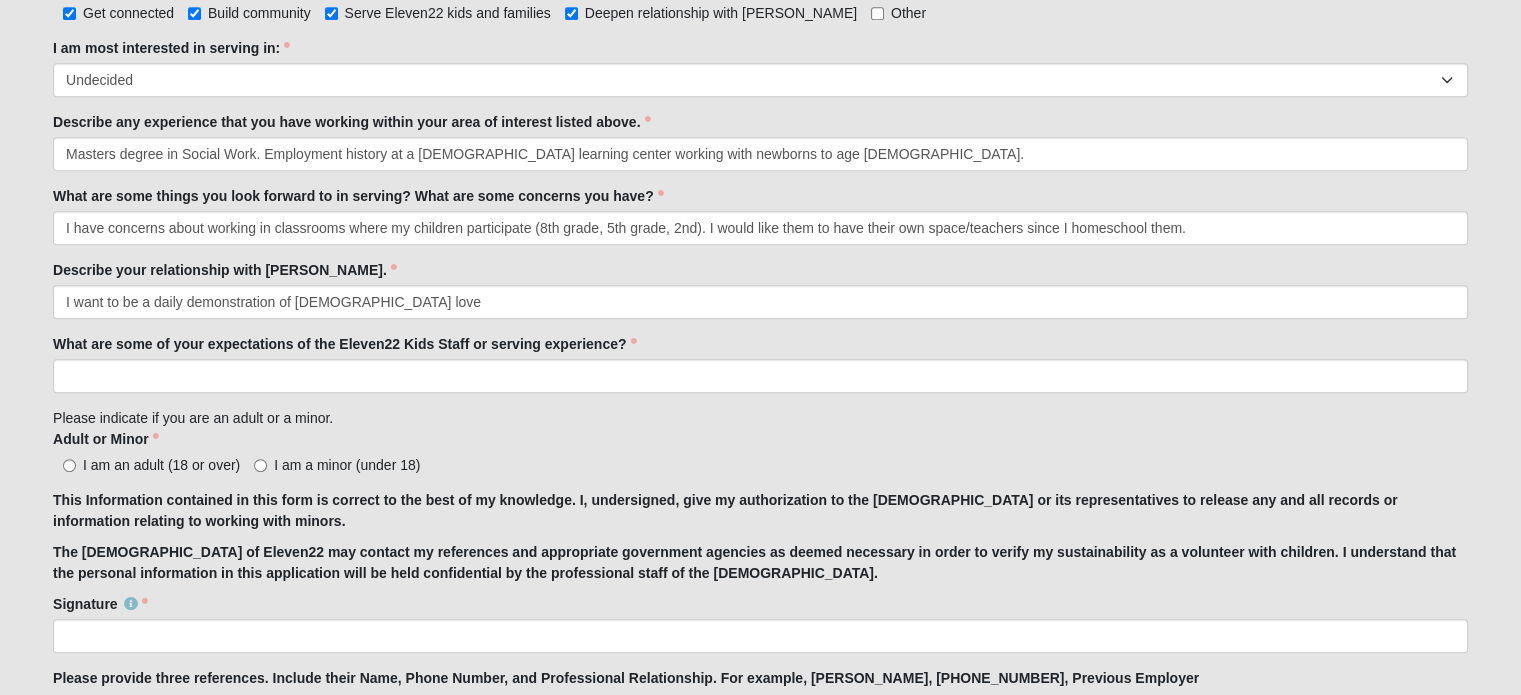 click on "I am an adult (18 or over)
I am a minor (under 18)" at bounding box center [760, 464] 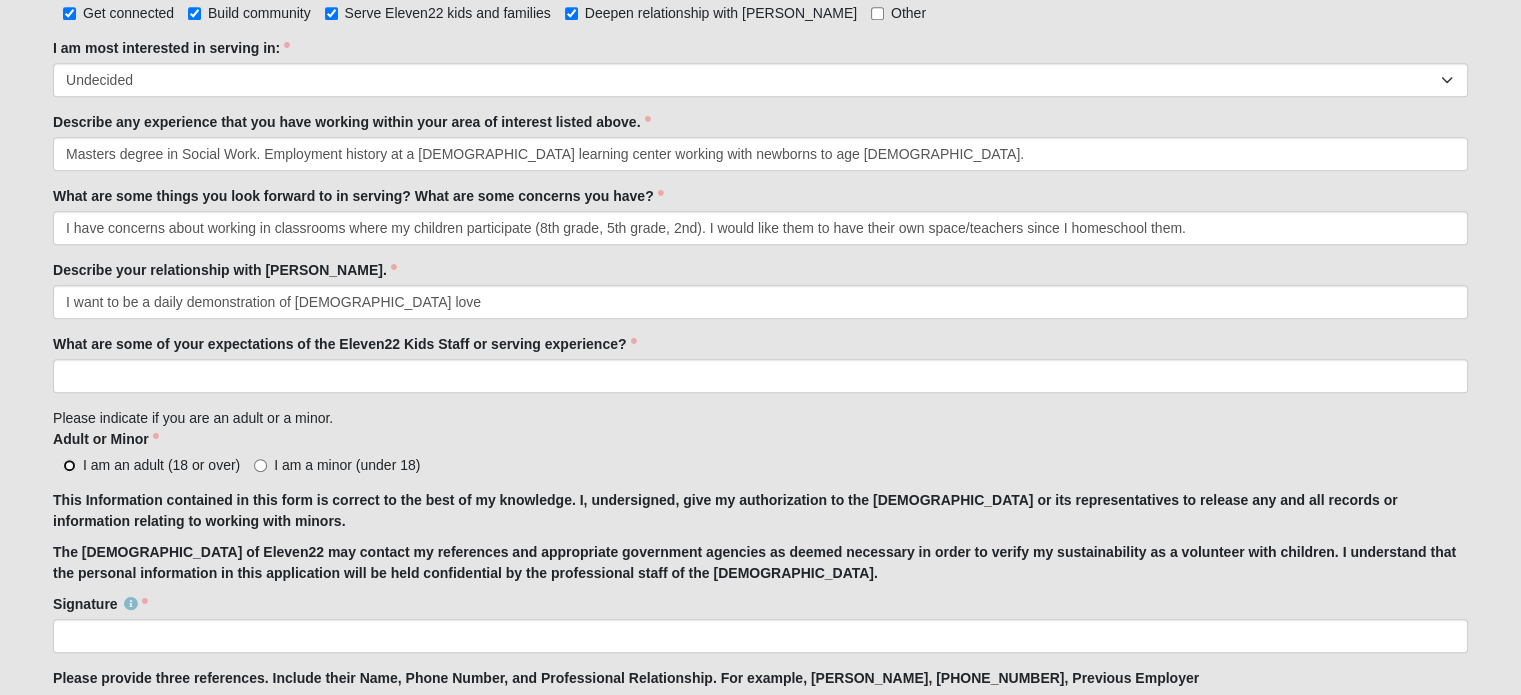 click on "I am an adult (18 or over)" at bounding box center [69, 465] 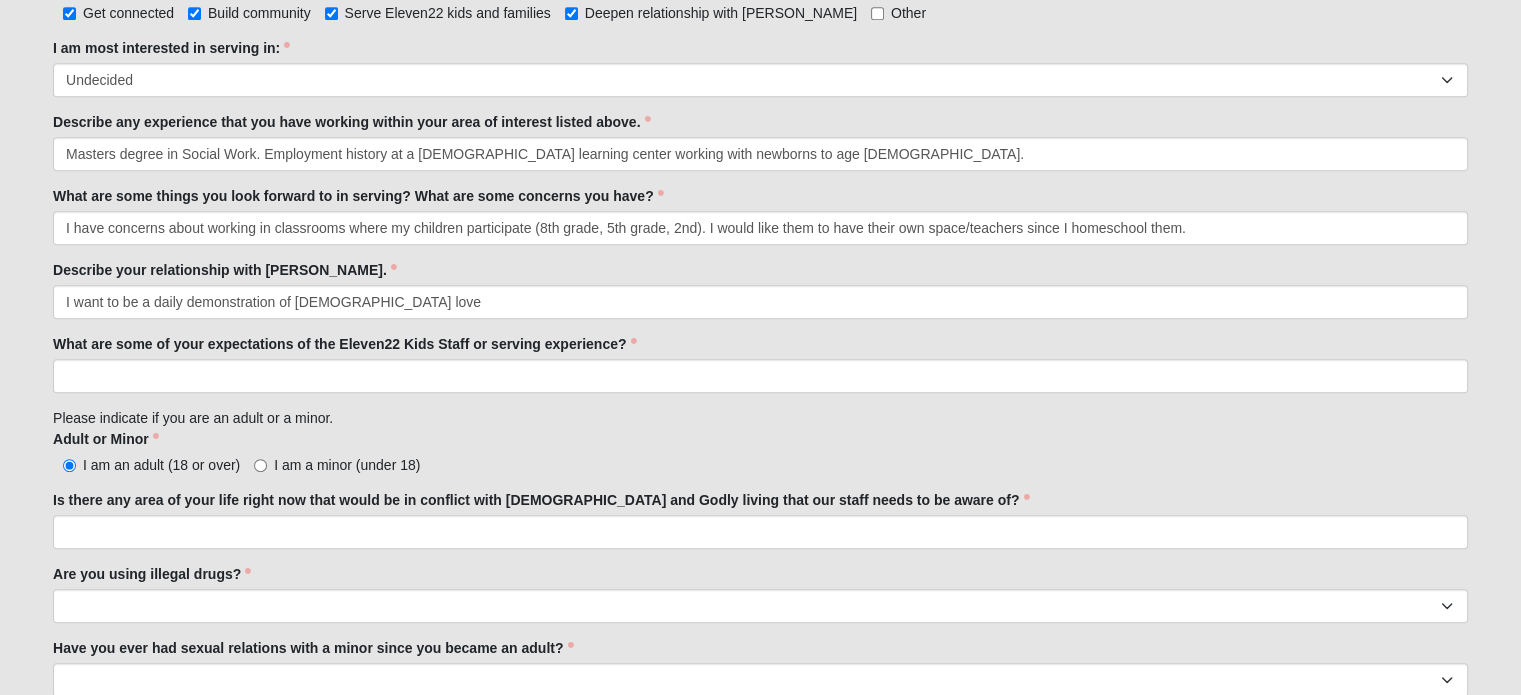 scroll, scrollTop: 1304, scrollLeft: 0, axis: vertical 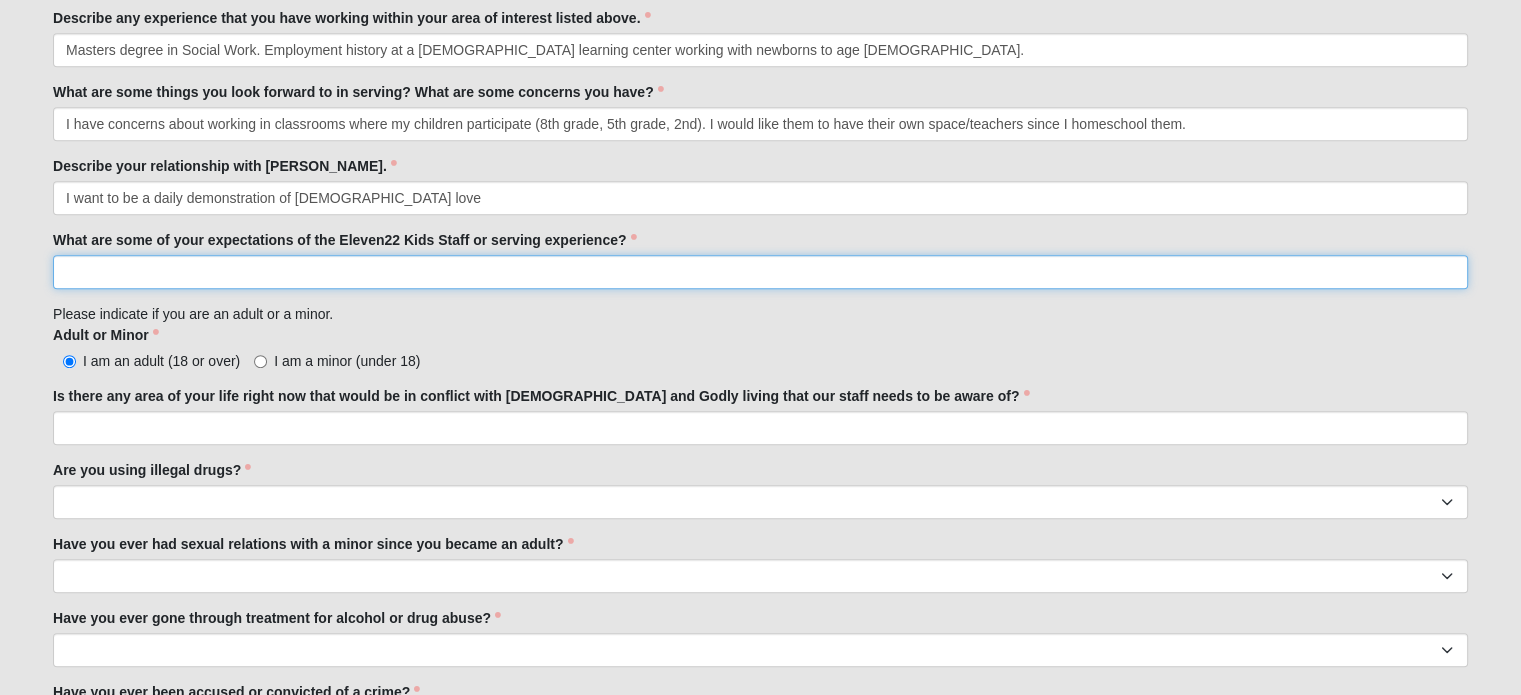 click on "What are some of your expectations of the Eleven22 Kids Staff or serving experience?" at bounding box center (760, 272) 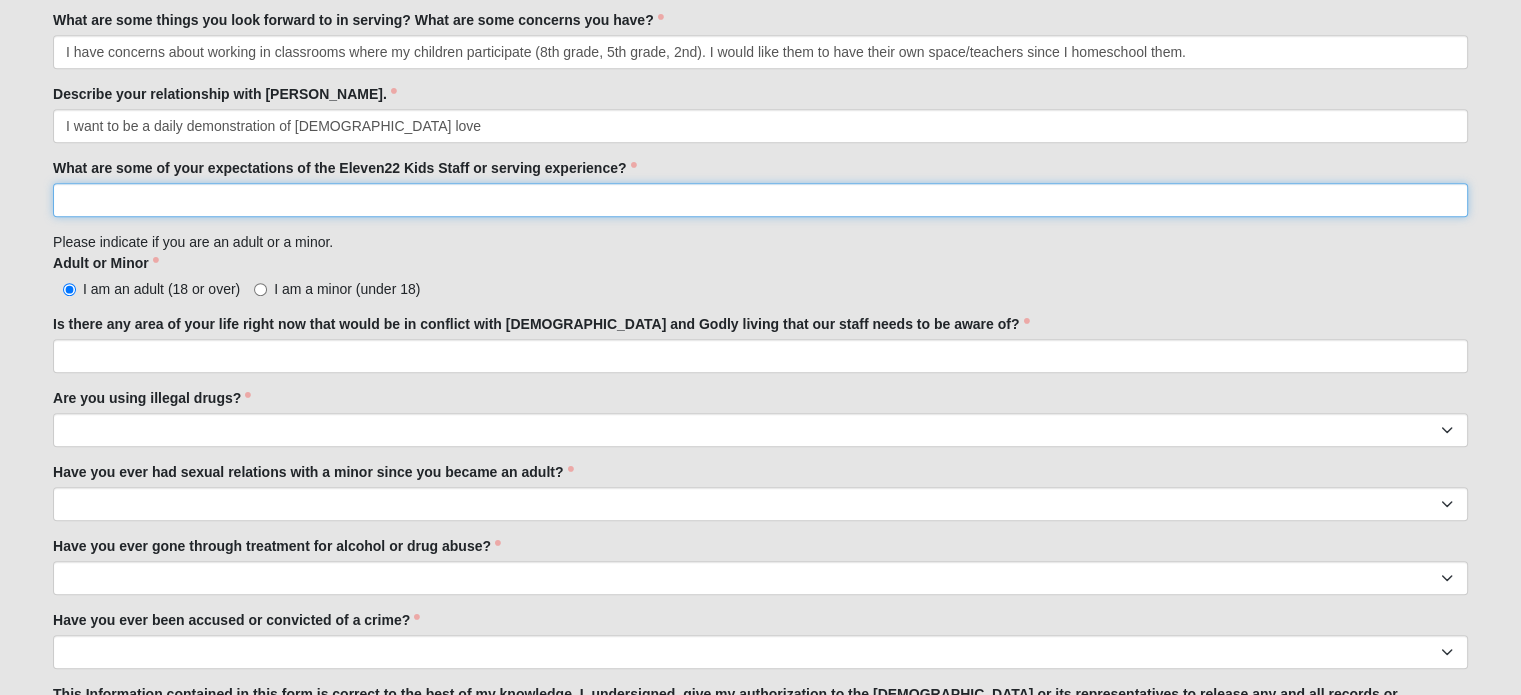 scroll, scrollTop: 1404, scrollLeft: 0, axis: vertical 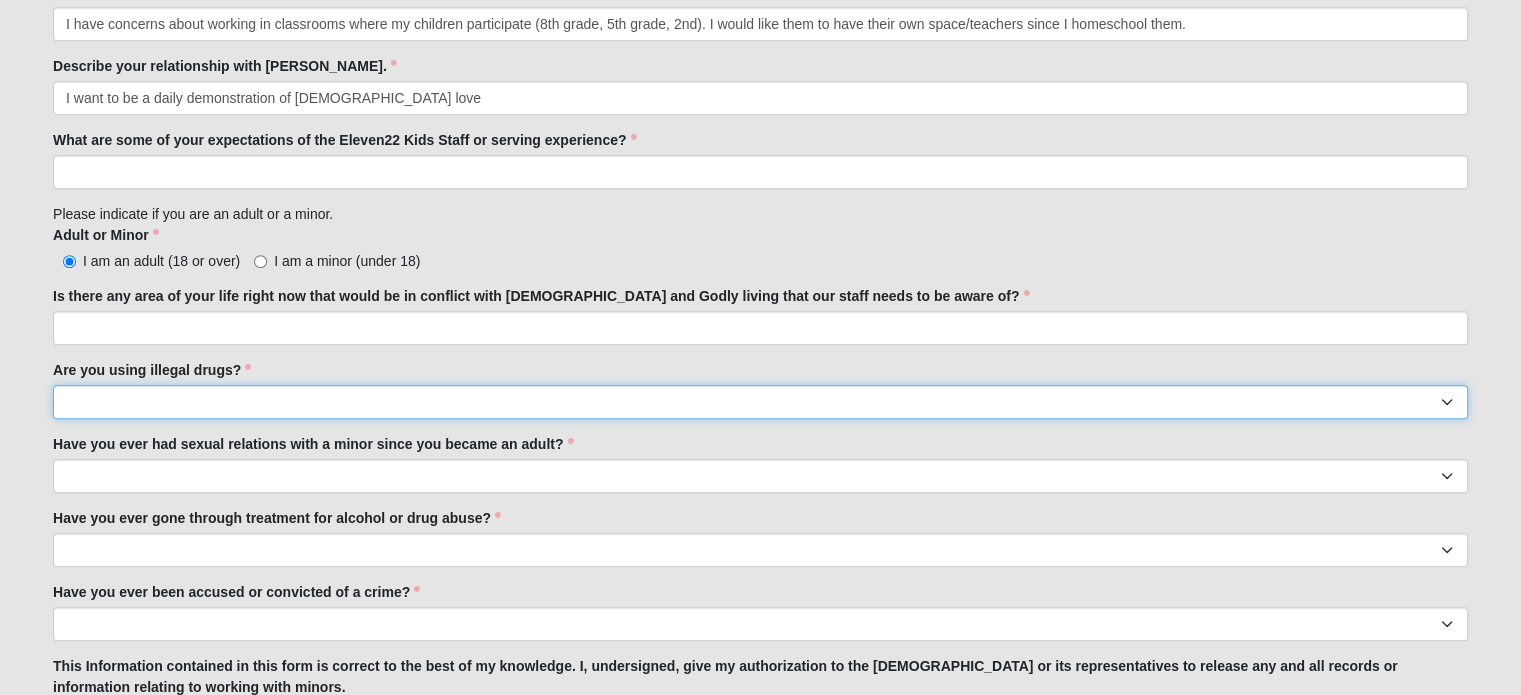 click on "Yes
No" at bounding box center [760, 402] 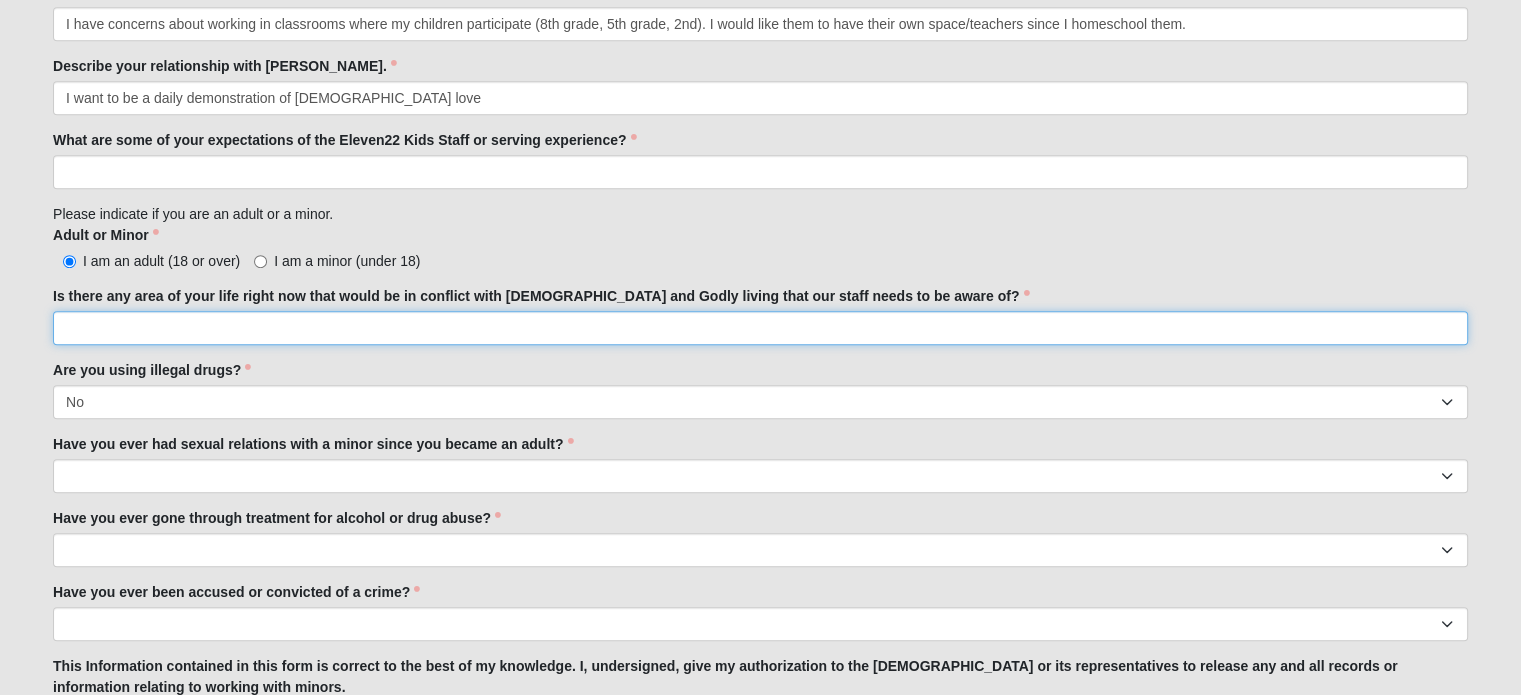 click on "Is there any area of your life right now that would be in conflict with biblical and Godly living that our staff needs to be aware of?" at bounding box center (760, 328) 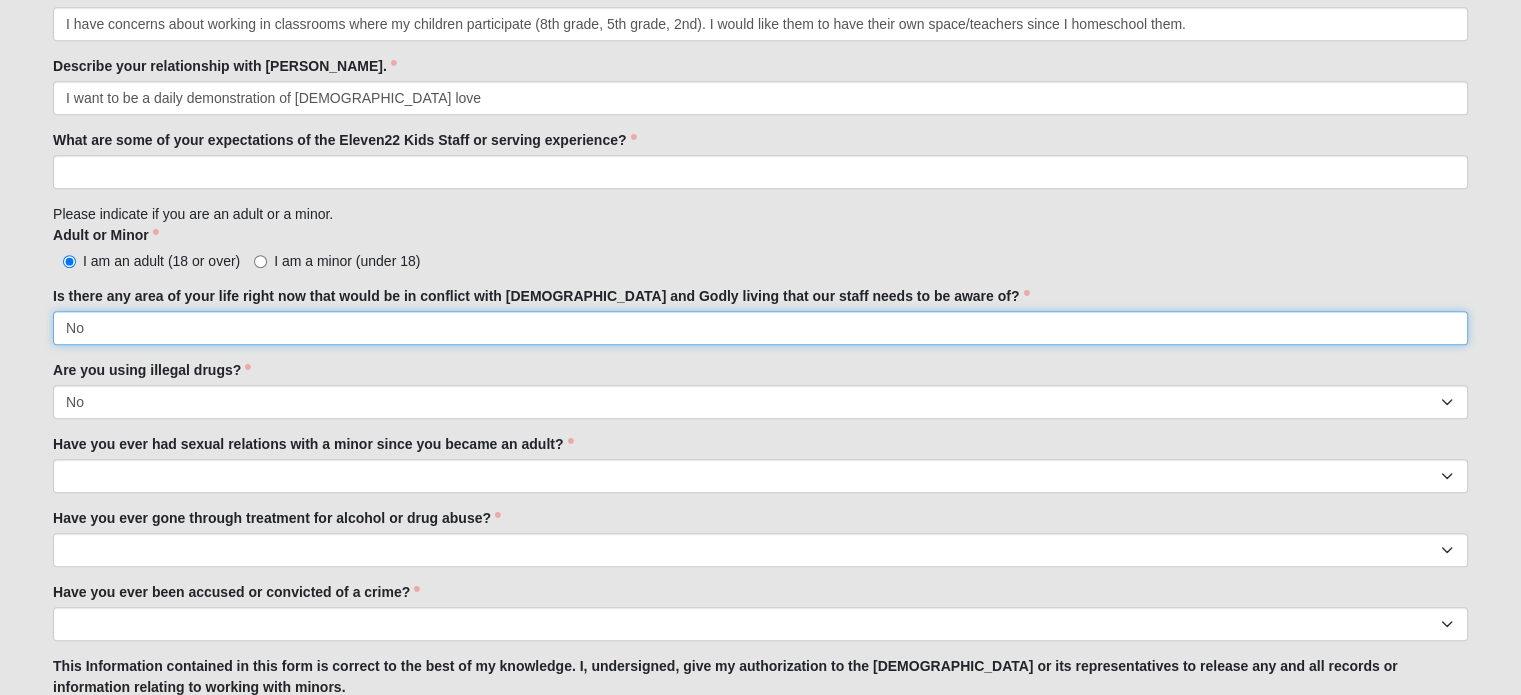 type on "No" 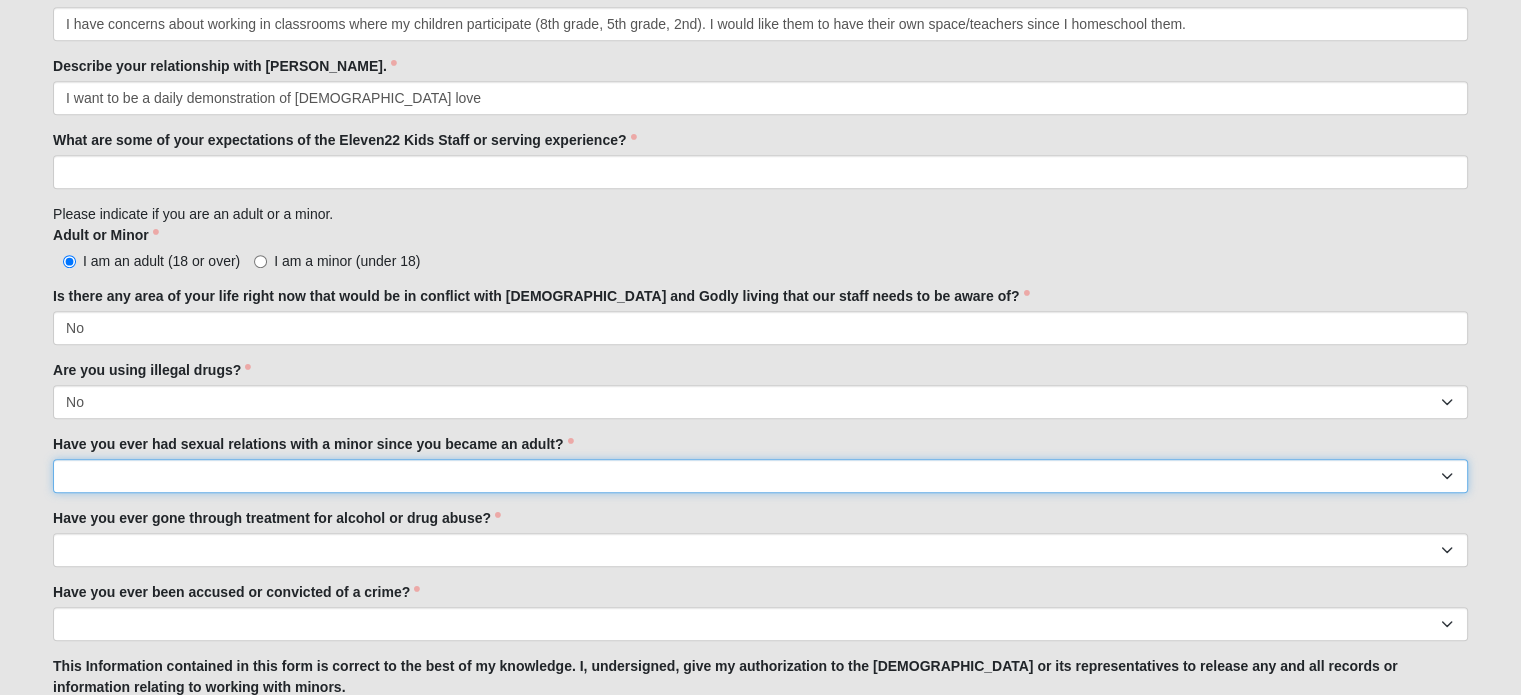 click on "Yes
No" at bounding box center (760, 476) 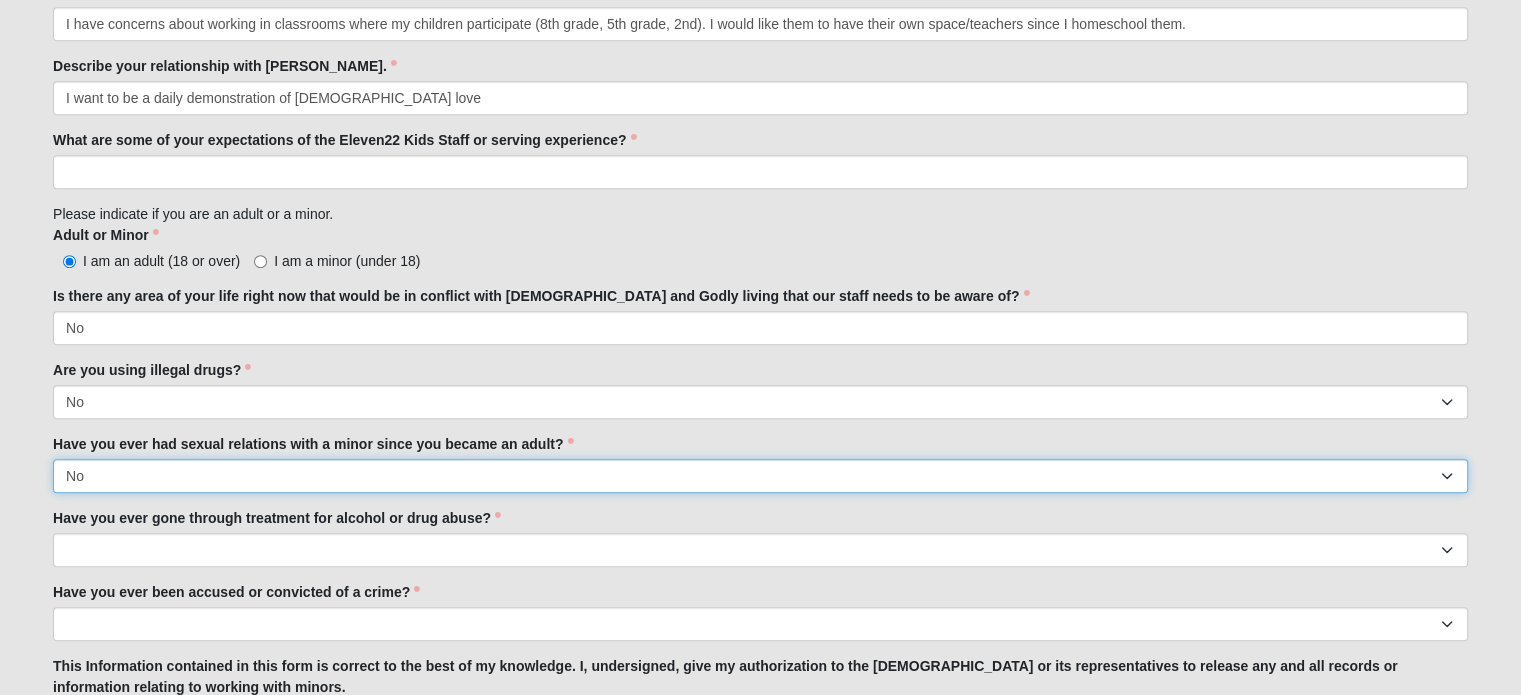 click on "Yes
No" at bounding box center (760, 476) 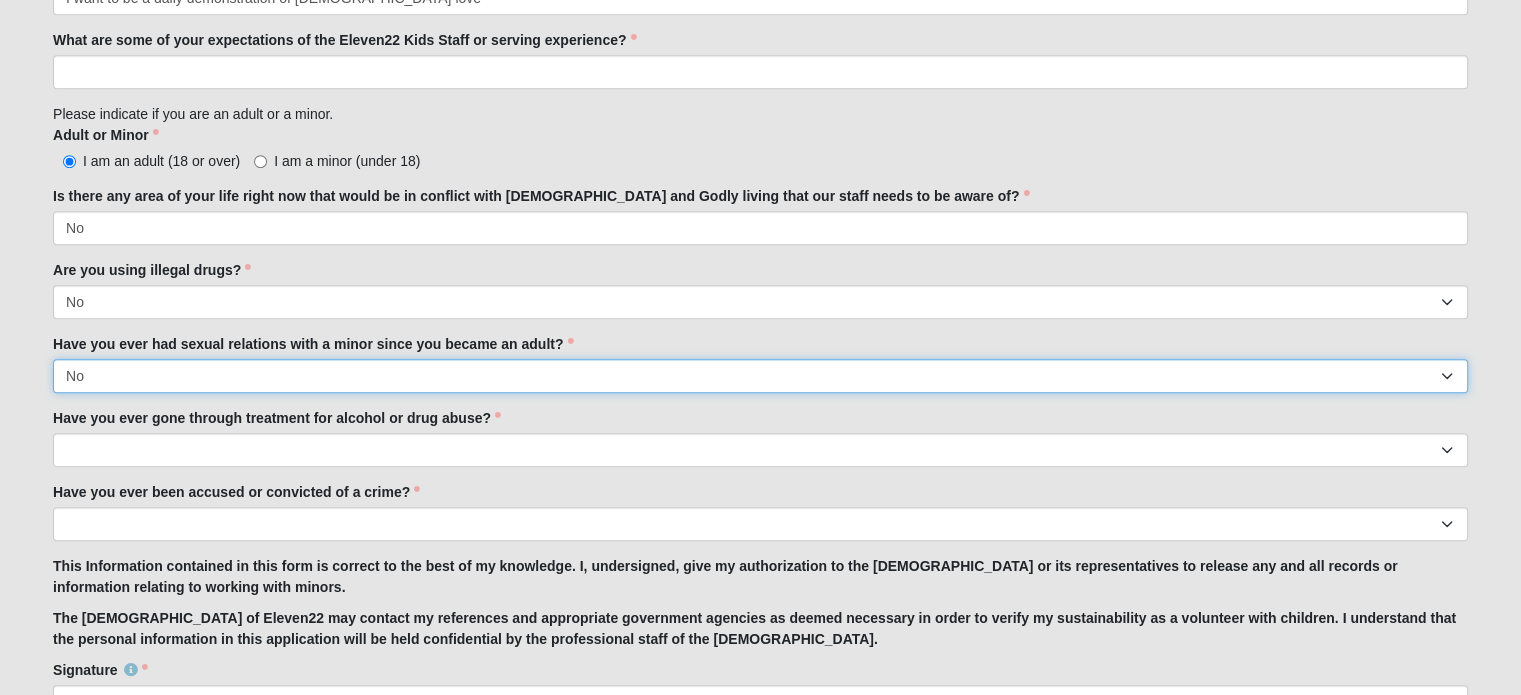 scroll, scrollTop: 1504, scrollLeft: 0, axis: vertical 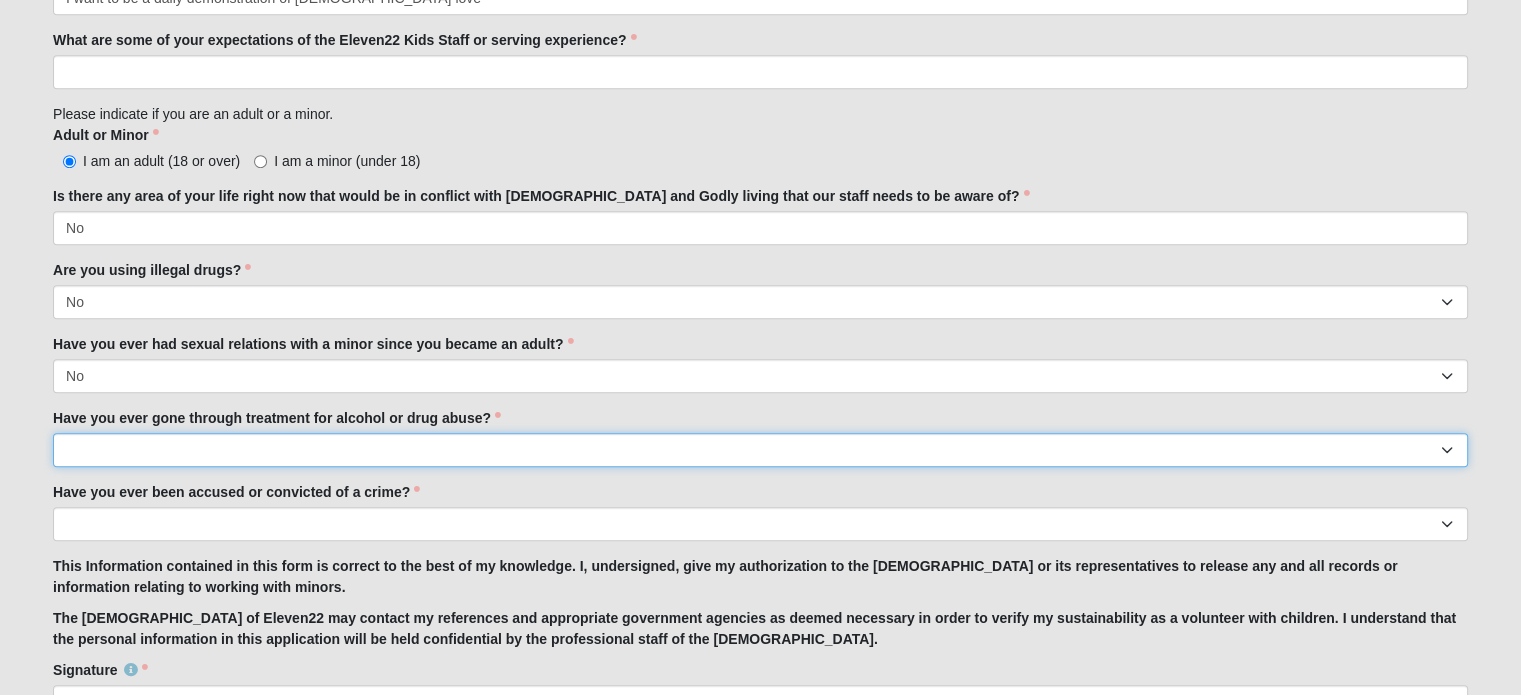 click on "Yes
No" at bounding box center (760, 450) 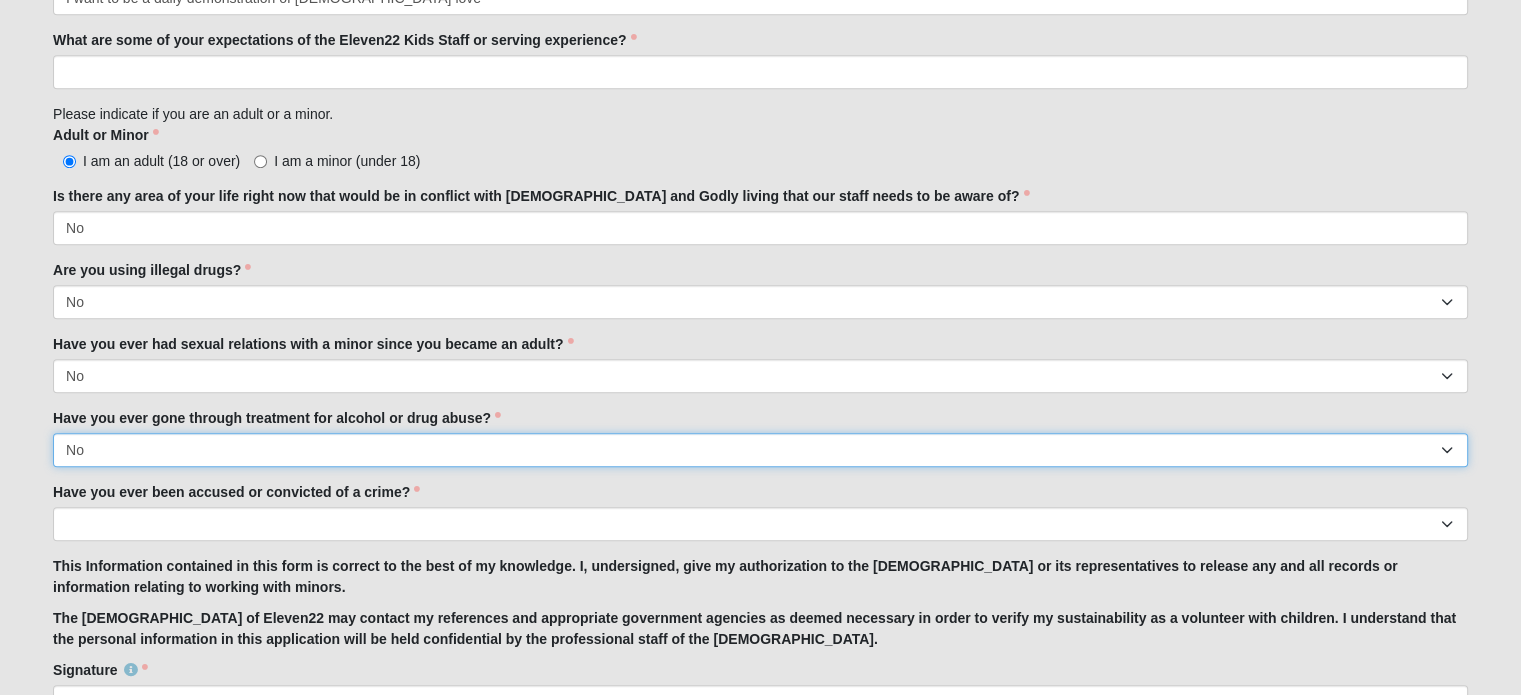 click on "Yes
No" at bounding box center [760, 450] 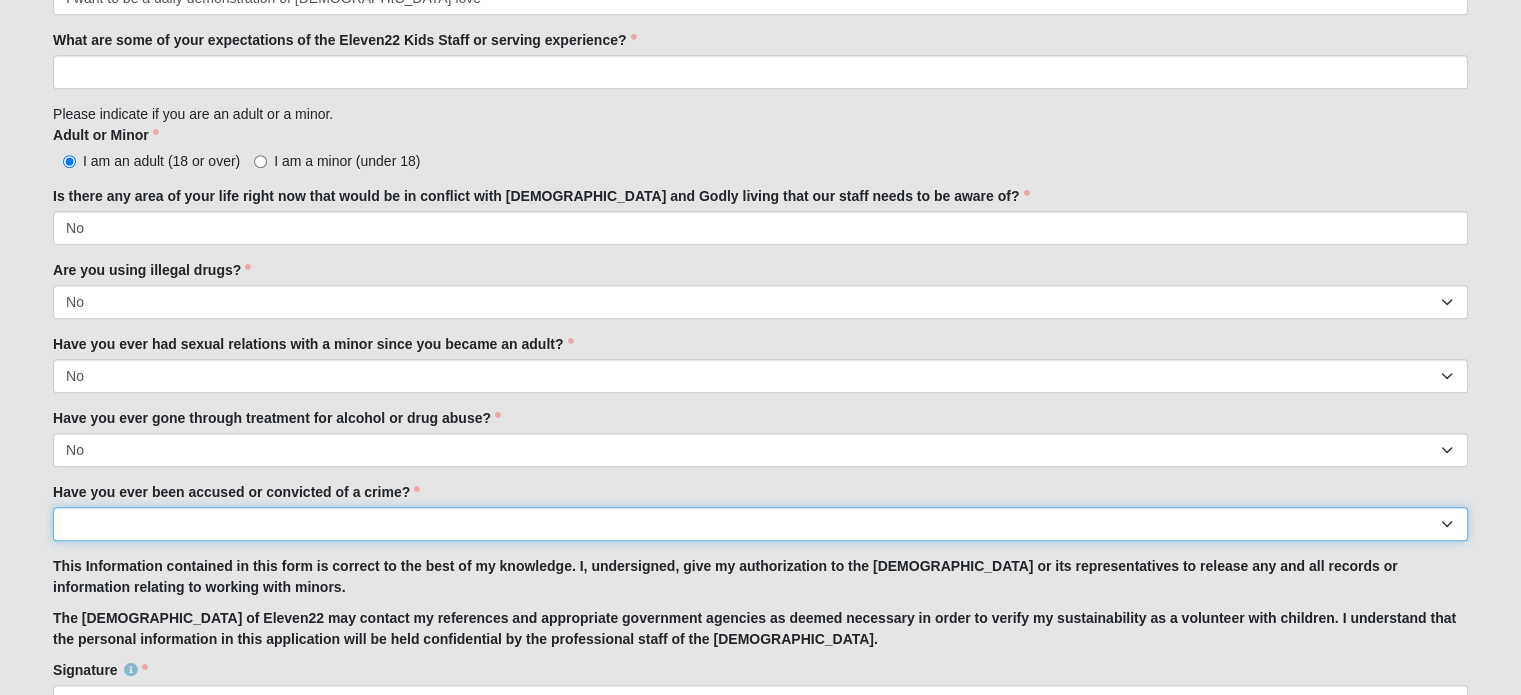 click on "Yes
No" at bounding box center (760, 524) 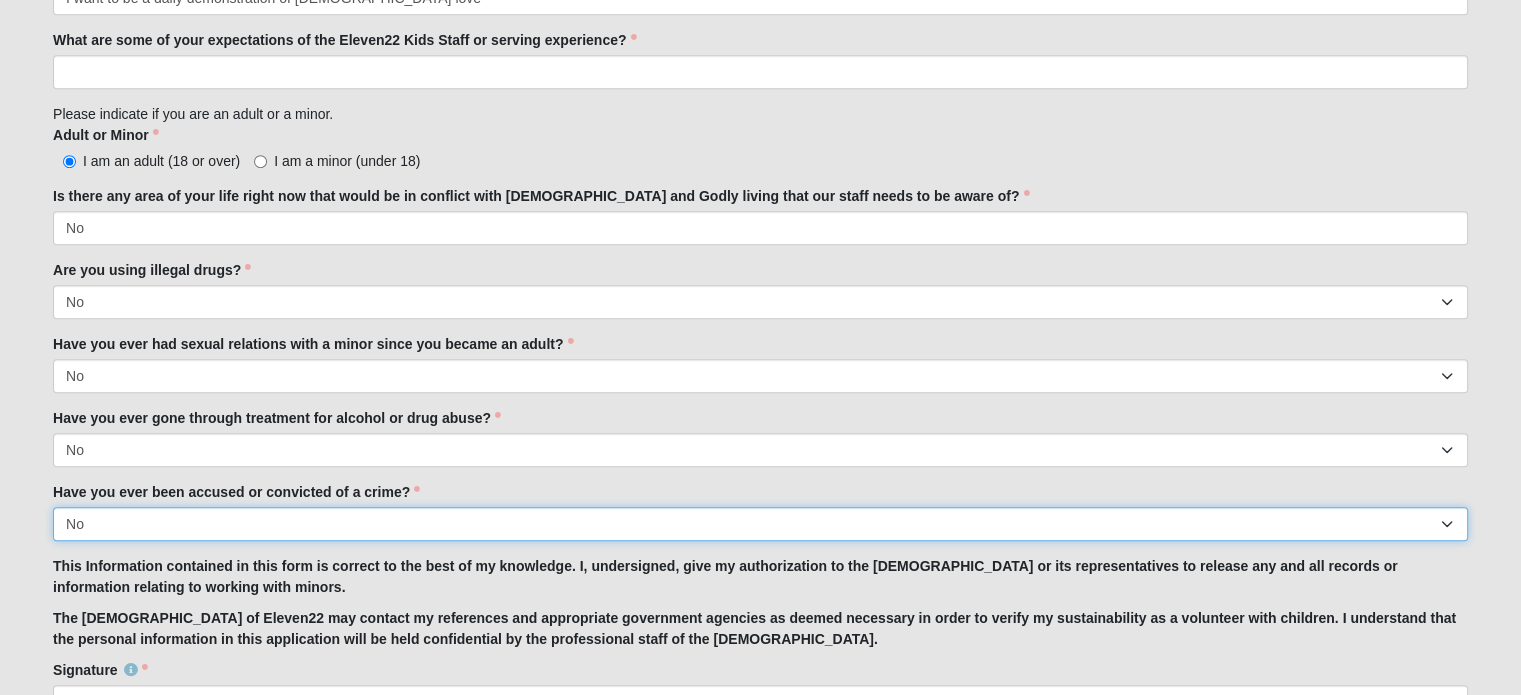 click on "Yes
No" at bounding box center (760, 524) 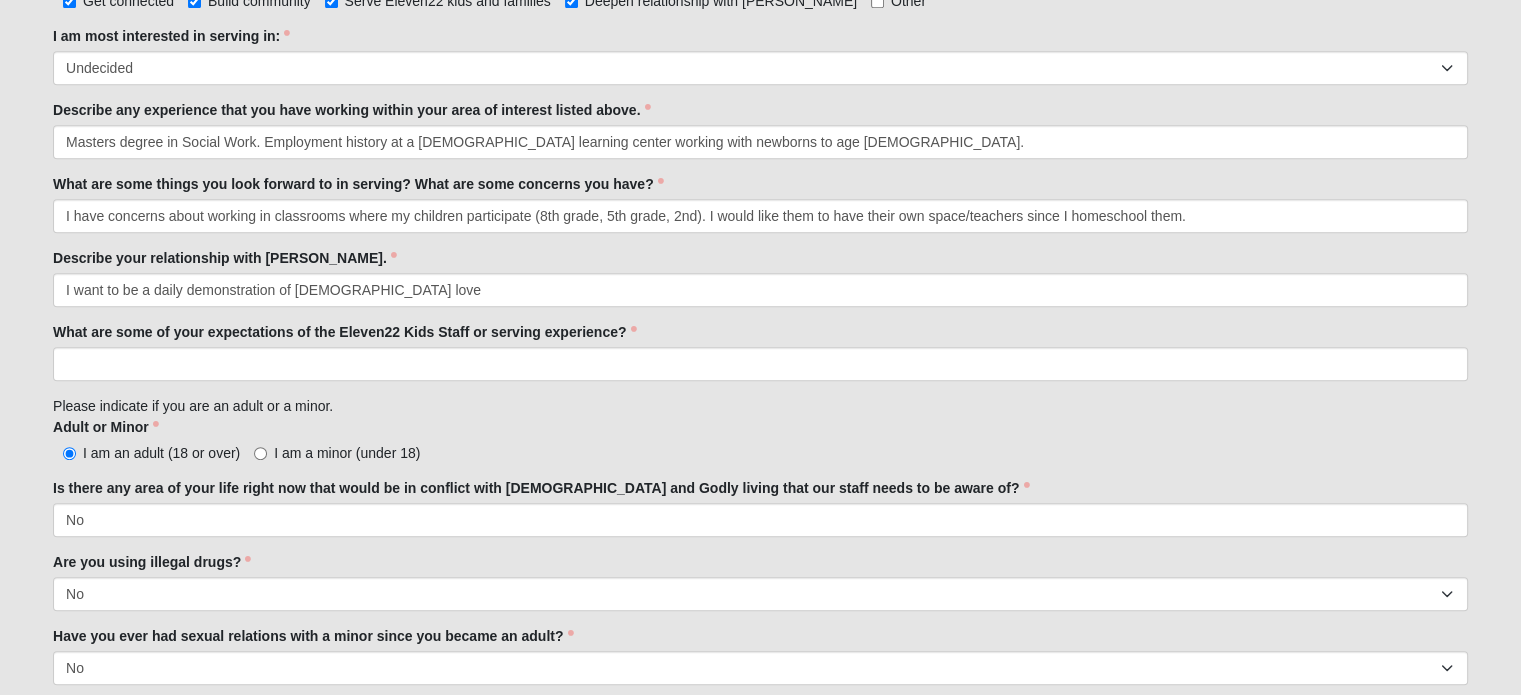scroll, scrollTop: 1210, scrollLeft: 0, axis: vertical 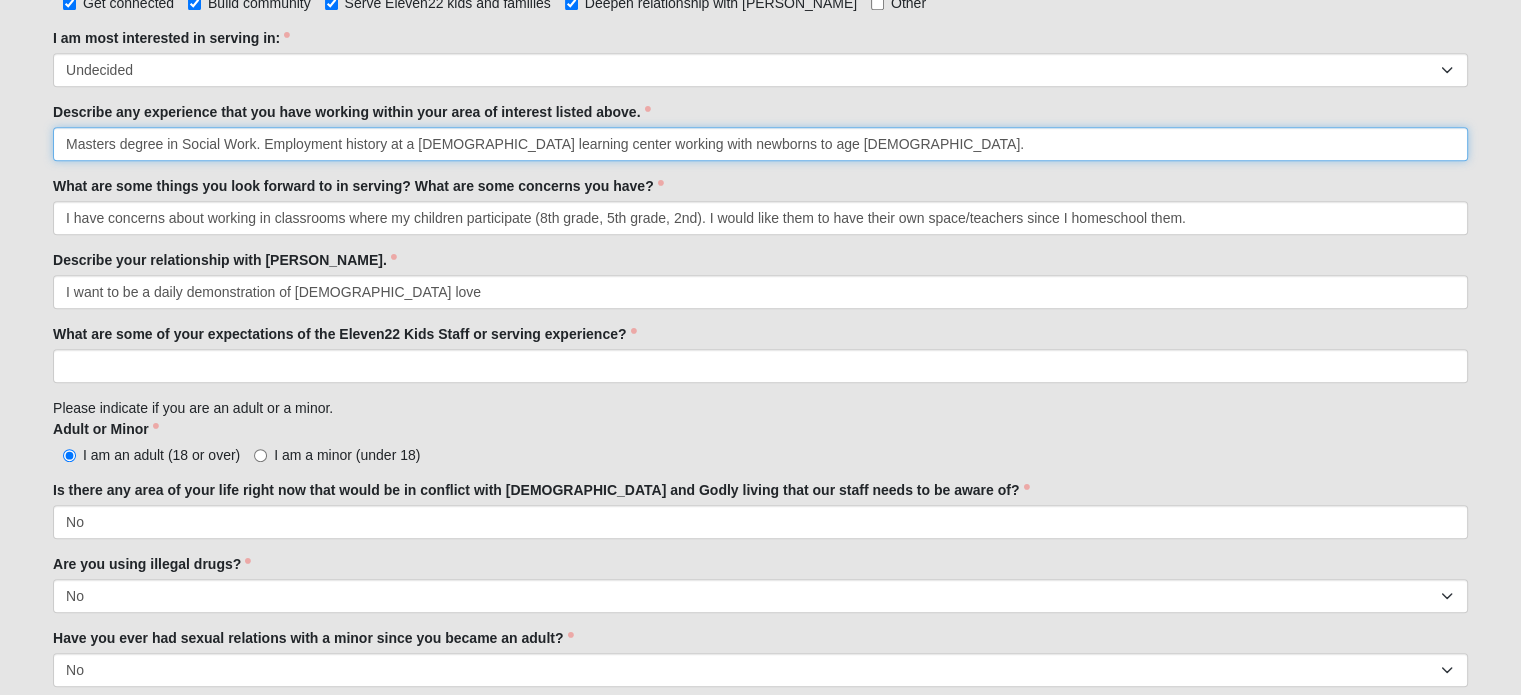 click on "Masters degree in Social Work. Employment history at a Christian learning center working with newborns to age 3." at bounding box center (760, 144) 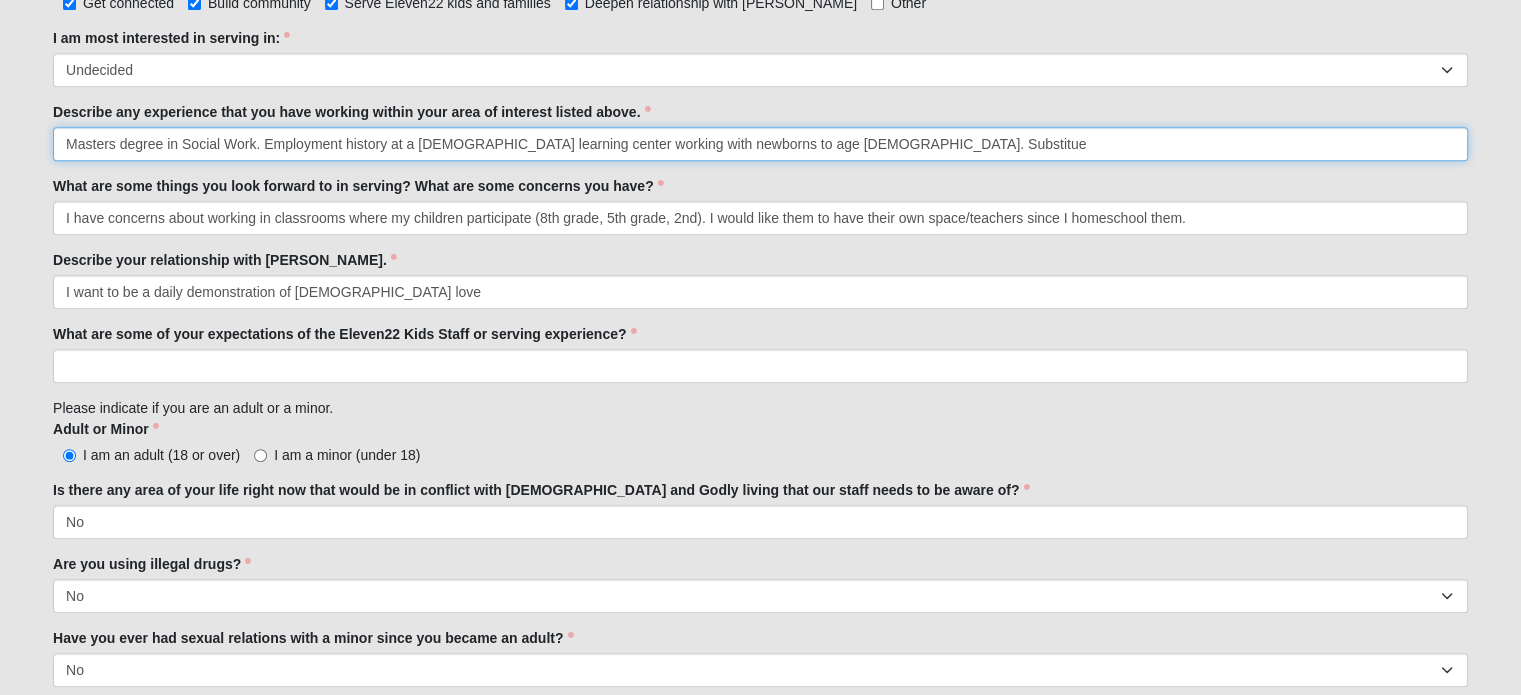 click on "Masters degree in Social Work. Employment history at a Christian learning center working with newborns to age 3. Substitue" at bounding box center [760, 144] 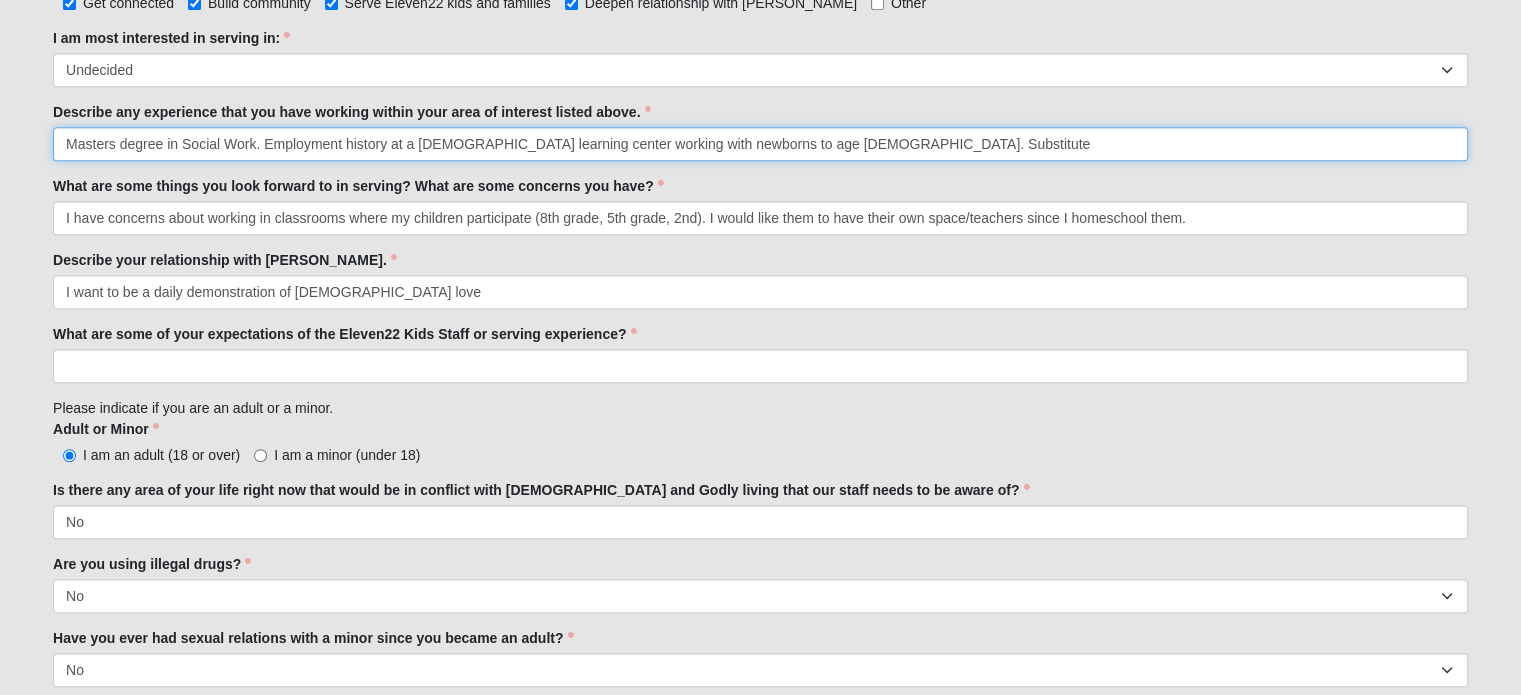 click on "Masters degree in Social Work. Employment history at a Christian learning center working with newborns to age 3. Substitute" at bounding box center (760, 144) 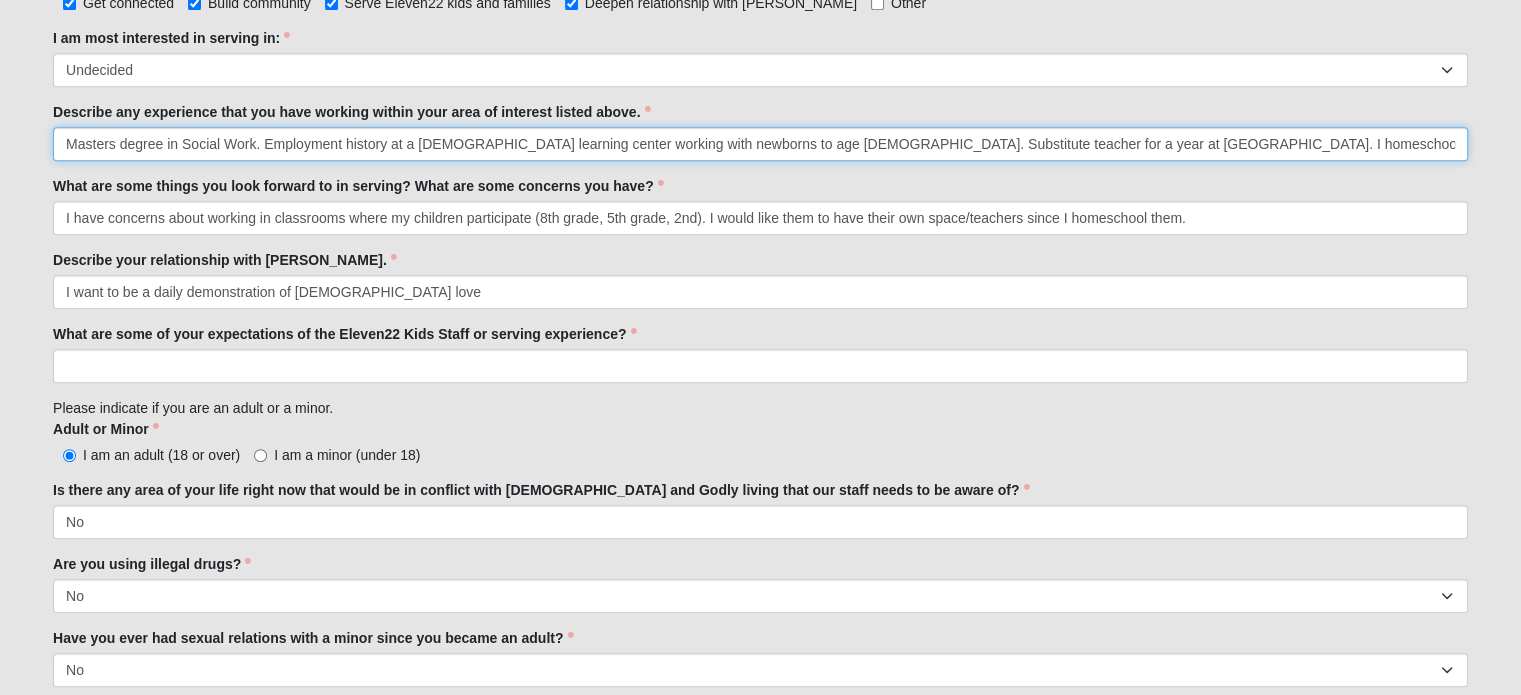 click on "Masters degree in Social Work. Employment history at a Christian learning center working with newborns to age 3. Substitute teacher for a year at Wildlight Elementary school. I homeschool my children from K-8th grade." at bounding box center (760, 144) 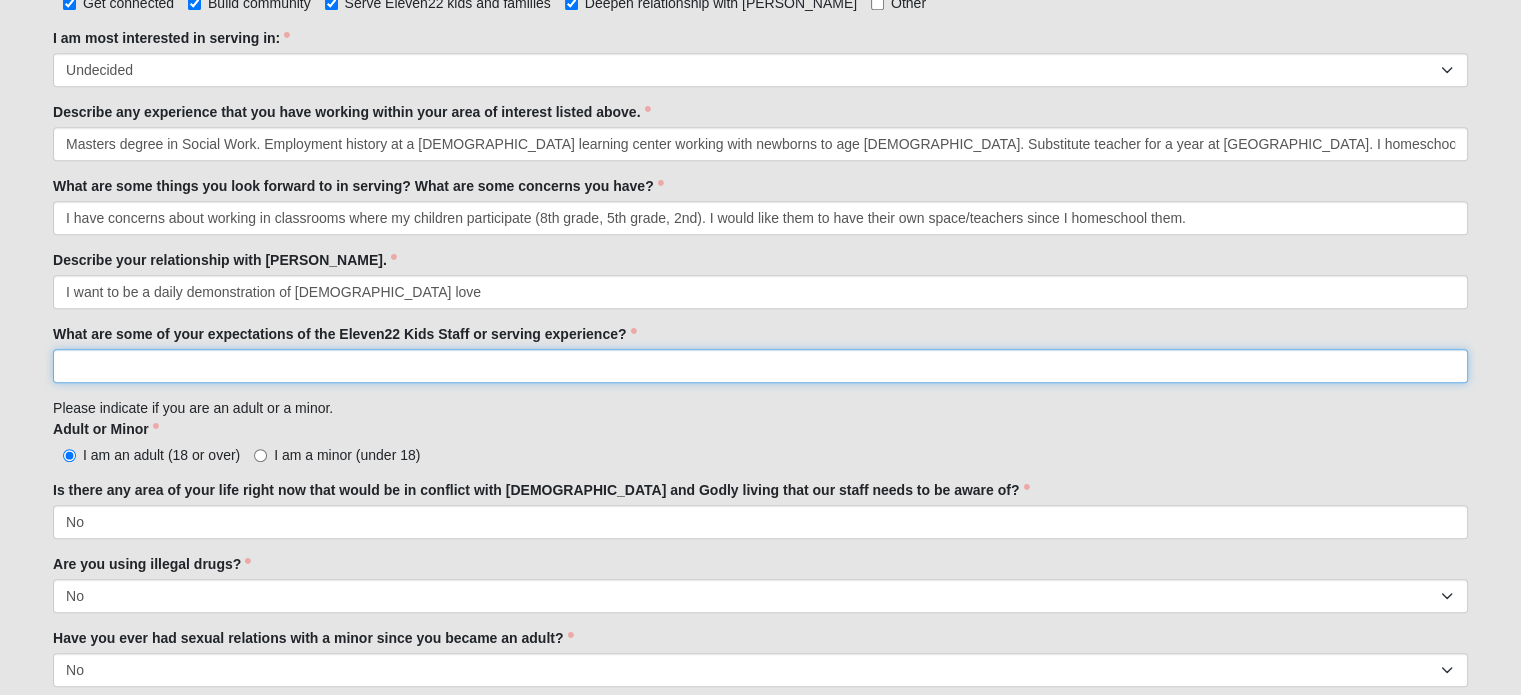click on "What are some of your expectations of the Eleven22 Kids Staff or serving experience?" at bounding box center (760, 366) 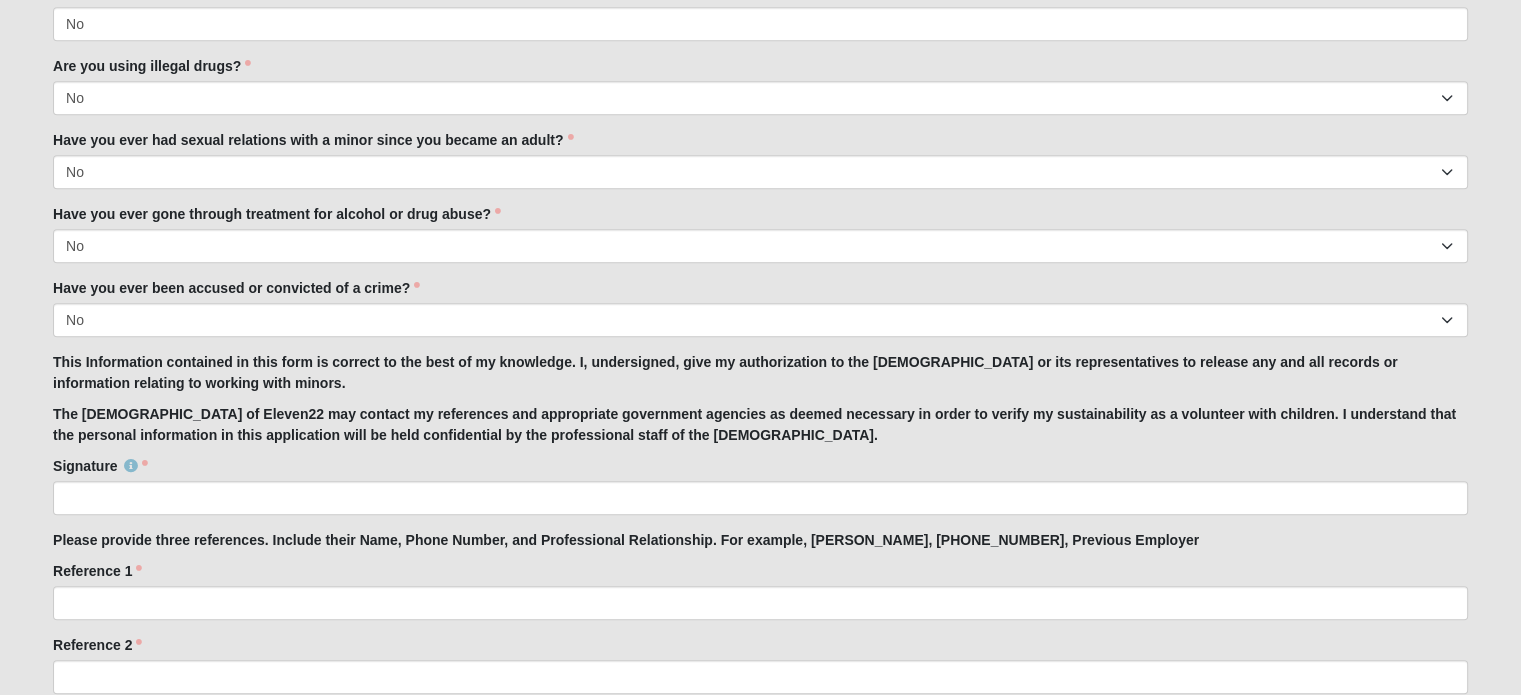 scroll, scrollTop: 1710, scrollLeft: 0, axis: vertical 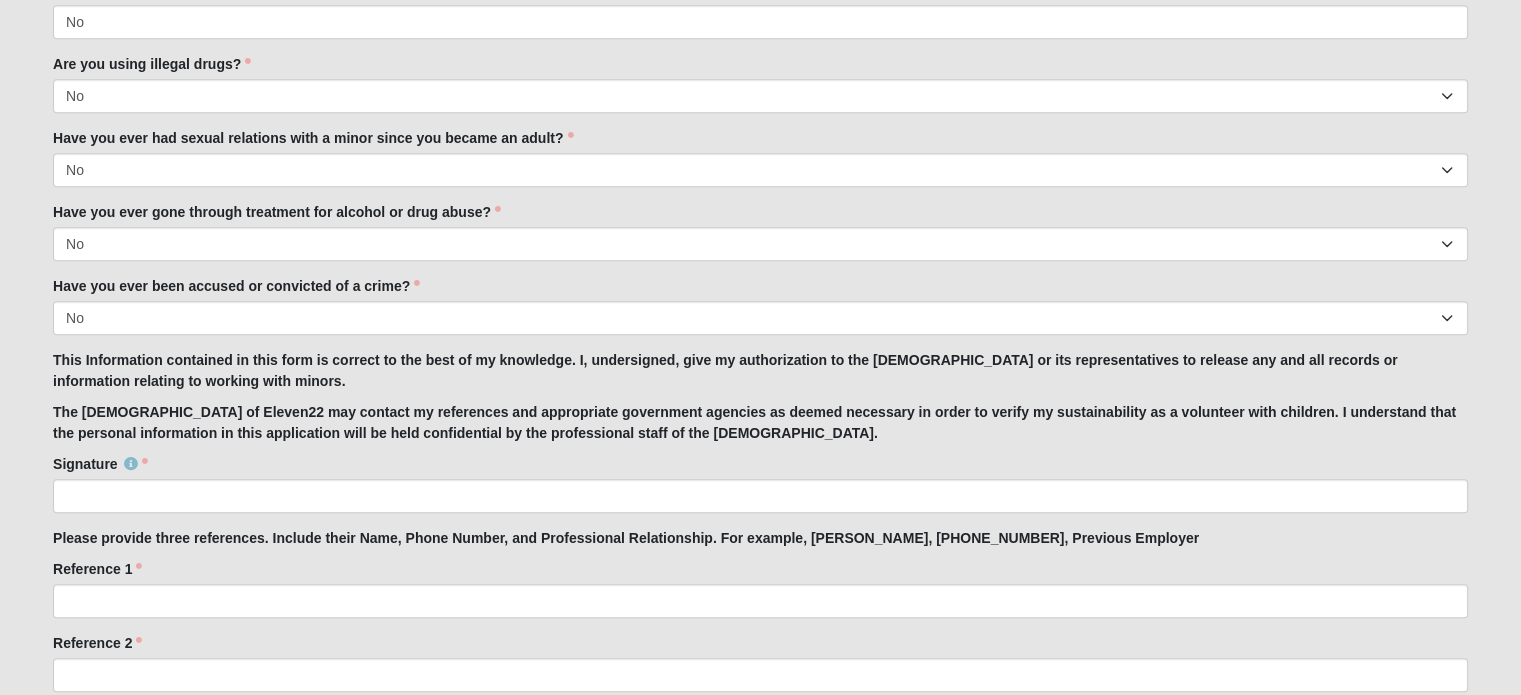 type on "I hope its joyful" 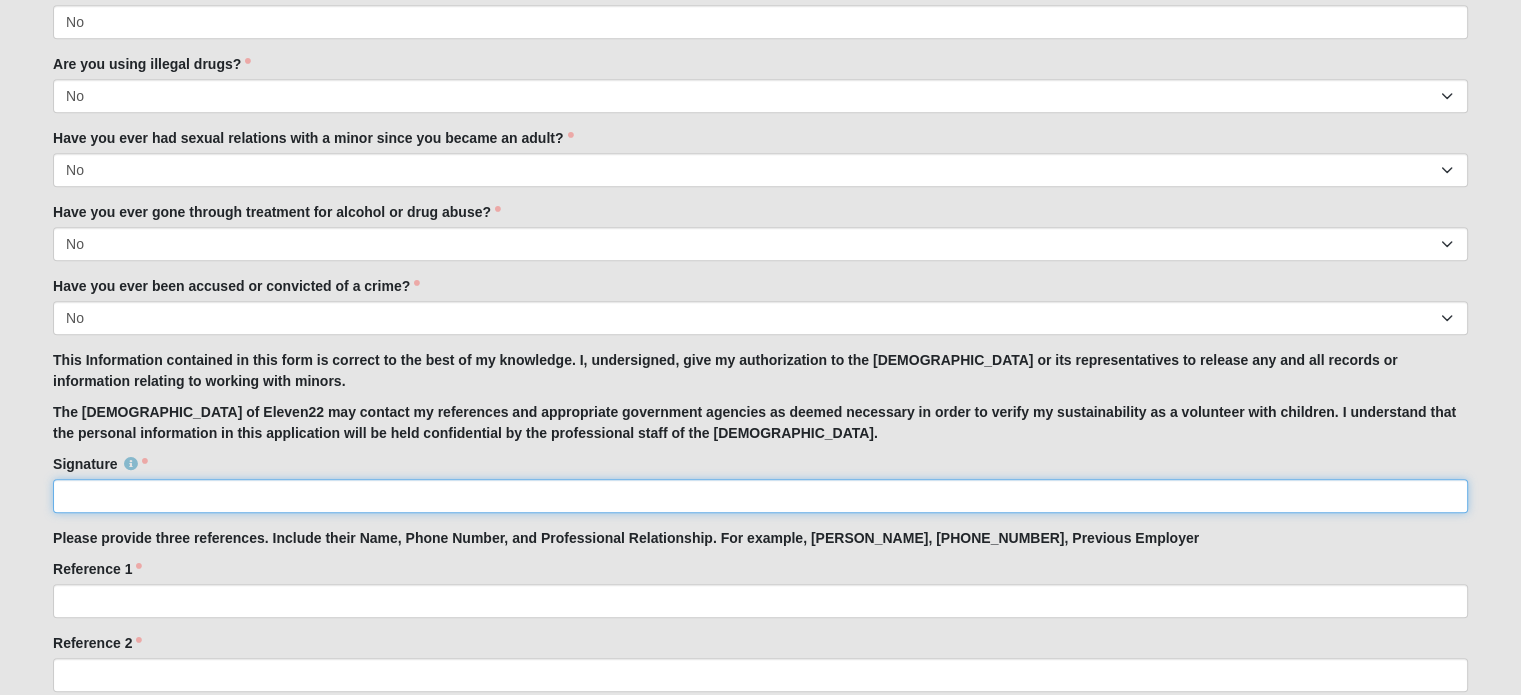 click on "Signature" at bounding box center [760, 496] 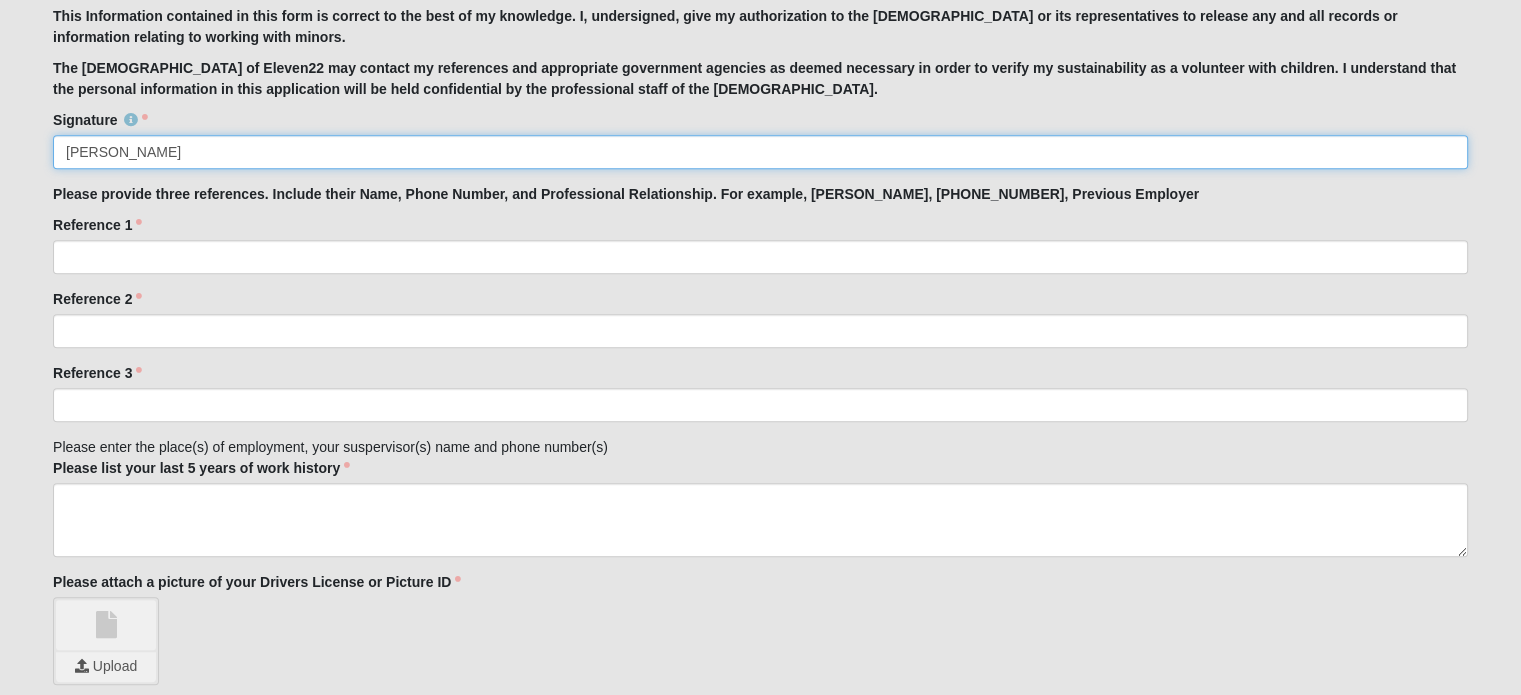 scroll, scrollTop: 2110, scrollLeft: 0, axis: vertical 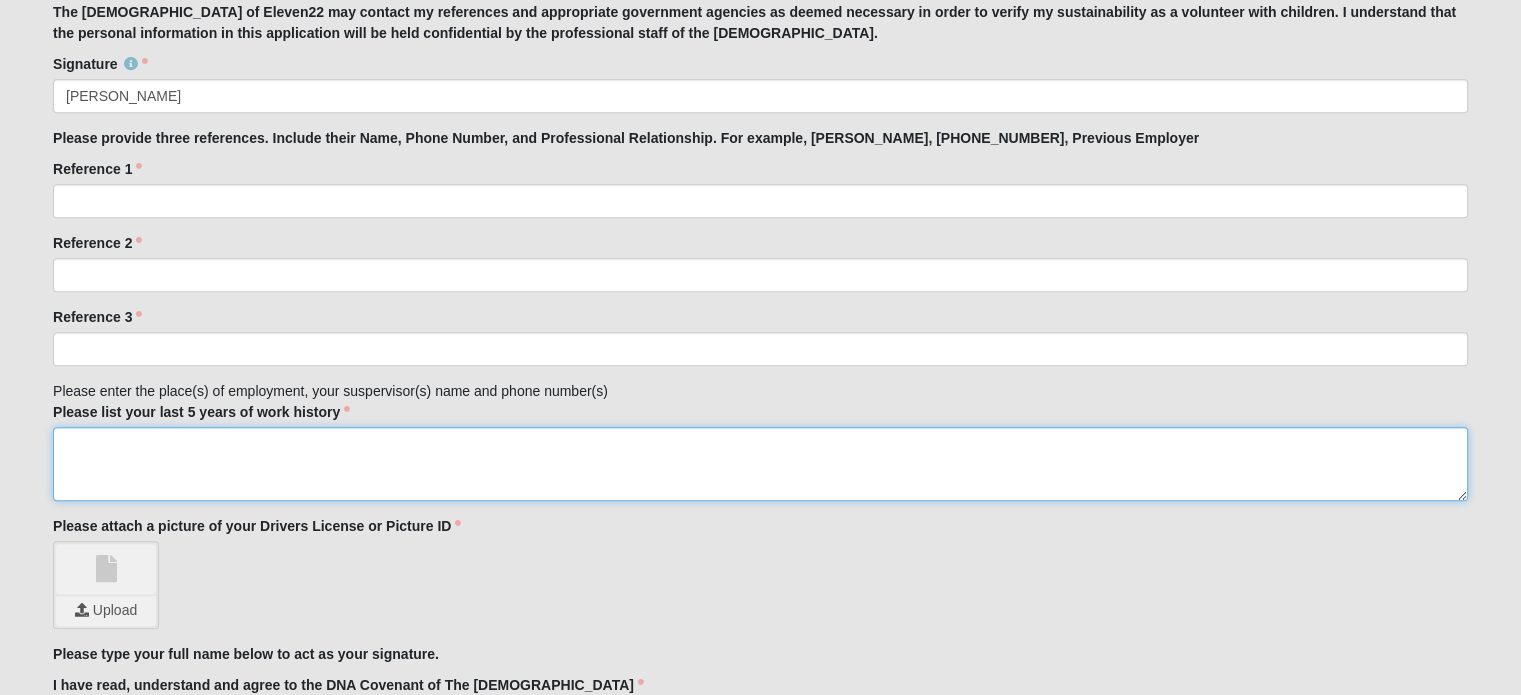 click on "Please list your last 5 years of work history" at bounding box center [760, 464] 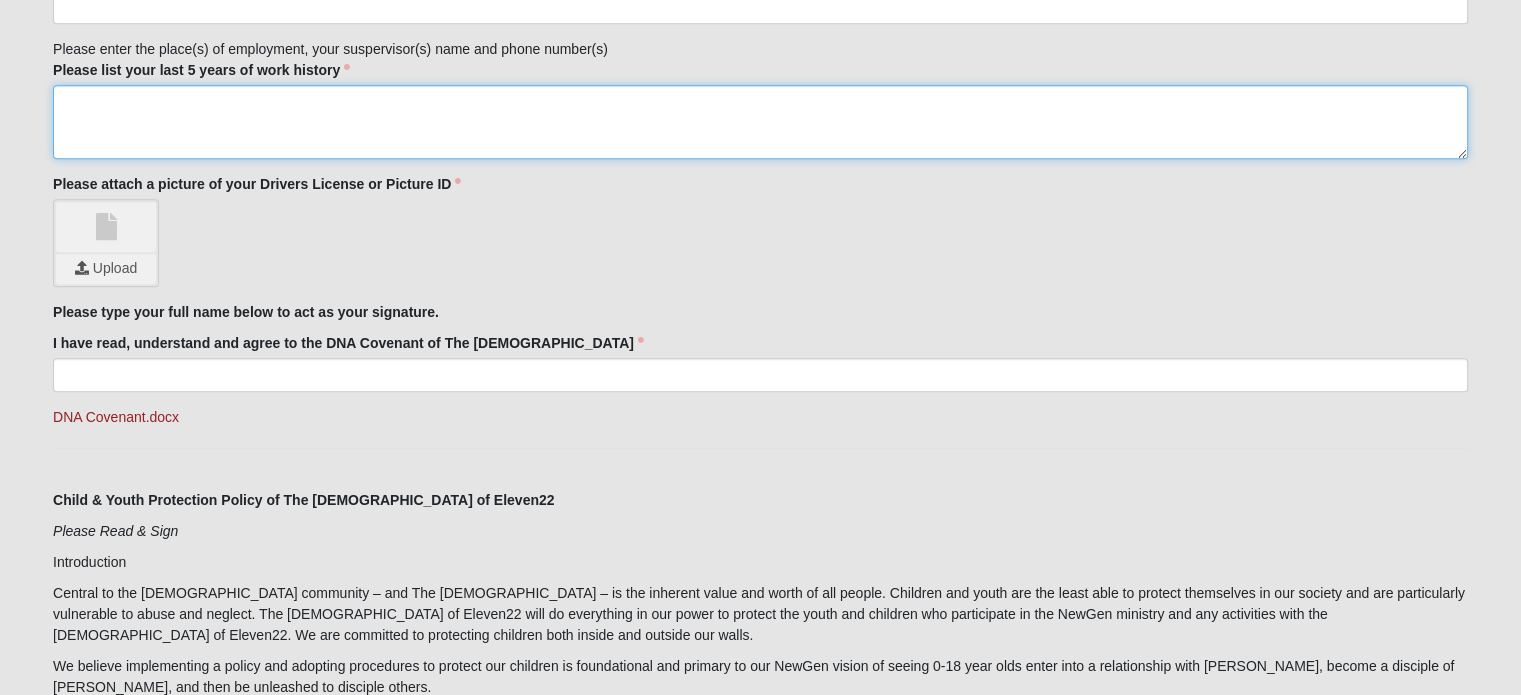 scroll, scrollTop: 2710, scrollLeft: 0, axis: vertical 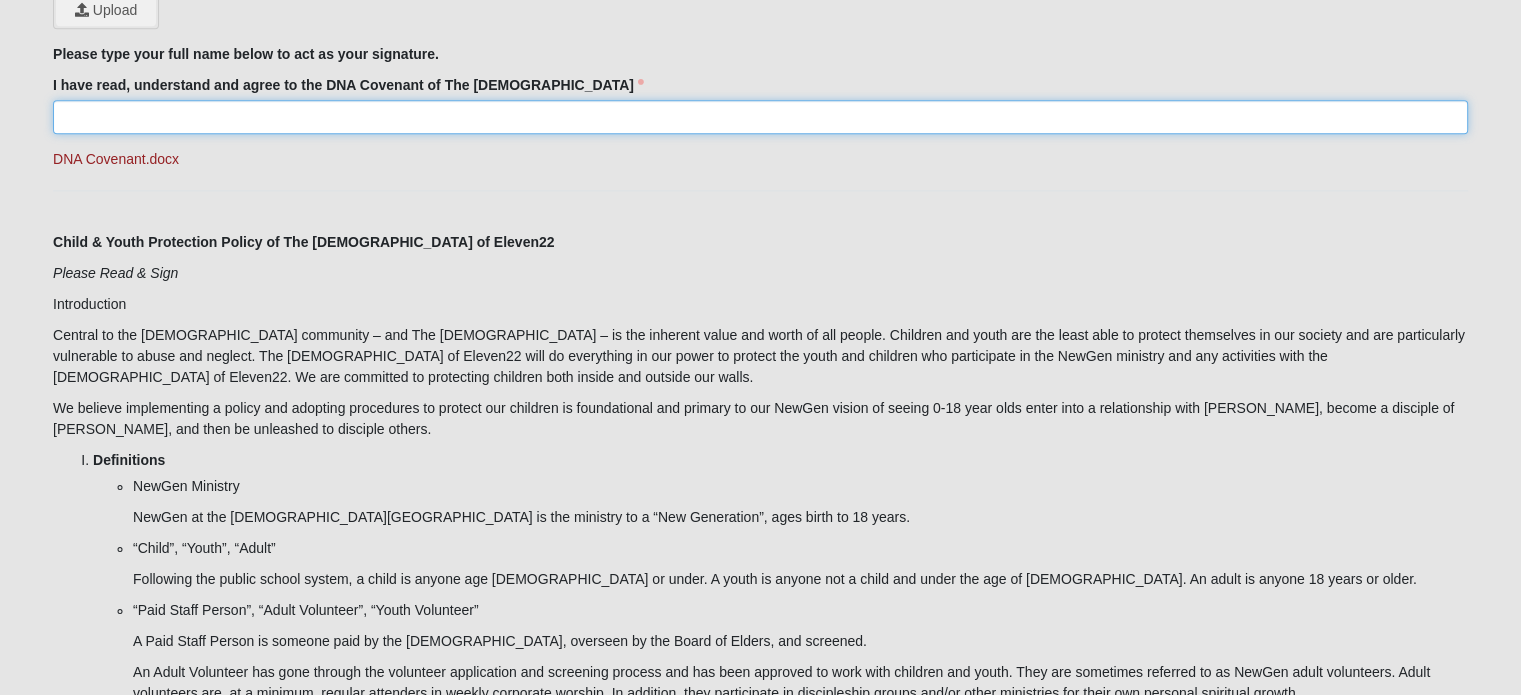 click on "I have read, understand and agree to the DNA Covenant of The Church of Eleven22" at bounding box center (760, 117) 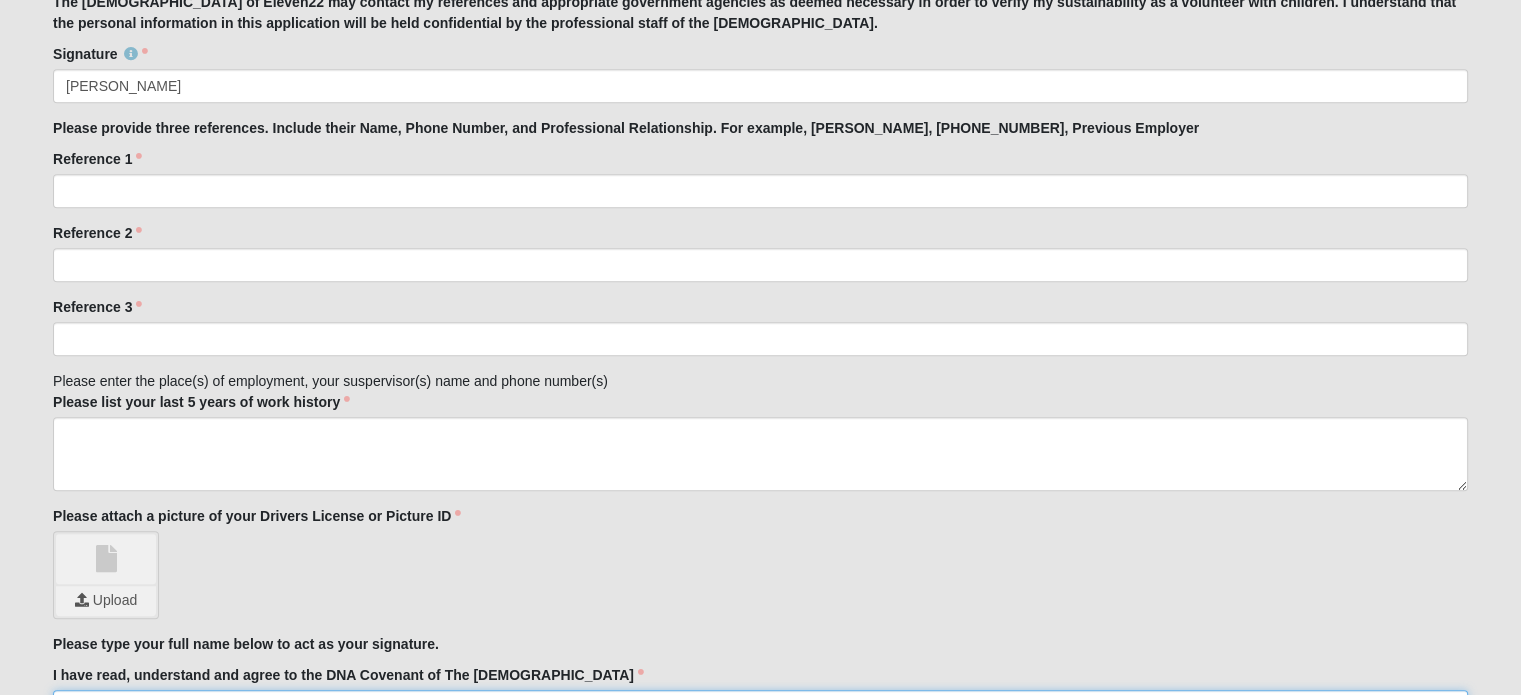scroll, scrollTop: 2116, scrollLeft: 0, axis: vertical 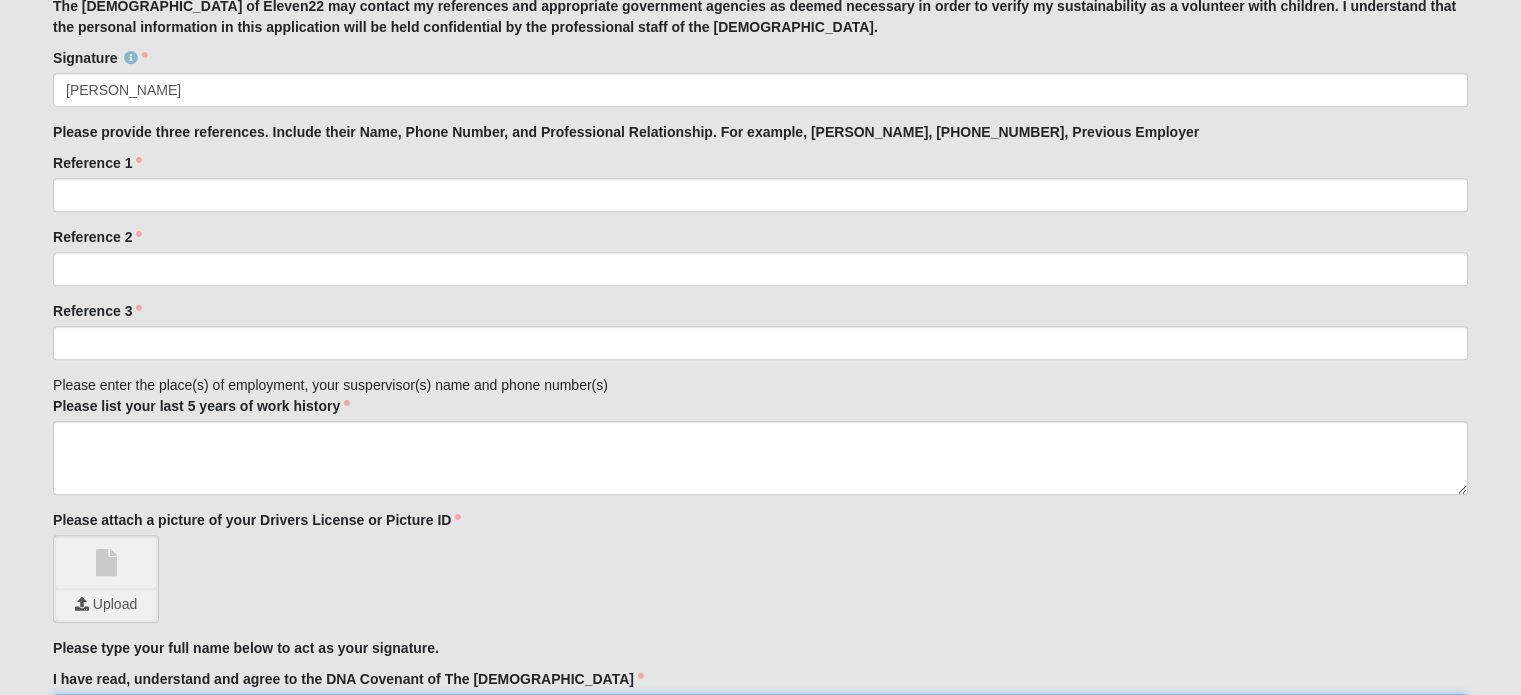 type on "shannon carlson" 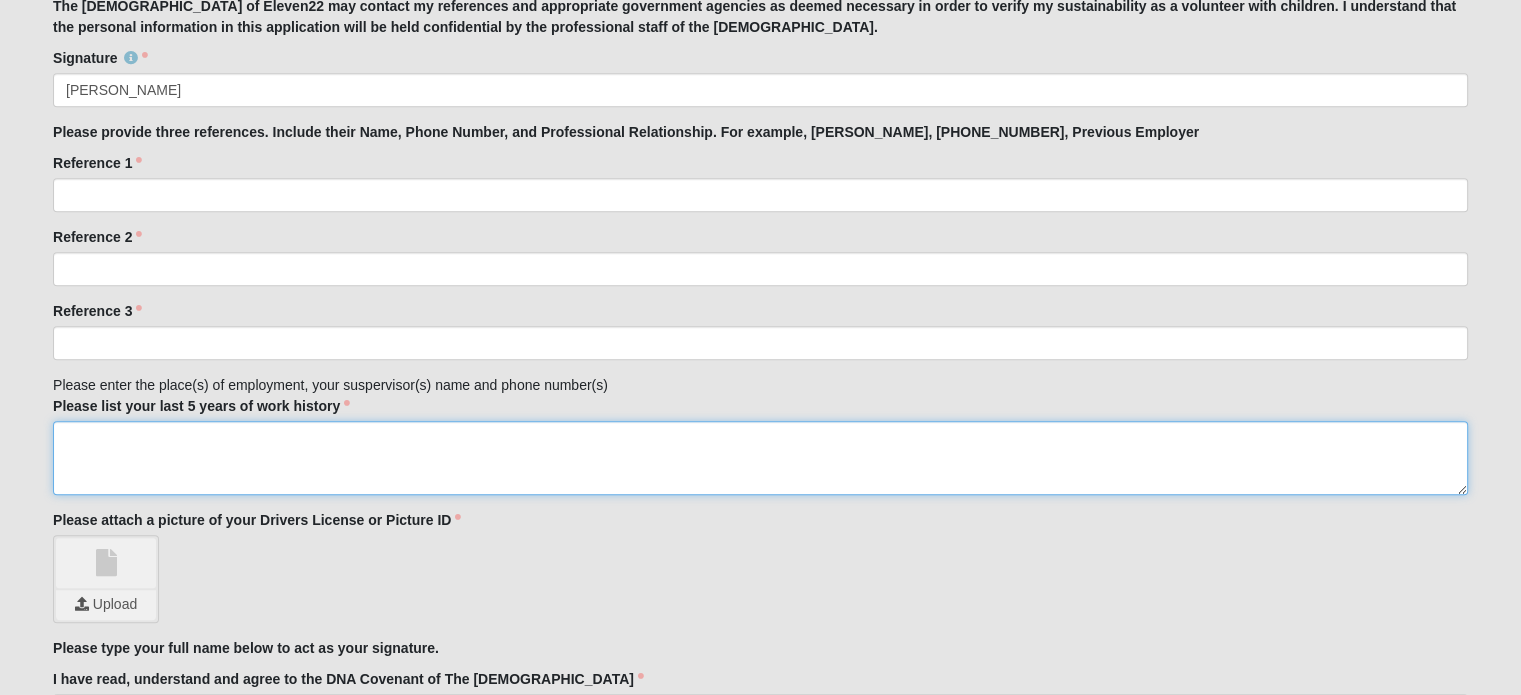 click on "Please list your last 5 years of work history" at bounding box center [760, 458] 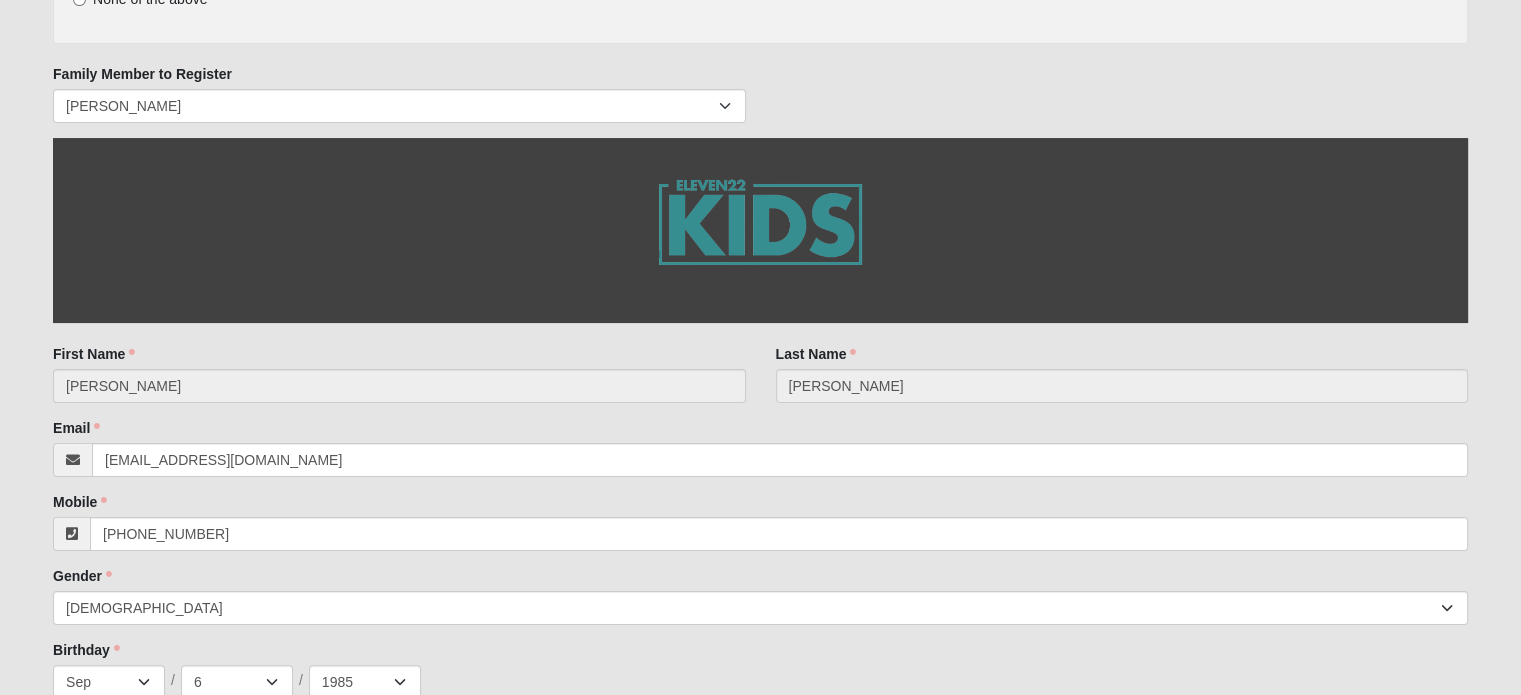 scroll, scrollTop: 0, scrollLeft: 0, axis: both 